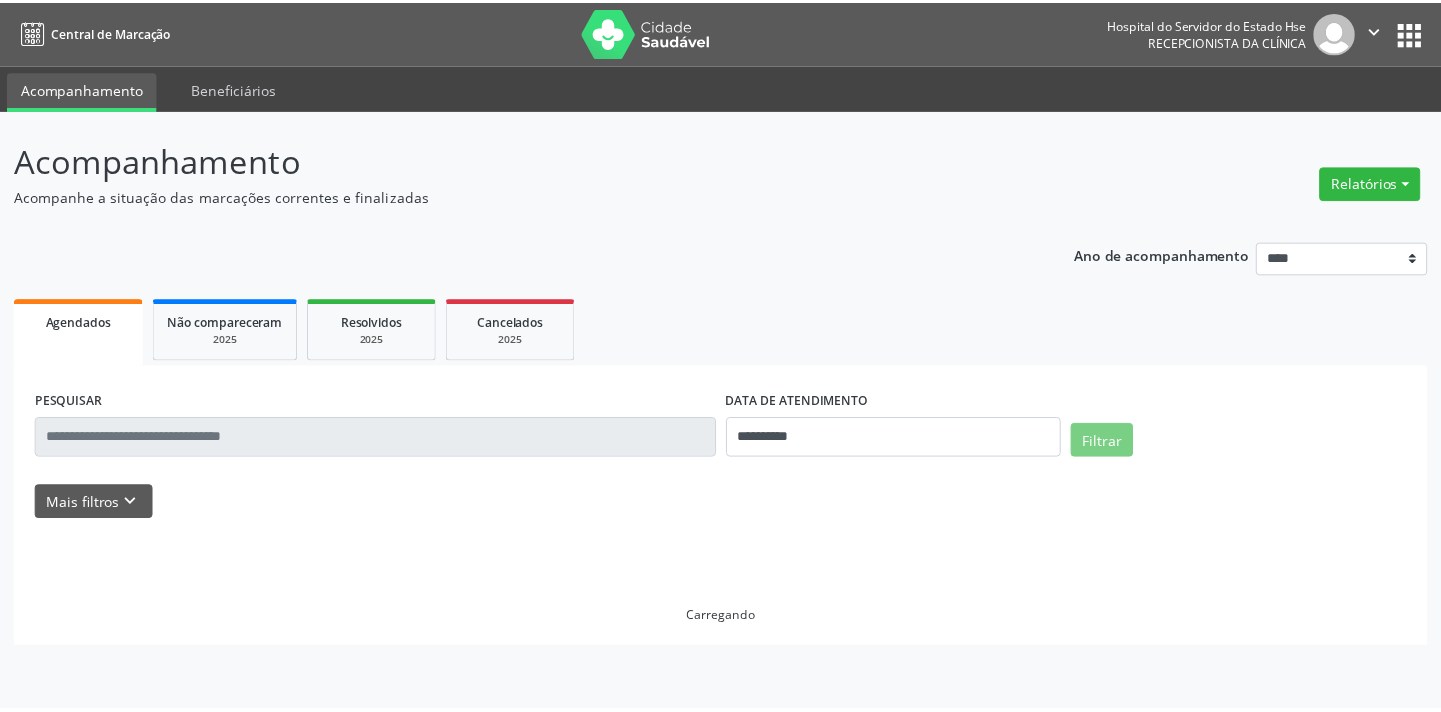 scroll, scrollTop: 0, scrollLeft: 0, axis: both 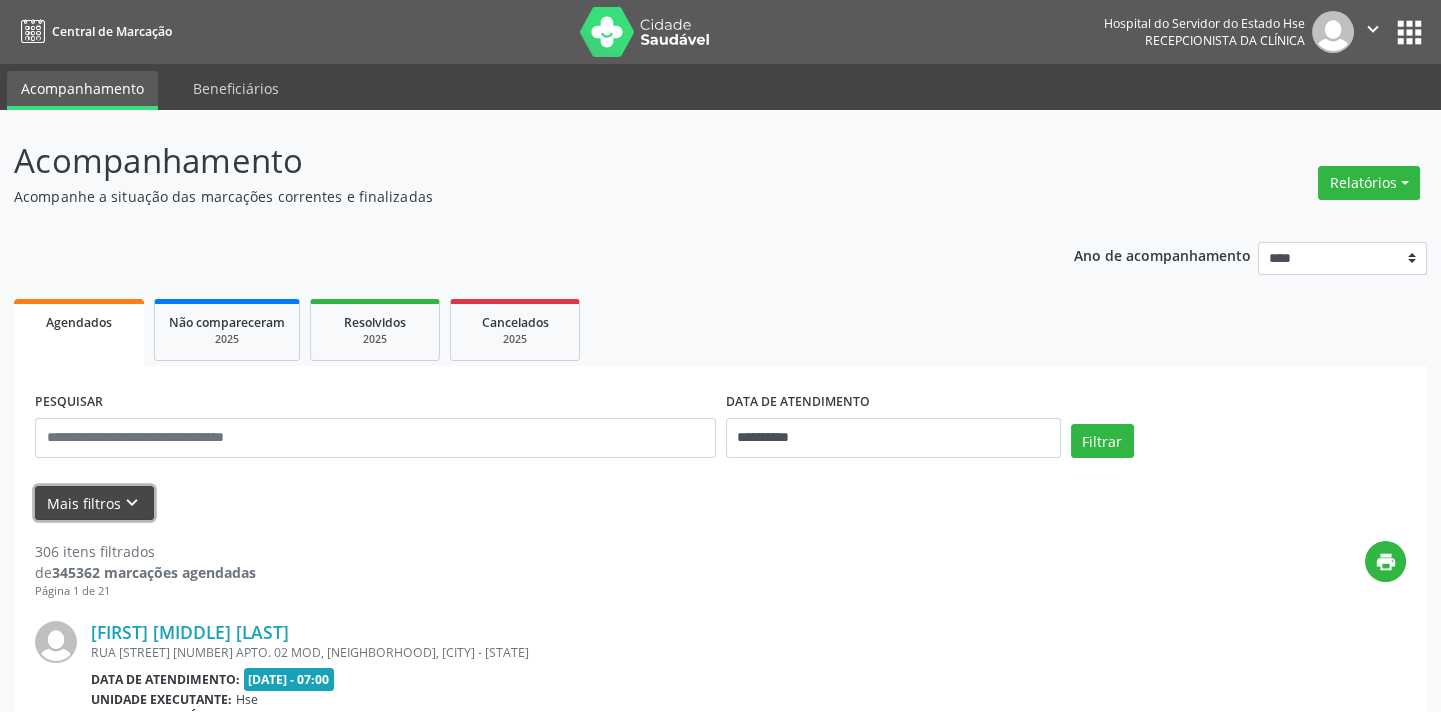 click on "Mais filtros
keyboard_arrow_down" at bounding box center [94, 503] 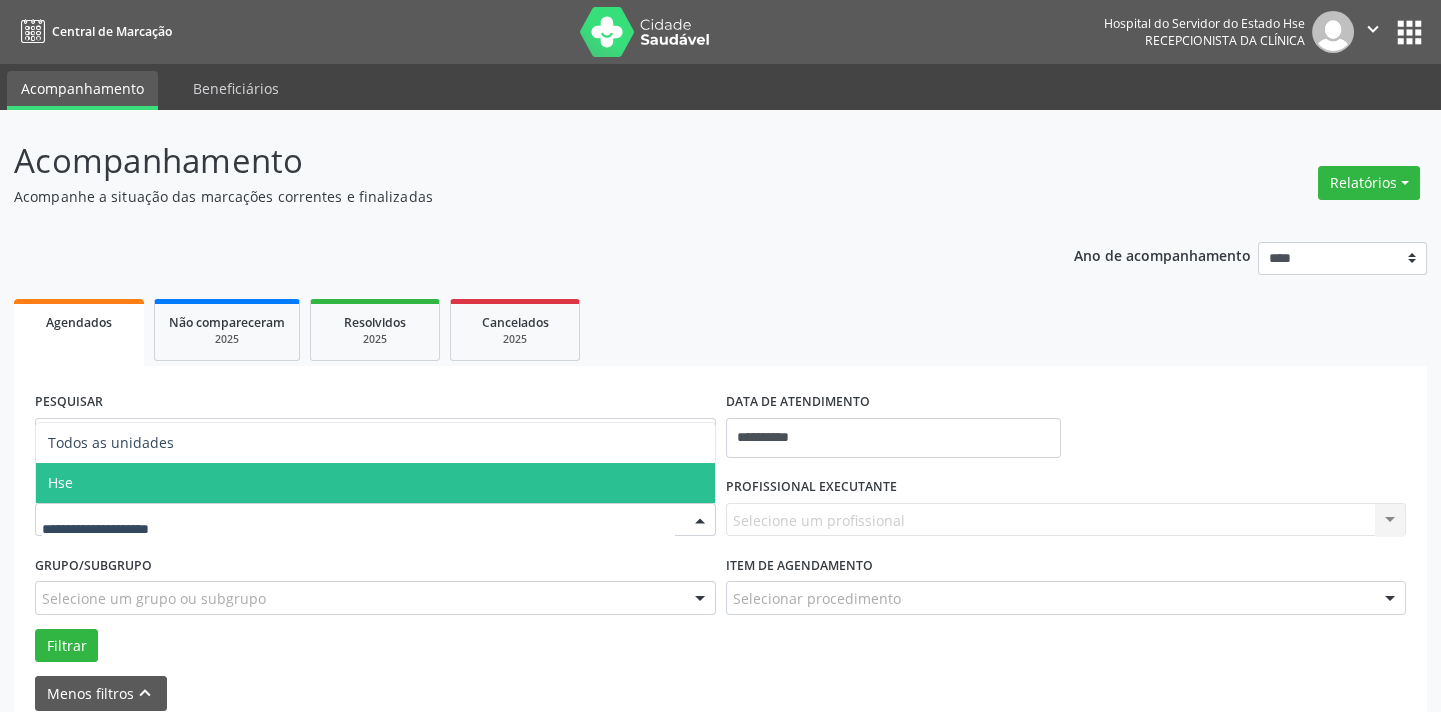 click on "Hse" at bounding box center (375, 483) 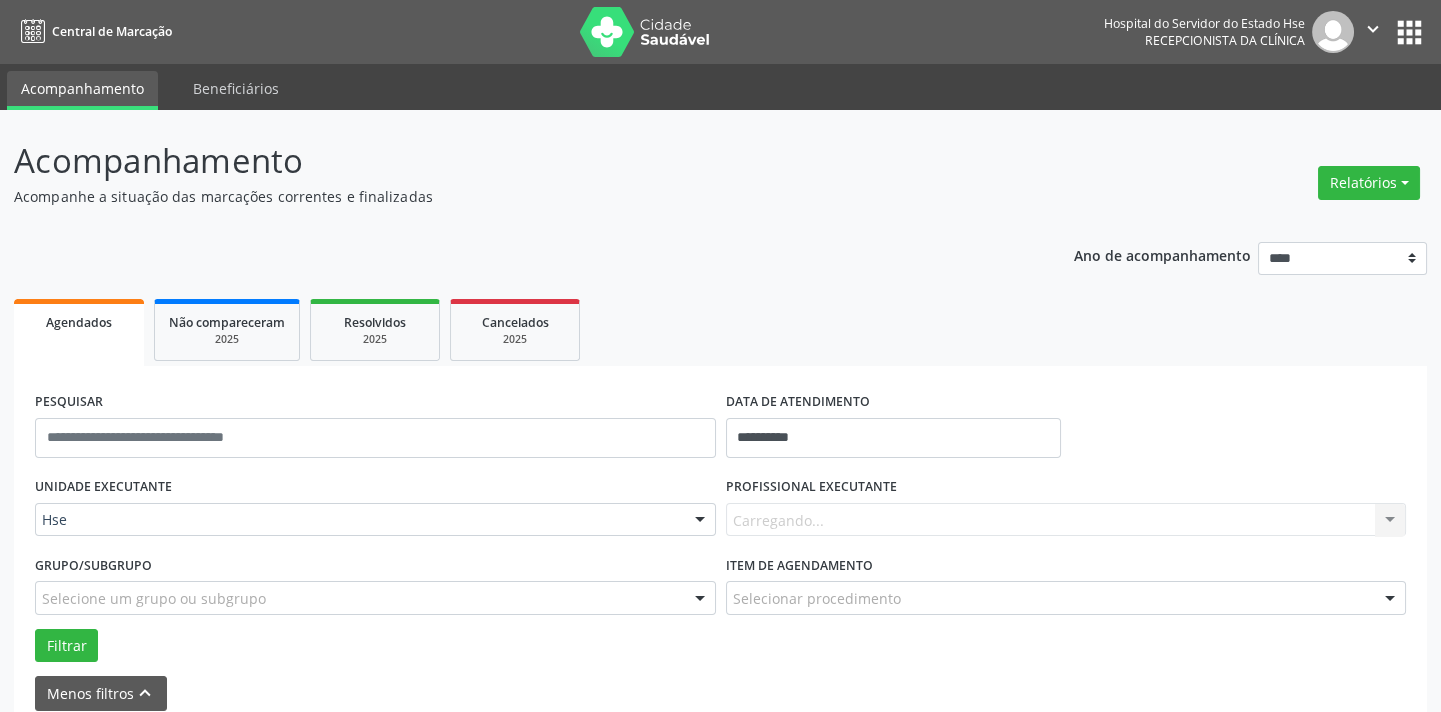 click on "Carregando...
Nenhum resultado encontrado para: "   "
Não há nenhuma opção para ser exibida." at bounding box center (1066, 520) 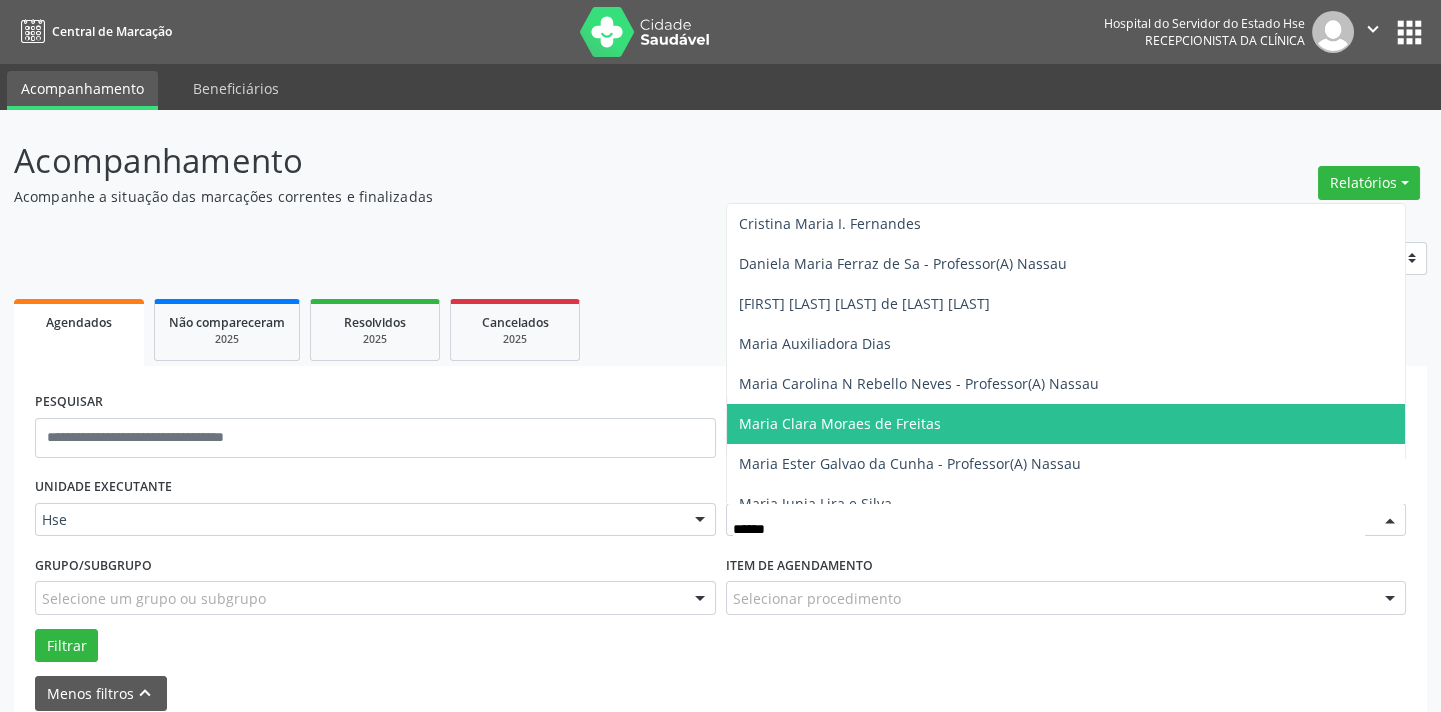 type on "*******" 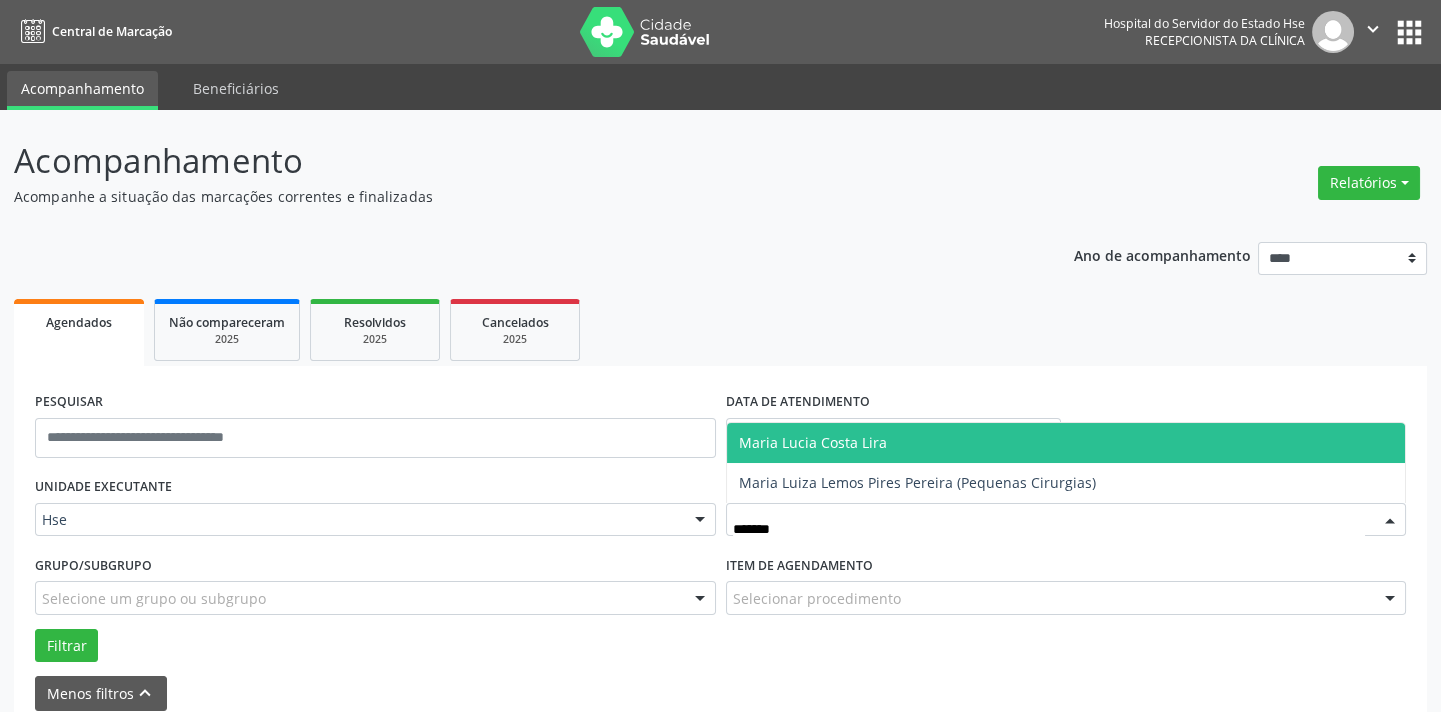 click on "Maria Lucia Costa Lira" at bounding box center [1066, 443] 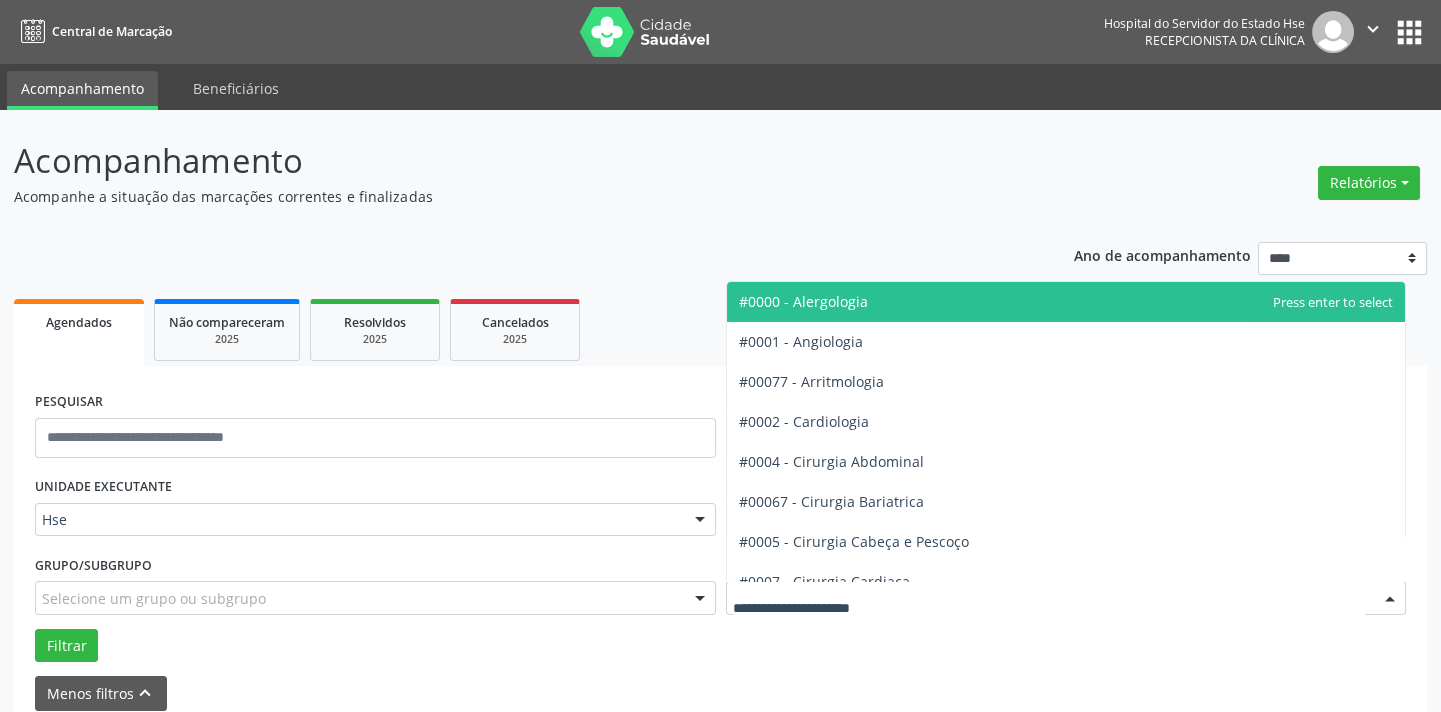 click on "#0000 - Alergologia   #0001 - Angiologia   #00077 - Arritmologia   #0002 - Cardiologia   #0004 - Cirurgia Abdominal   #00067 - Cirurgia Bariatrica   #0005 - Cirurgia Cabeça e Pescoço   #0007 - Cirurgia Cardiaca   #0008 - Cirurgia Geral   #0009 - Cirurgia Ginecologica   #00010 - Cirurgia Mastologia Oncologica   #00011 - Cirurgia Pediatrica   #00012 - Cirurgia Plastica   #00061 - Cirurgia Toracica   #0003 - Cirurgia geral oncológica   #00092 - Cirurgia geral oncológica   #00079 - Cirurgião Dermatológico   #00013 - Clinica Geral   #00062 - Clinica Medica   #00073 - Consulta de Enfermagem - Hiperdia   #00070 - Consulta de Enfermagem - Preventivo   #00071 - Consulta de Enfermagem - Pré-Natal   #00072 - Consulta de Enfermagem - Puericultura   #00014 - Dermatologia   #00066 - Endocinologia   #00015 - Endocrino Diabetes   #00016 - Endocrinologia   #00017 - Fisioterapia   #00018 - Fisioterapia Cirurgica   #00019 - Fonoaudiologia   #00074 - Gastro/Hepato   #00020 - Gastroenterologia" at bounding box center [1066, 598] 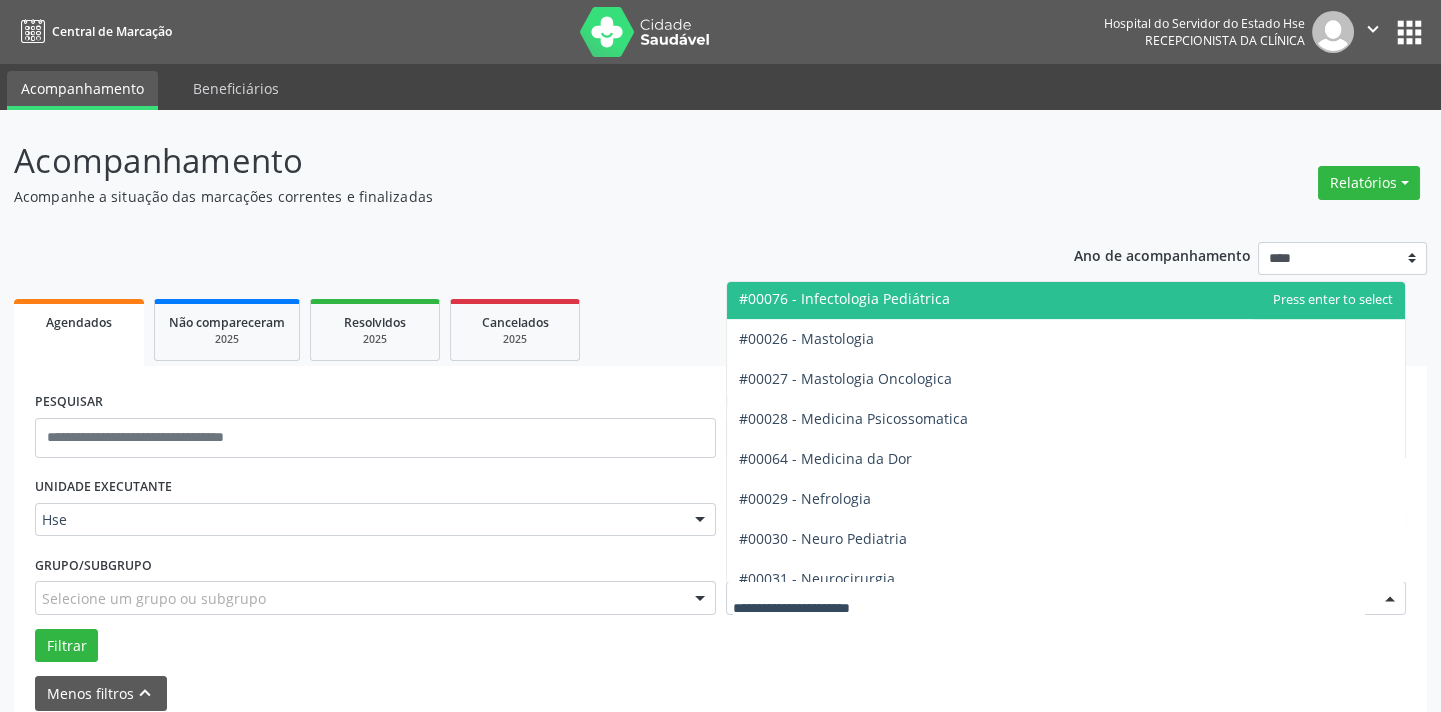 scroll, scrollTop: 1636, scrollLeft: 0, axis: vertical 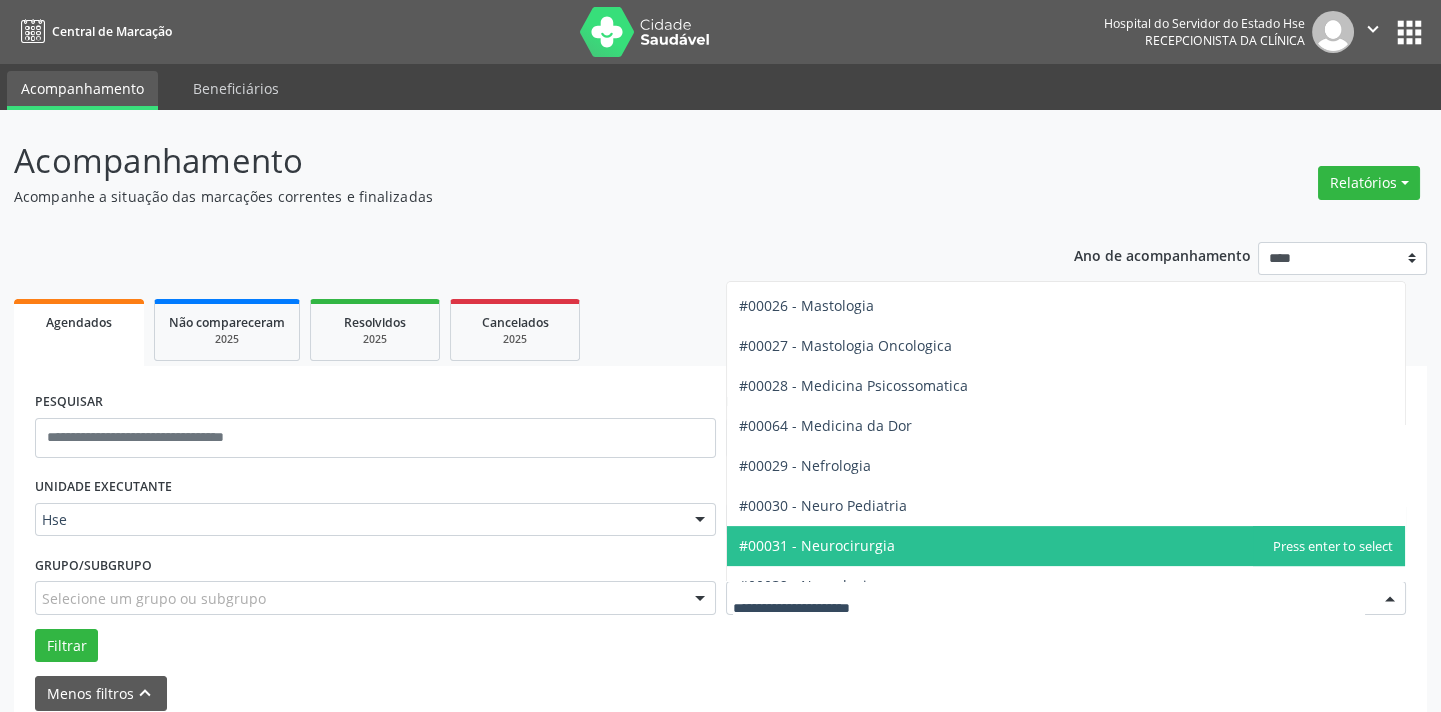 click on "#00031 - Neurocirurgia" at bounding box center (1066, 546) 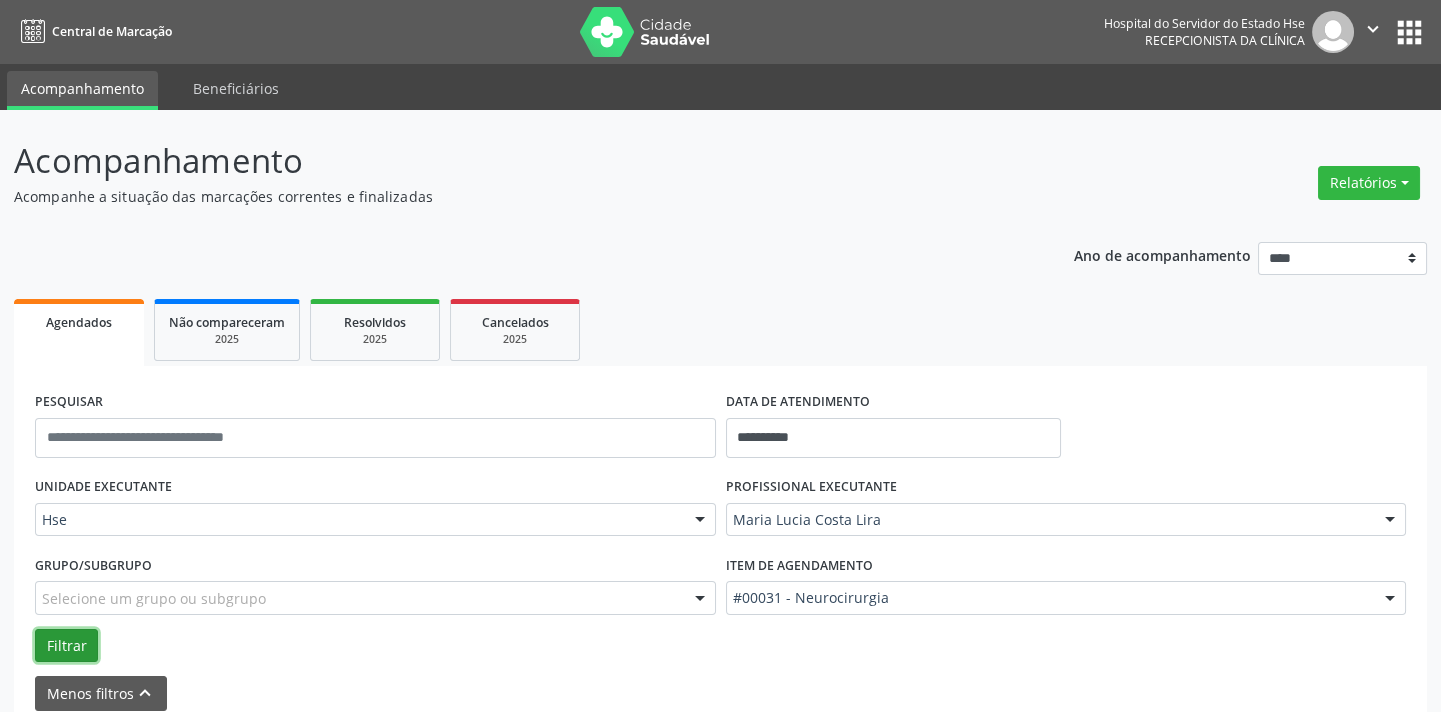 click on "Filtrar" at bounding box center [66, 646] 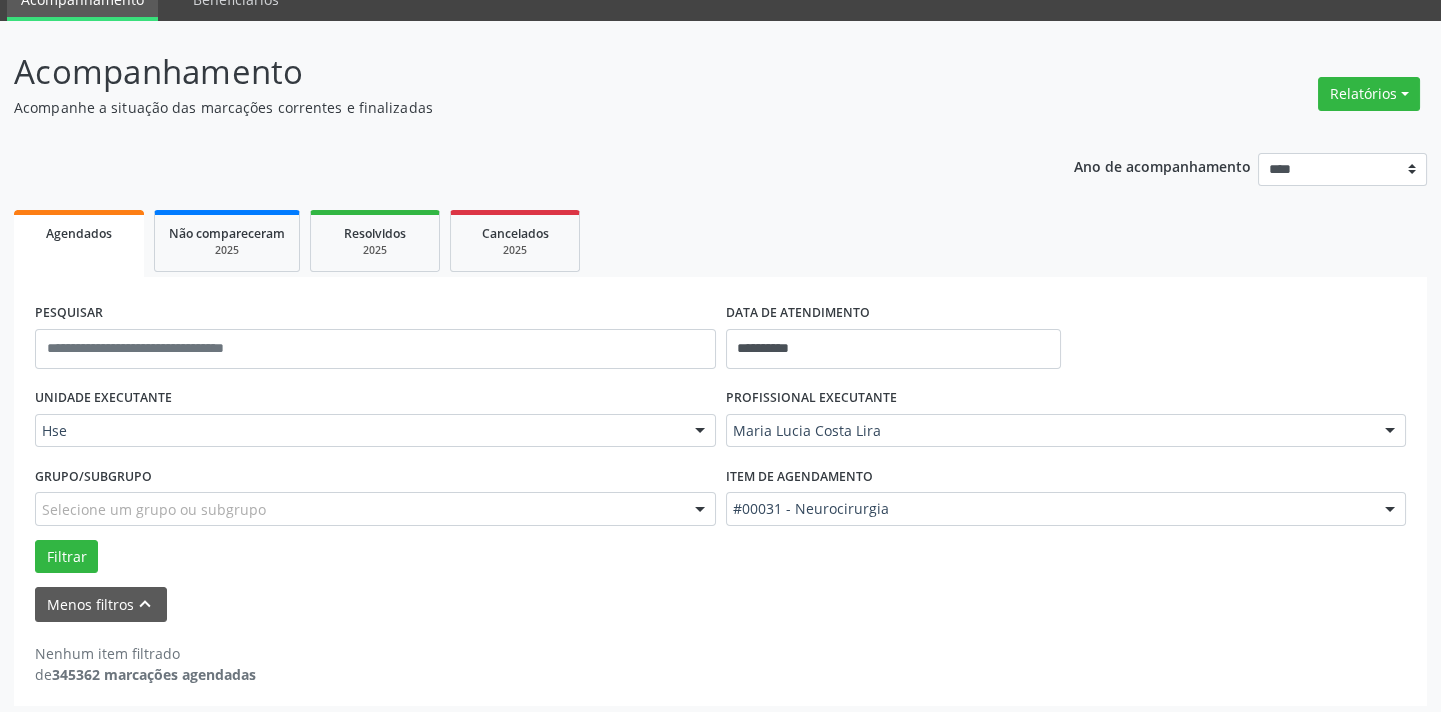 scroll, scrollTop: 95, scrollLeft: 0, axis: vertical 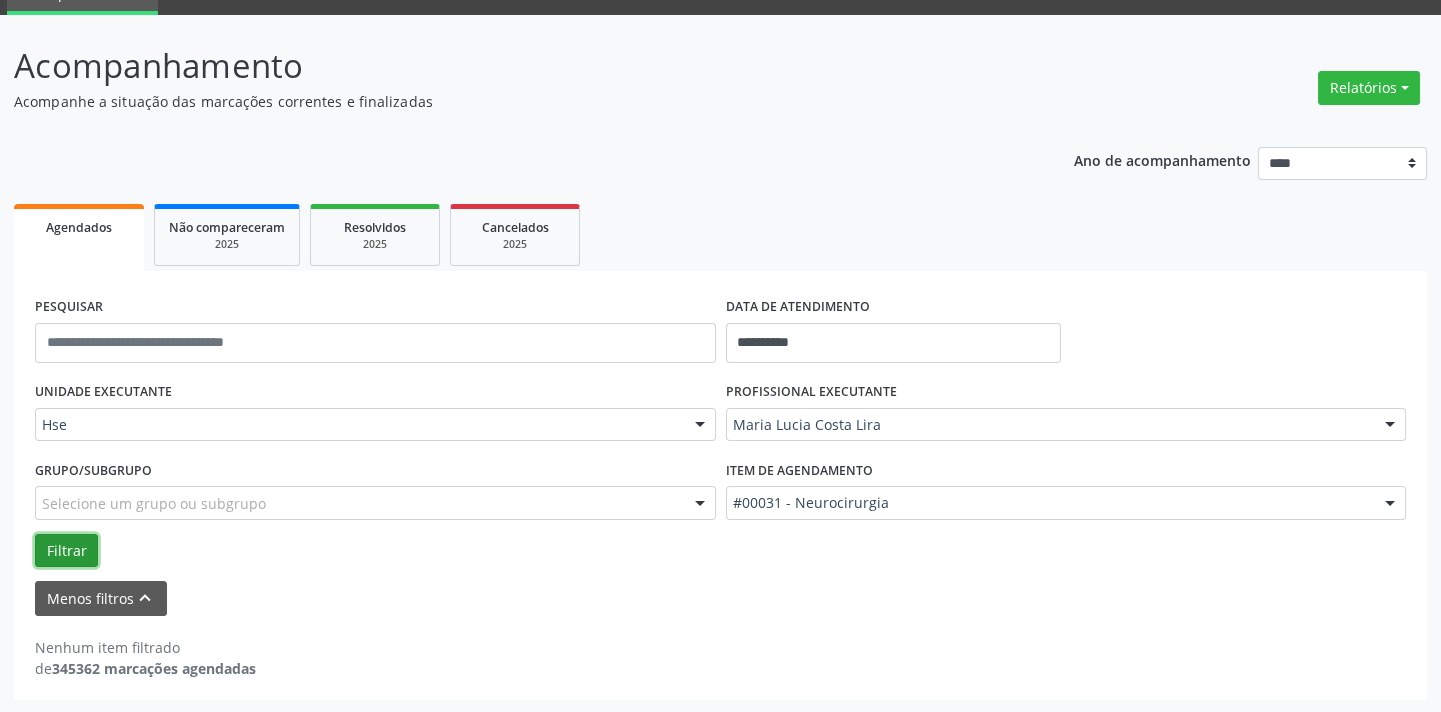 click on "Filtrar" at bounding box center (66, 551) 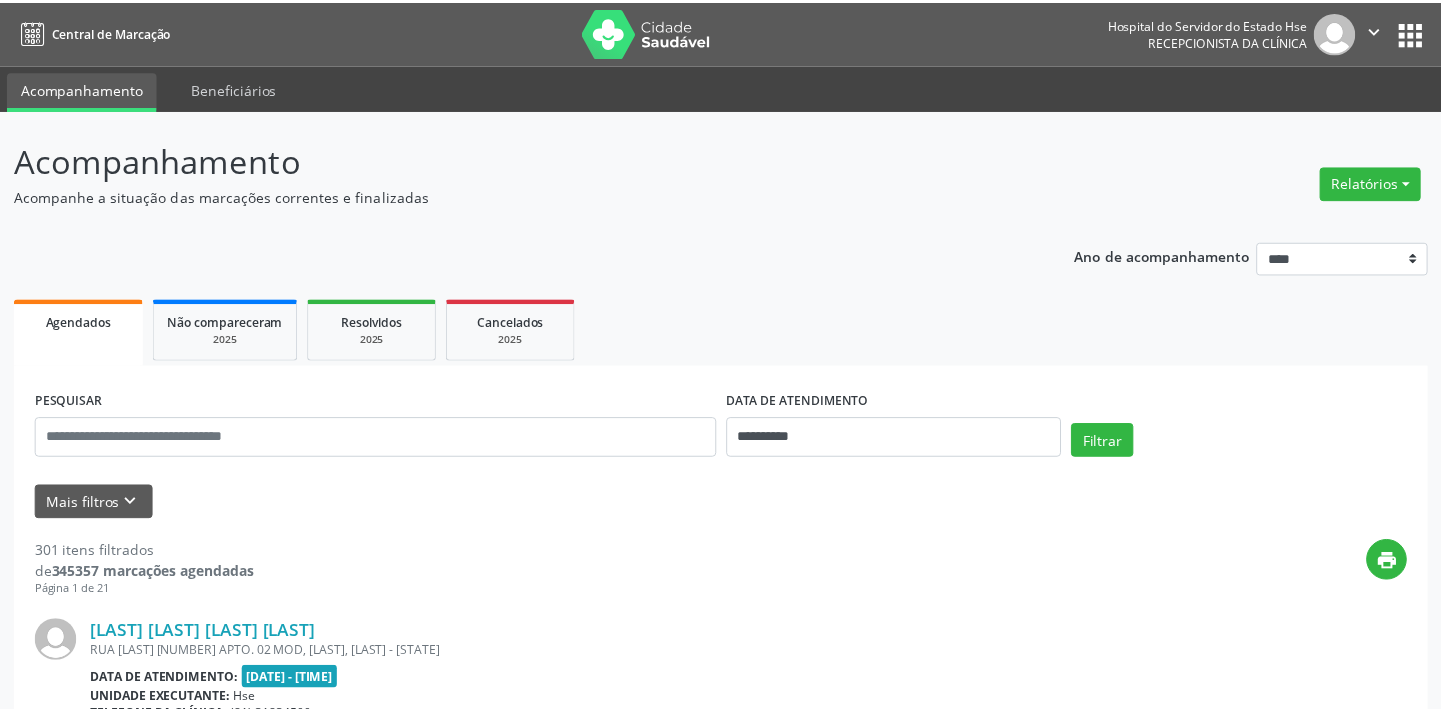 scroll, scrollTop: 87, scrollLeft: 0, axis: vertical 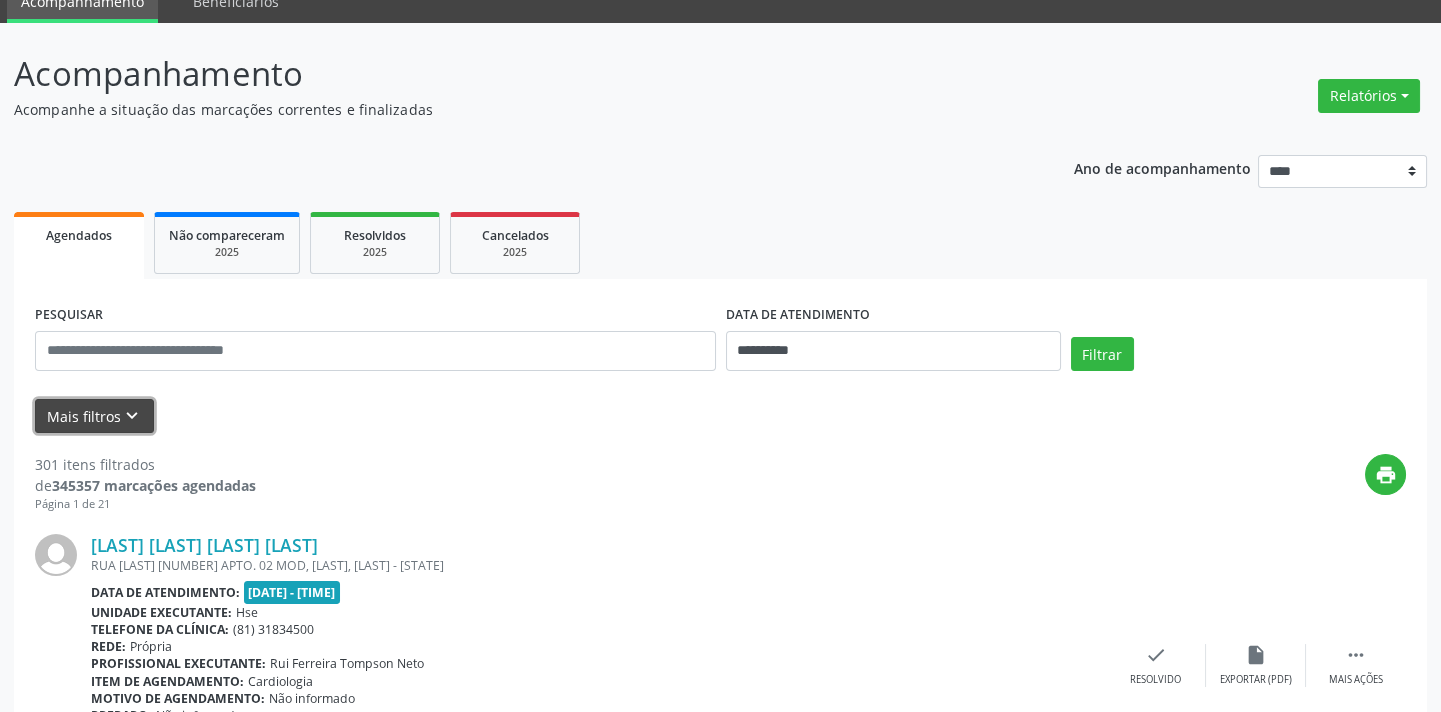 click on "Mais filtros
keyboard_arrow_down" at bounding box center [94, 416] 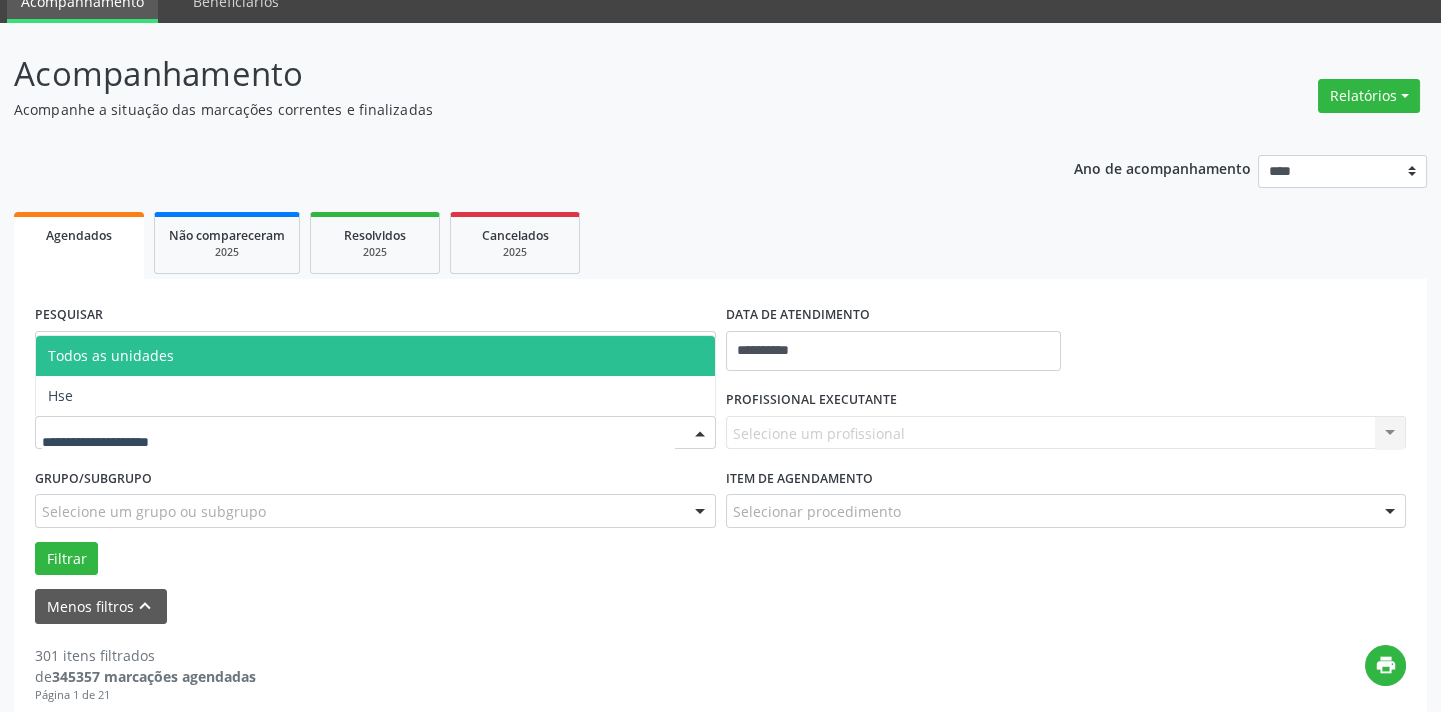 click at bounding box center (375, 433) 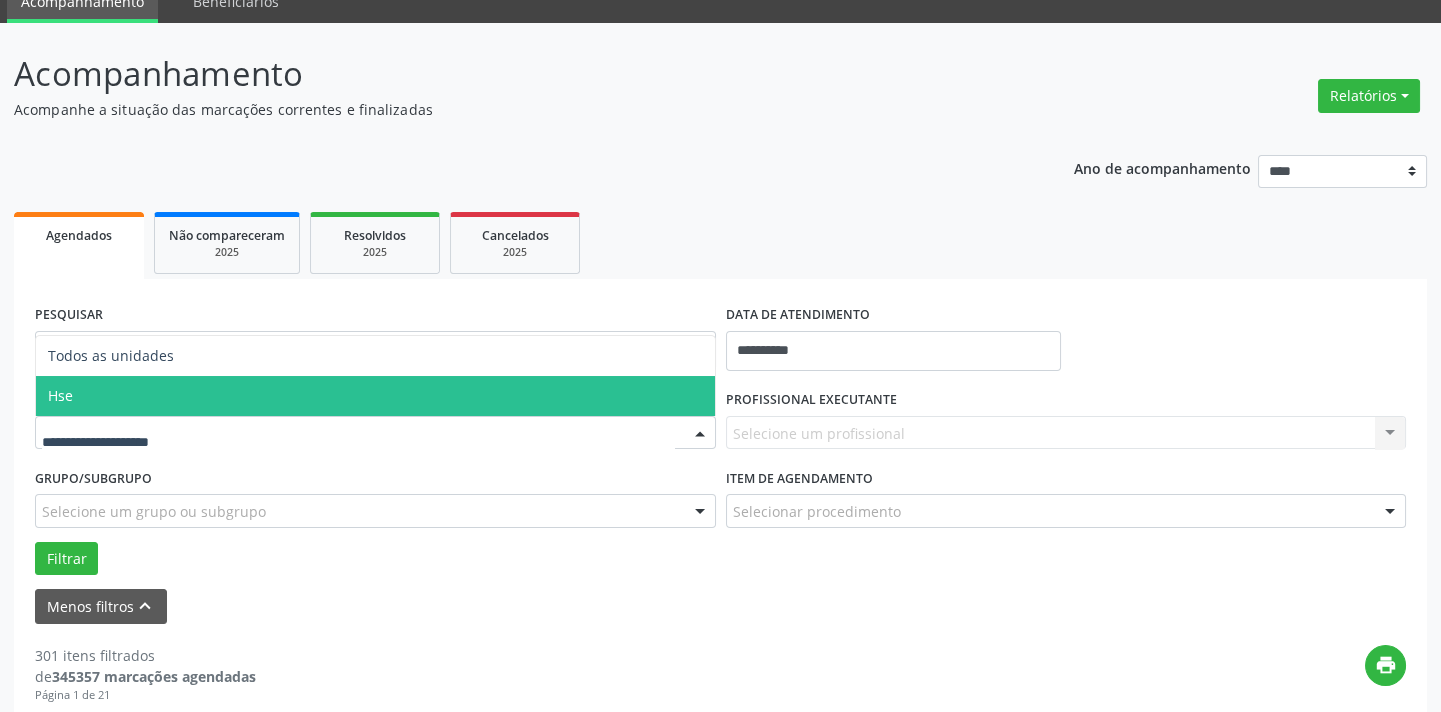 click on "Hse" at bounding box center [375, 396] 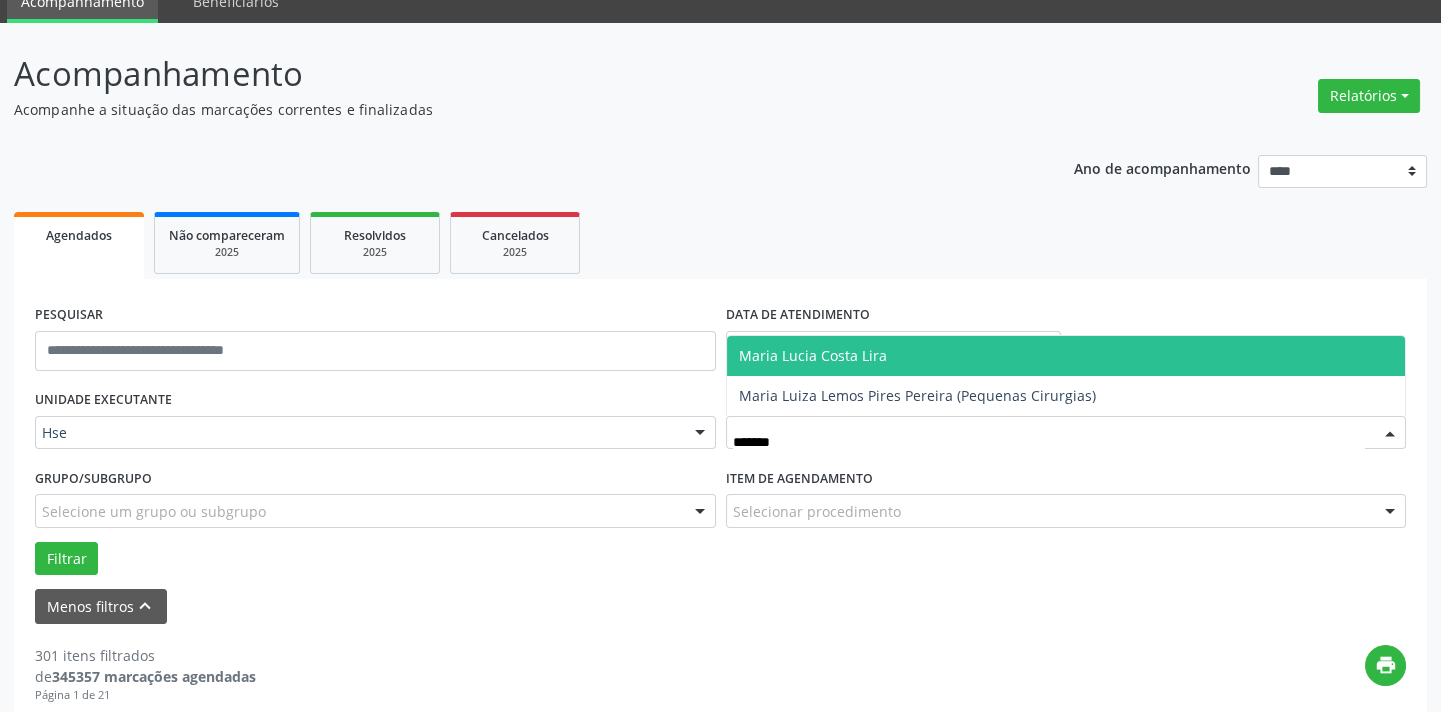 type on "********" 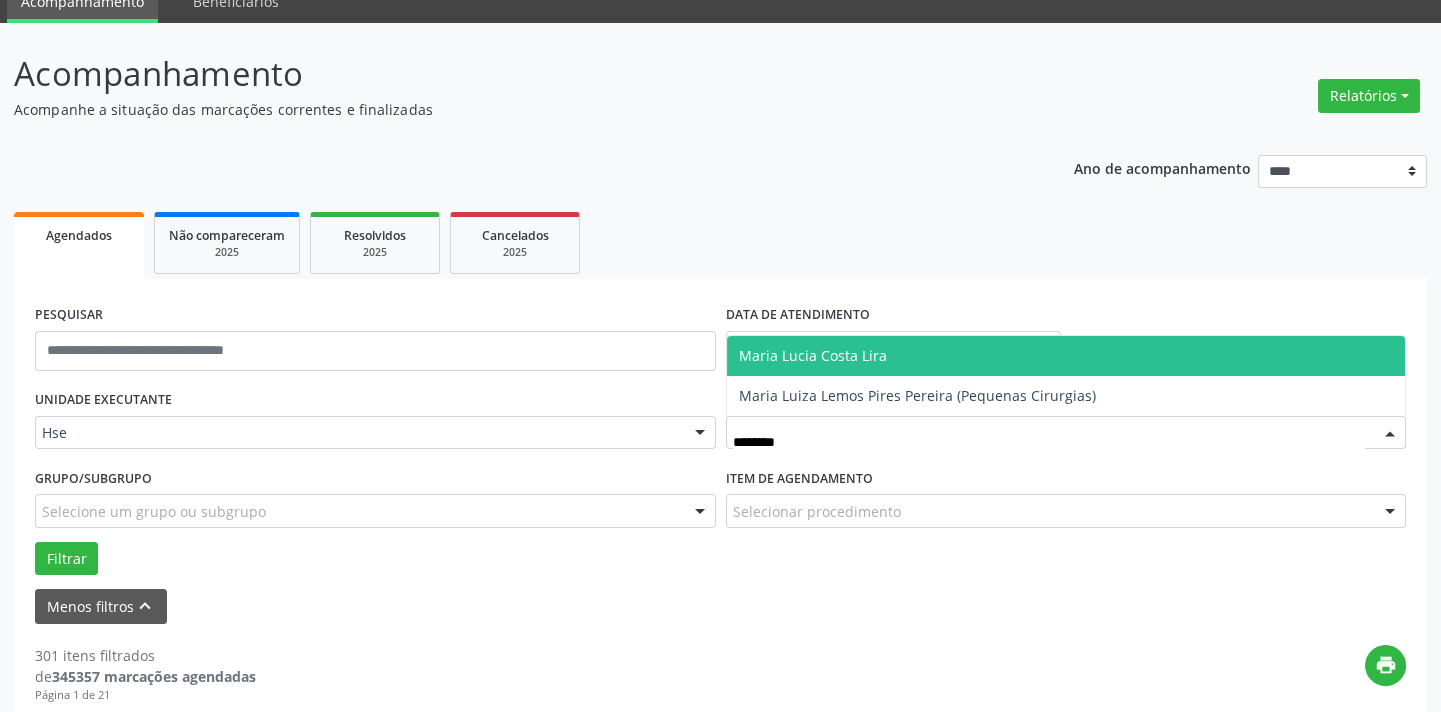 click on "Maria Lucia Costa Lira" at bounding box center (1066, 356) 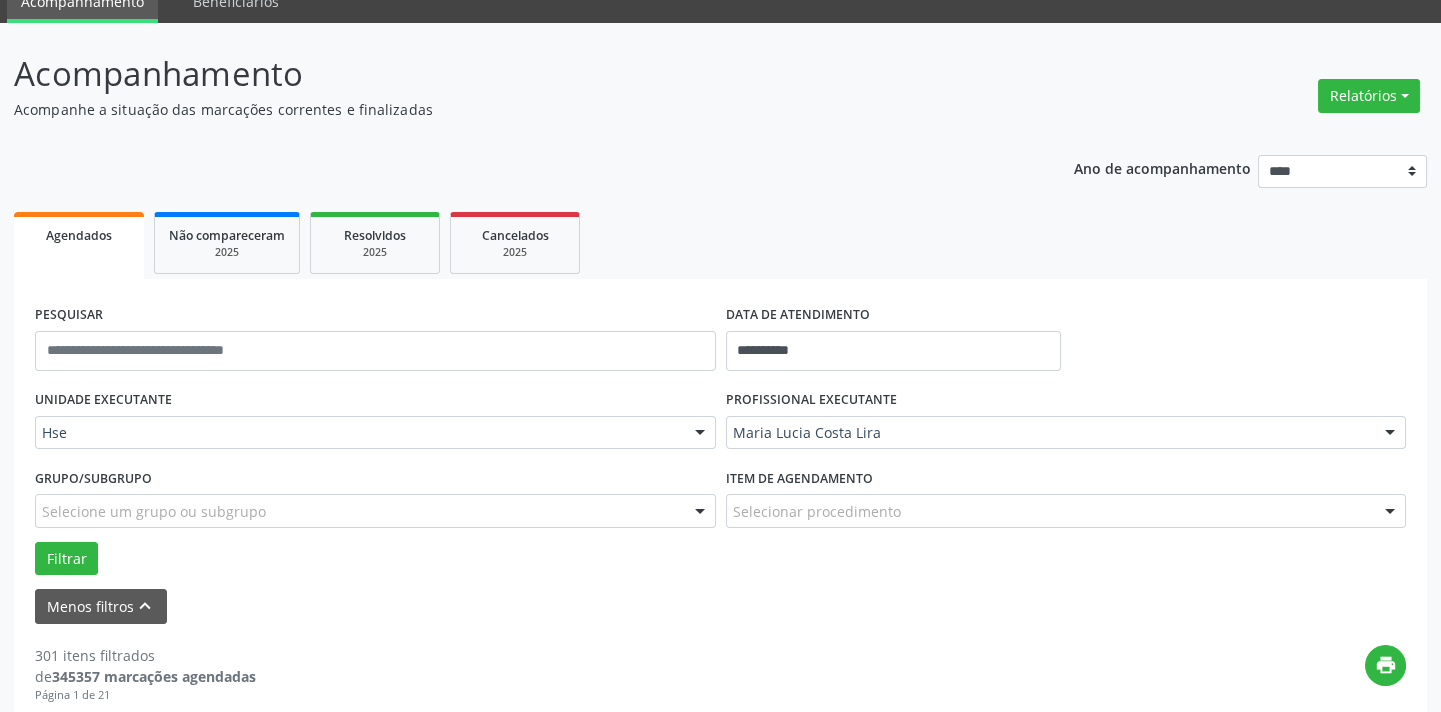 click on "Selecionar procedimento" at bounding box center (1066, 511) 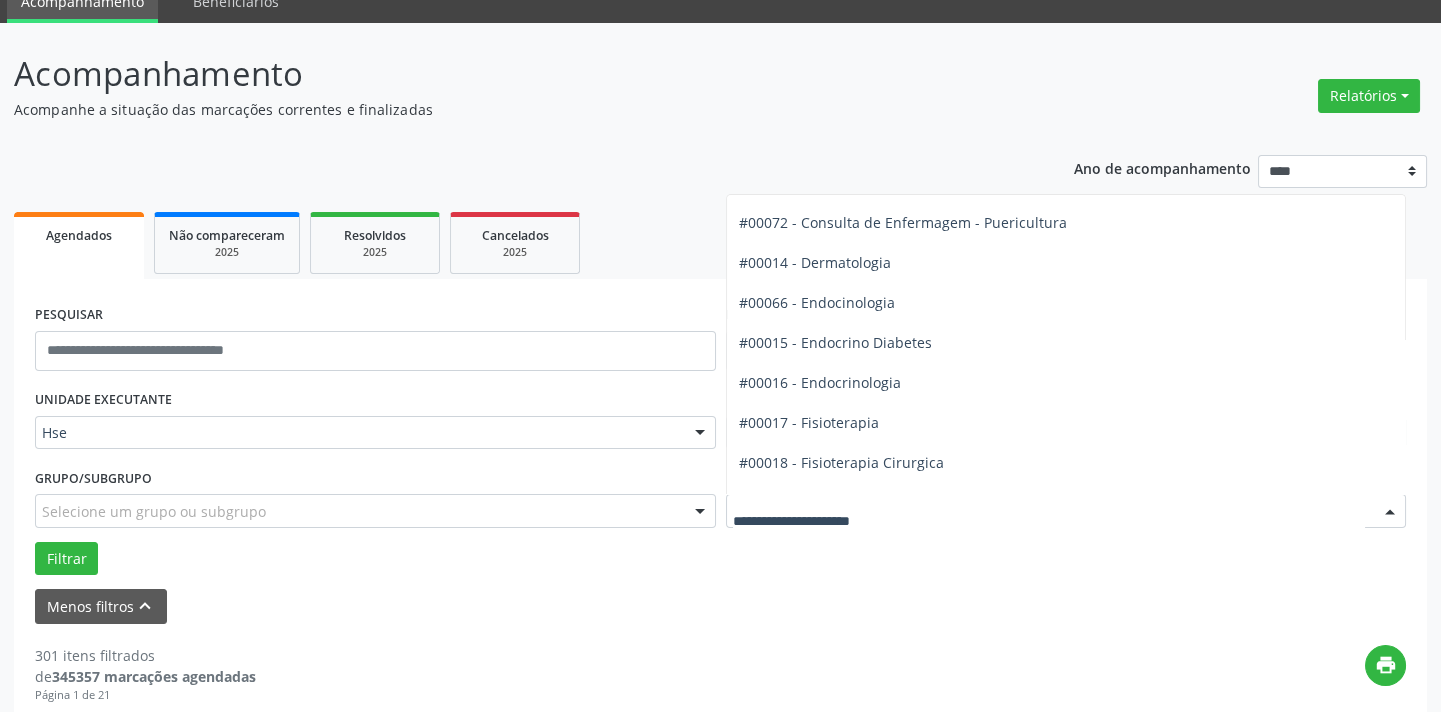 scroll, scrollTop: 933, scrollLeft: 0, axis: vertical 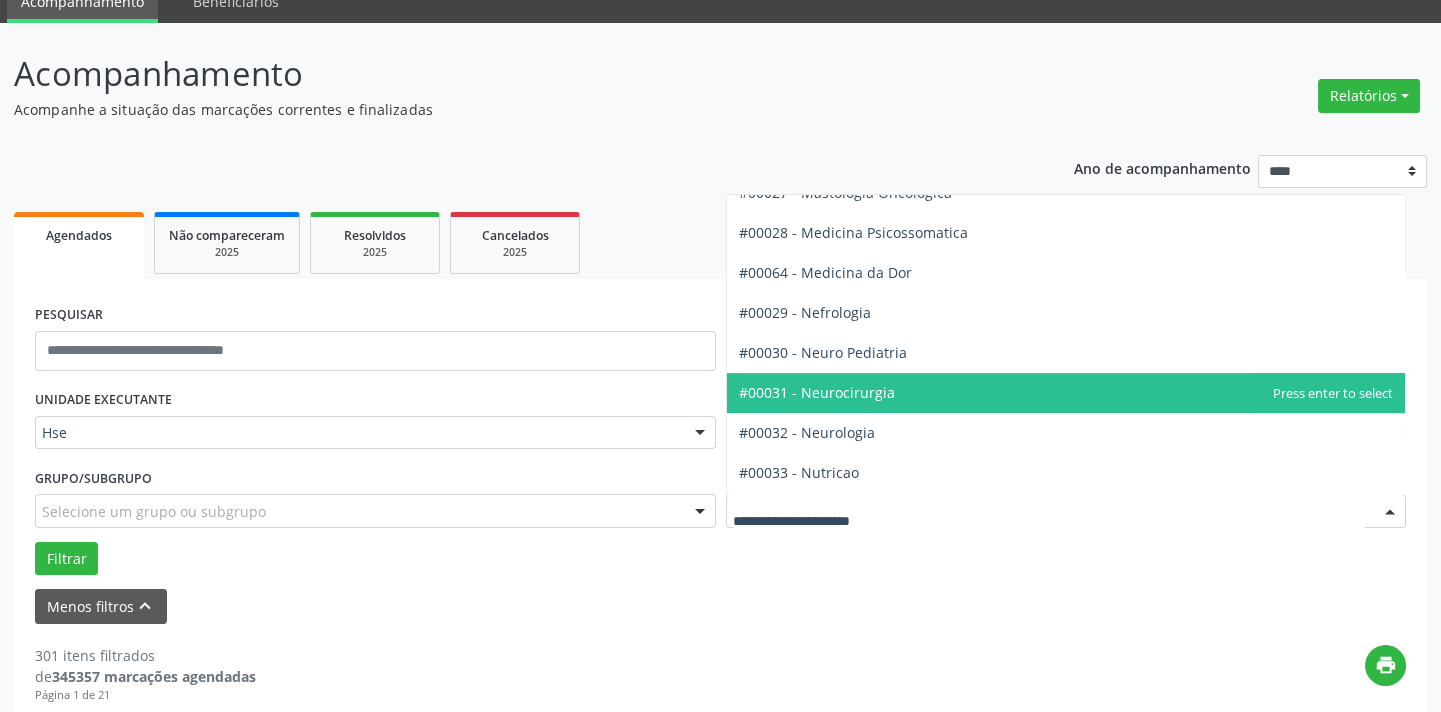 click on "#00031 - Neurocirurgia" at bounding box center (1066, 393) 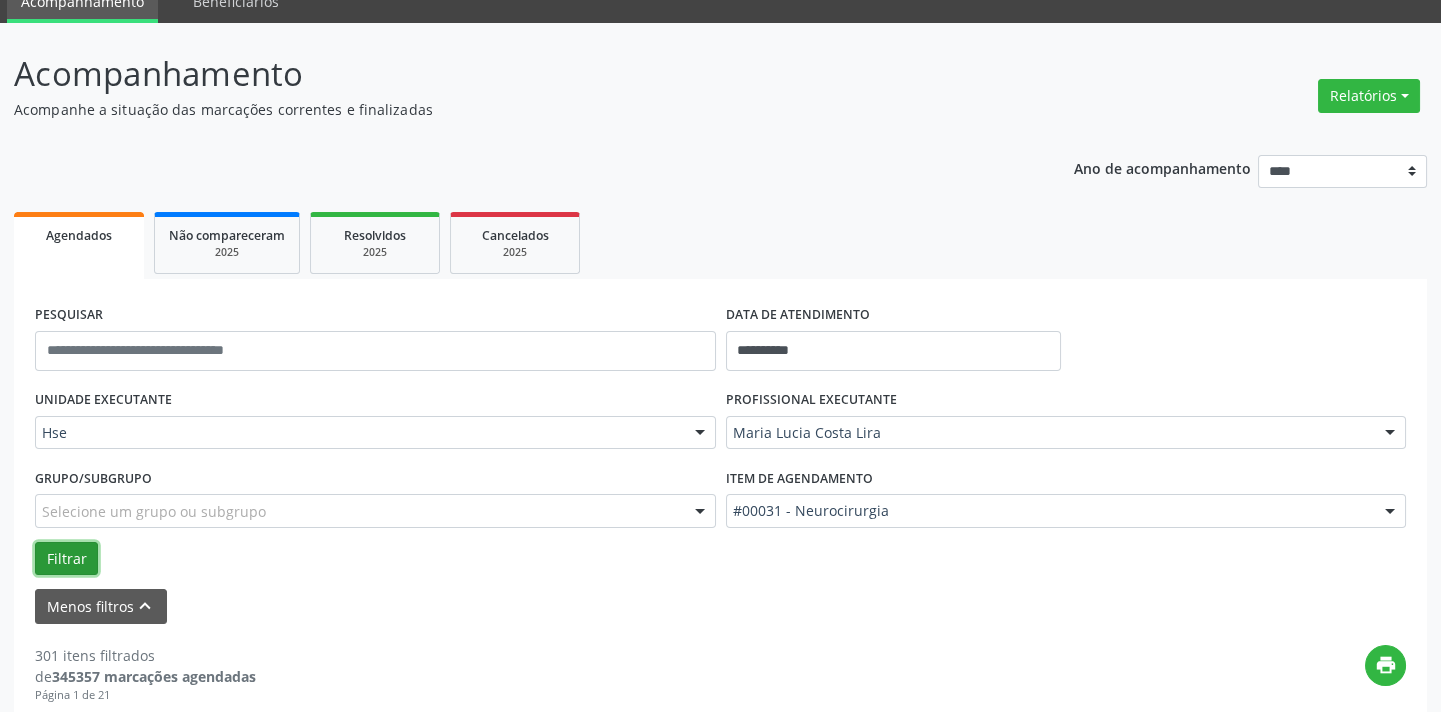 click on "Filtrar" at bounding box center (66, 559) 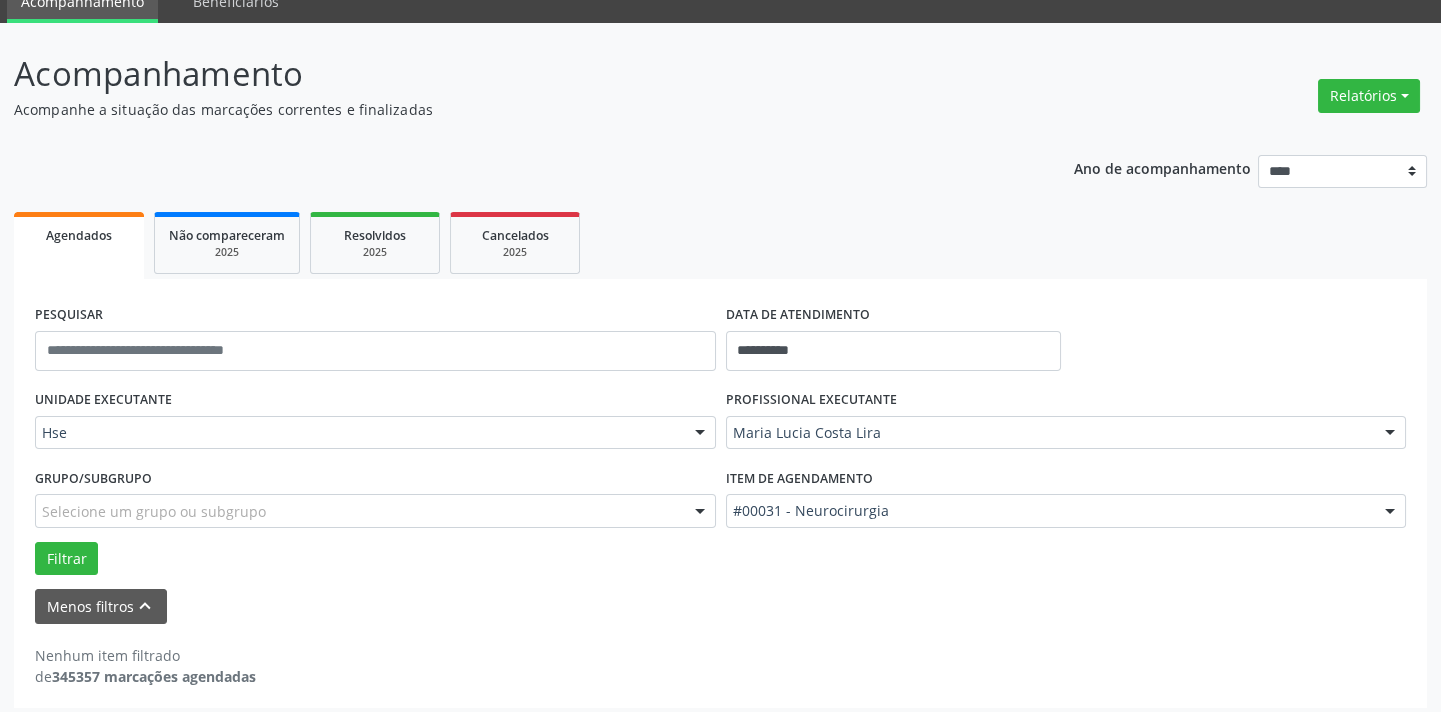 scroll, scrollTop: 95, scrollLeft: 0, axis: vertical 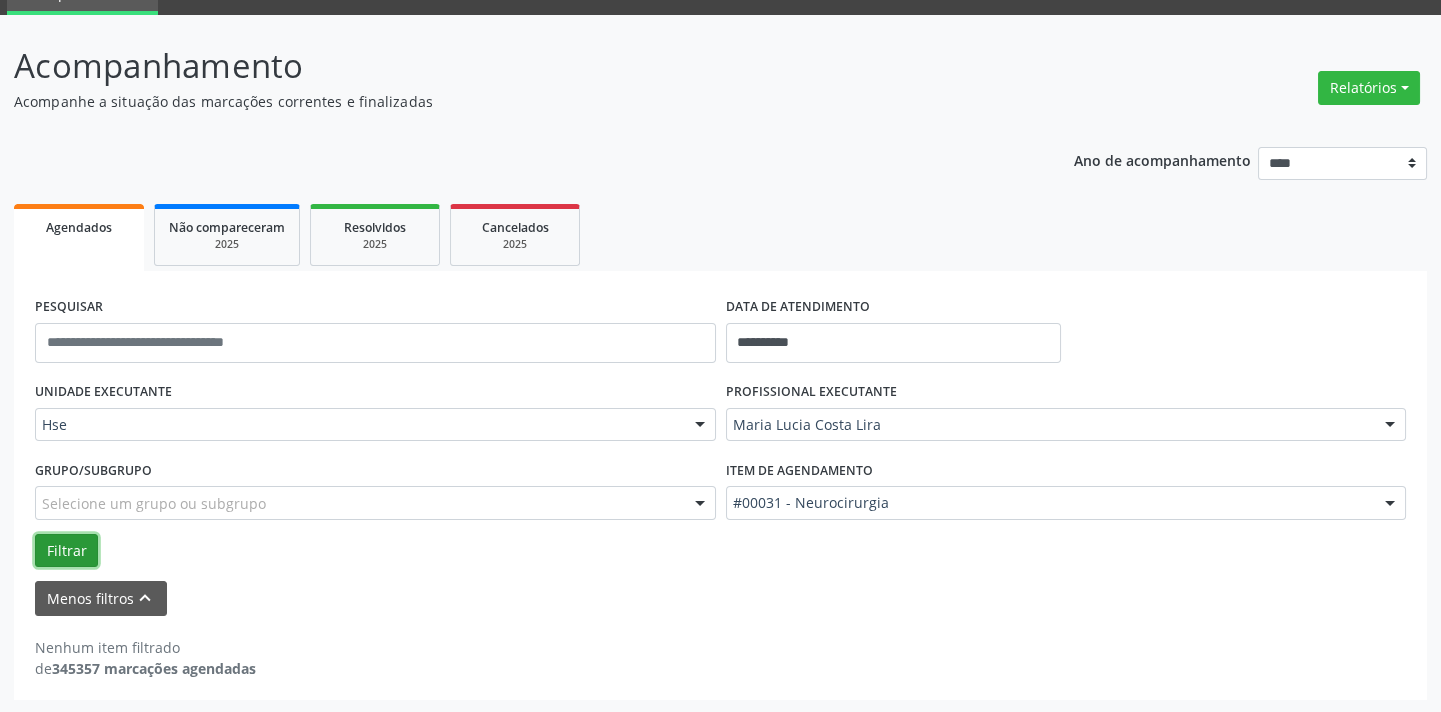 click on "Filtrar" at bounding box center (66, 551) 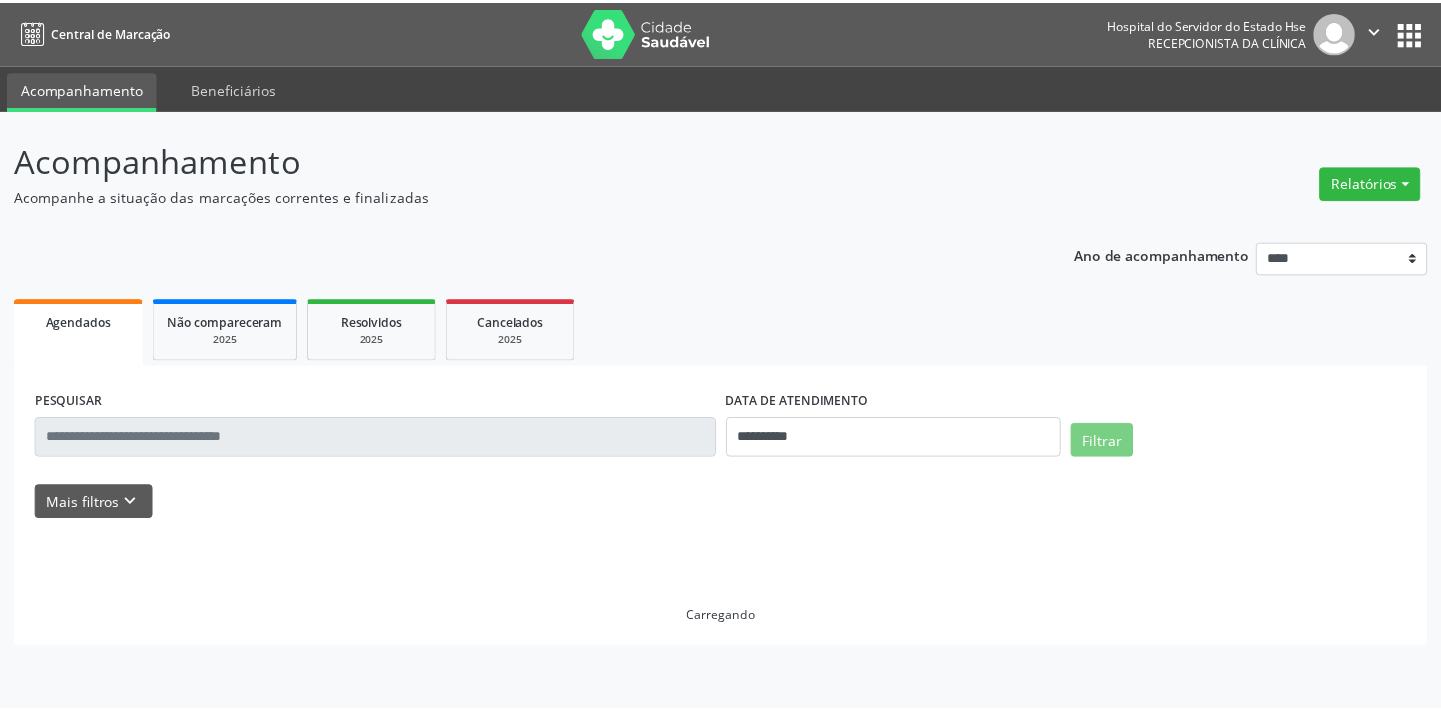 scroll, scrollTop: 0, scrollLeft: 0, axis: both 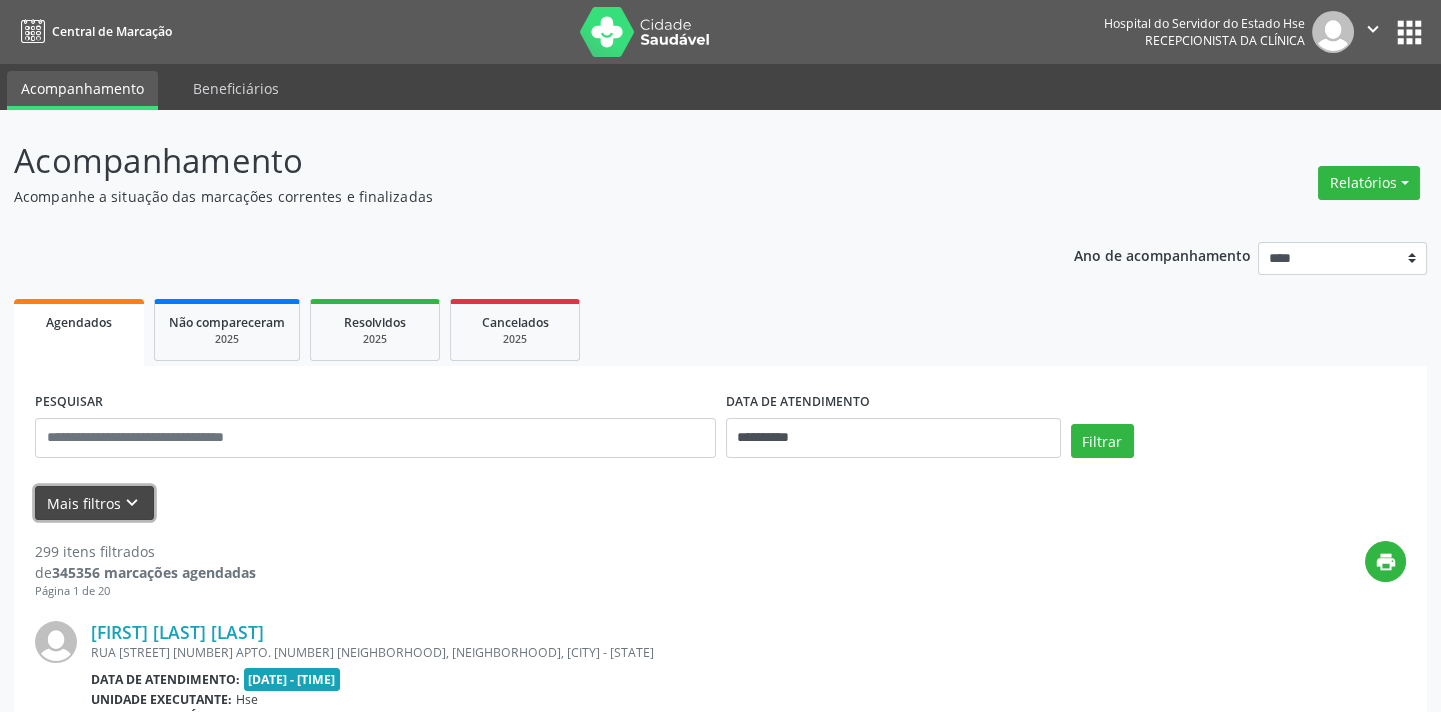 click on "Mais filtros
keyboard_arrow_down" at bounding box center [94, 503] 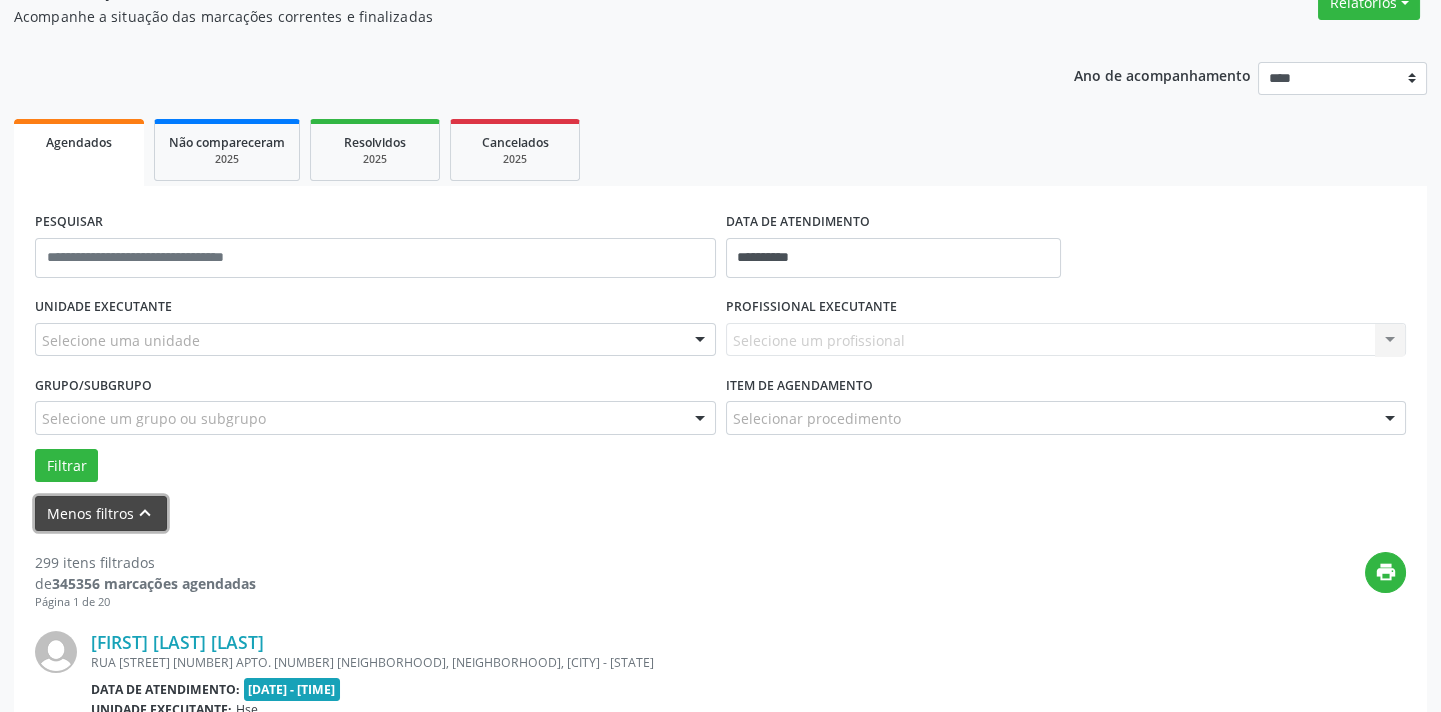 scroll, scrollTop: 181, scrollLeft: 0, axis: vertical 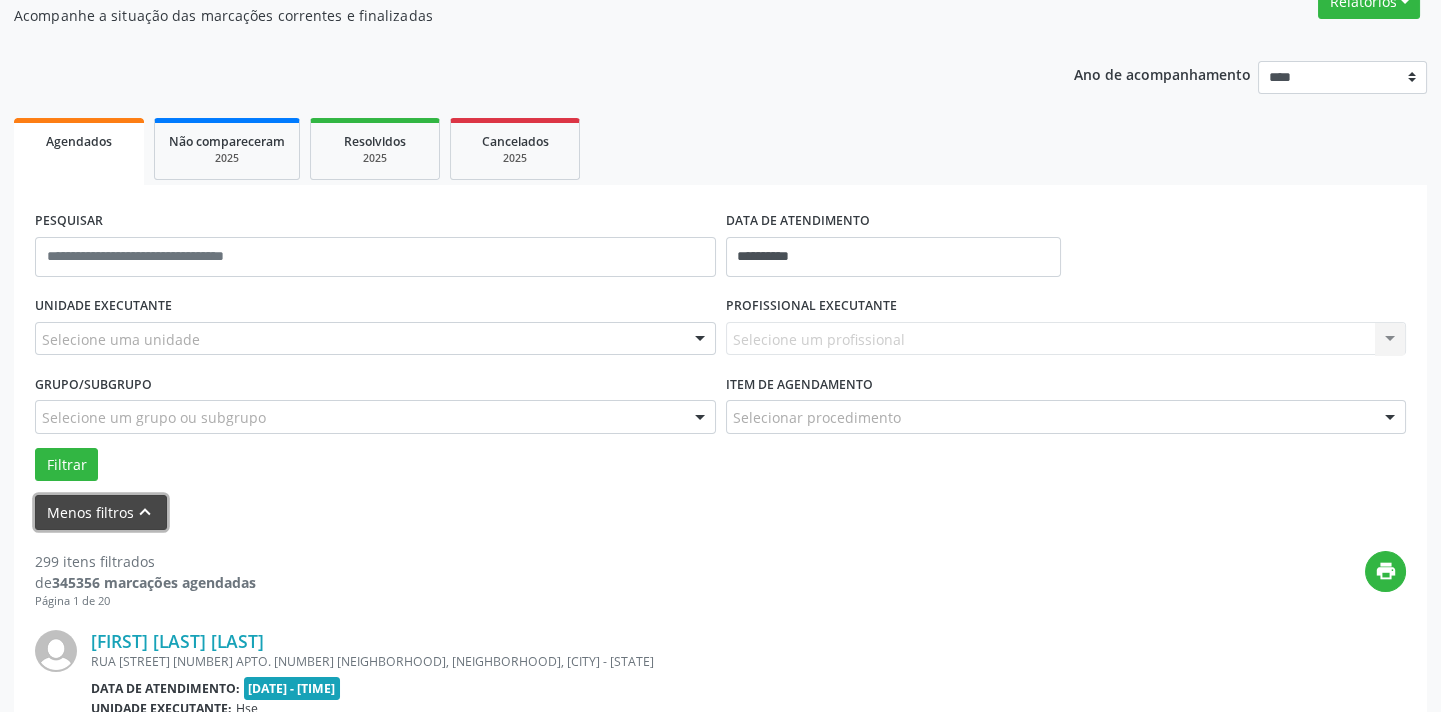 click on "Menos filtros
keyboard_arrow_up" at bounding box center [101, 512] 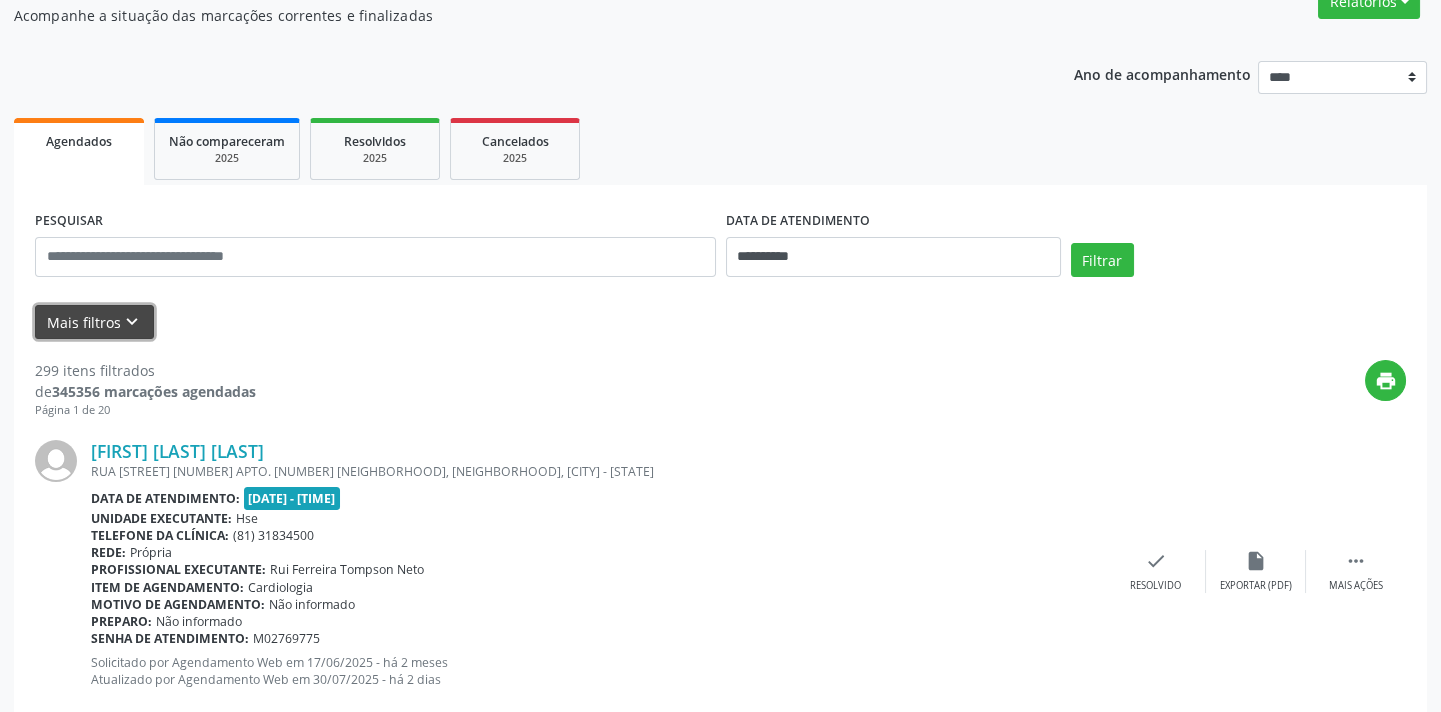 click on "Mais filtros
keyboard_arrow_down" at bounding box center (94, 322) 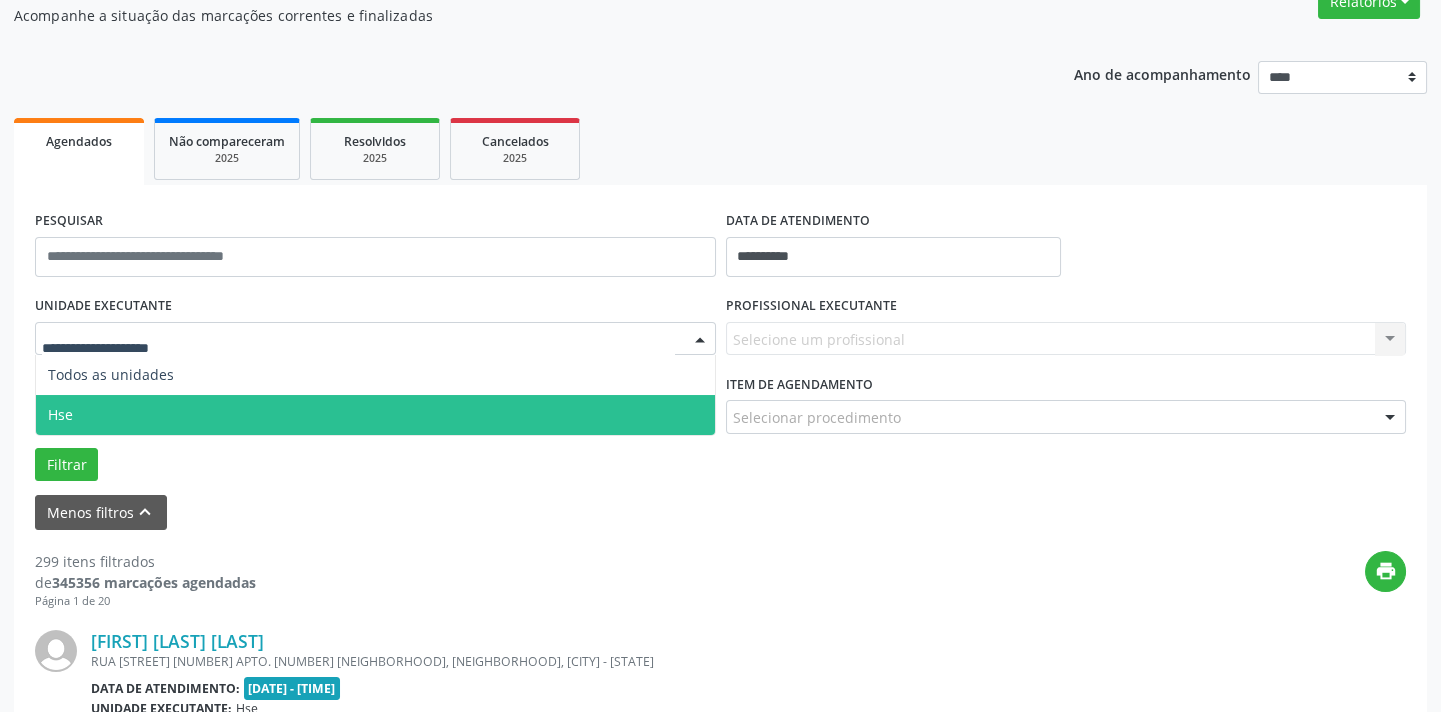 click on "Hse" at bounding box center (375, 415) 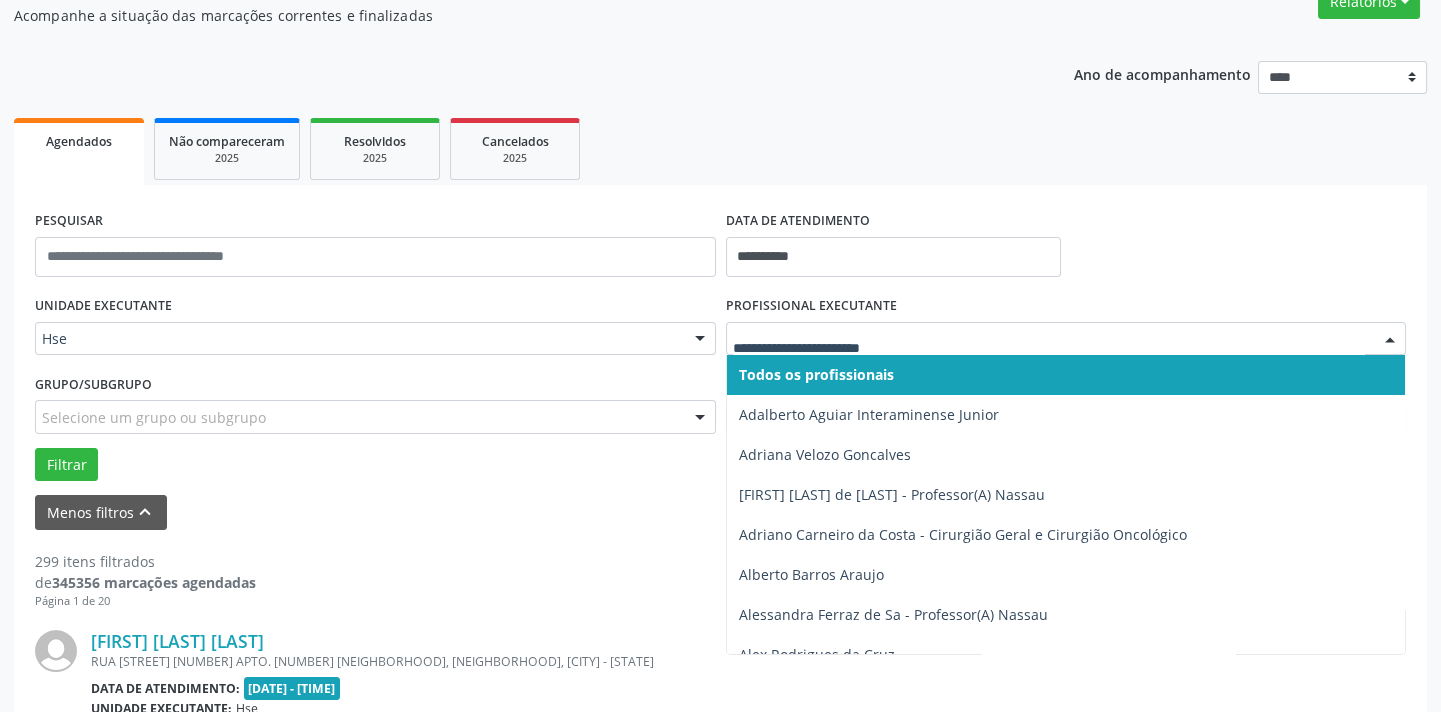 click at bounding box center [1390, 340] 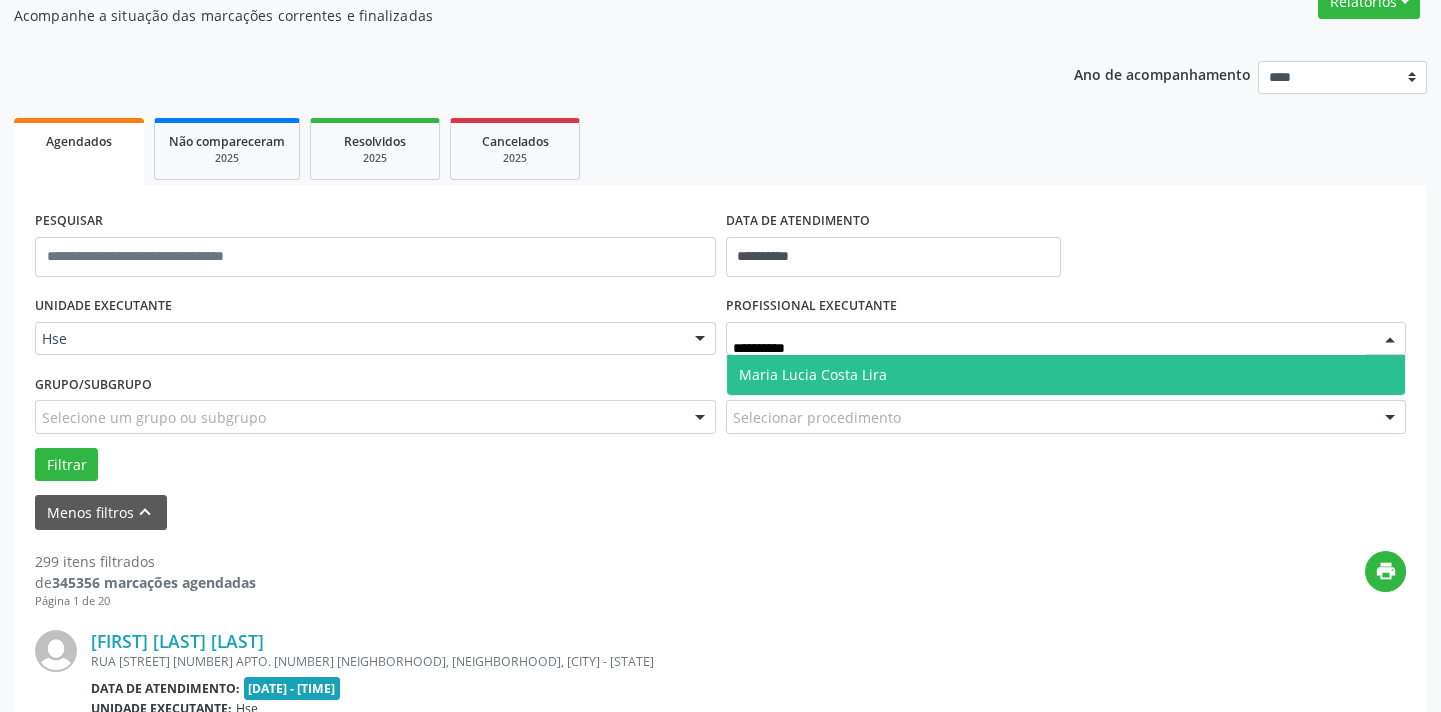 type on "**********" 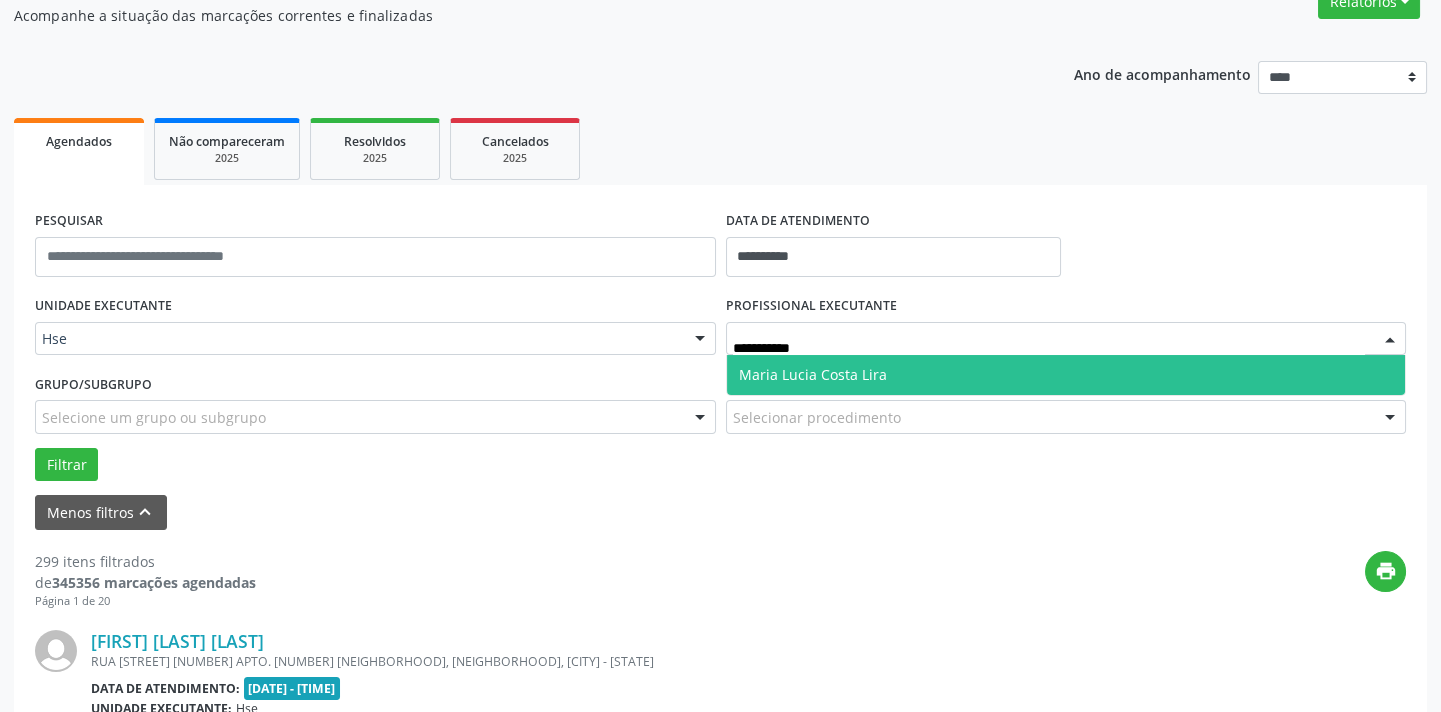 click on "Maria Lucia Costa Lira" at bounding box center (1066, 375) 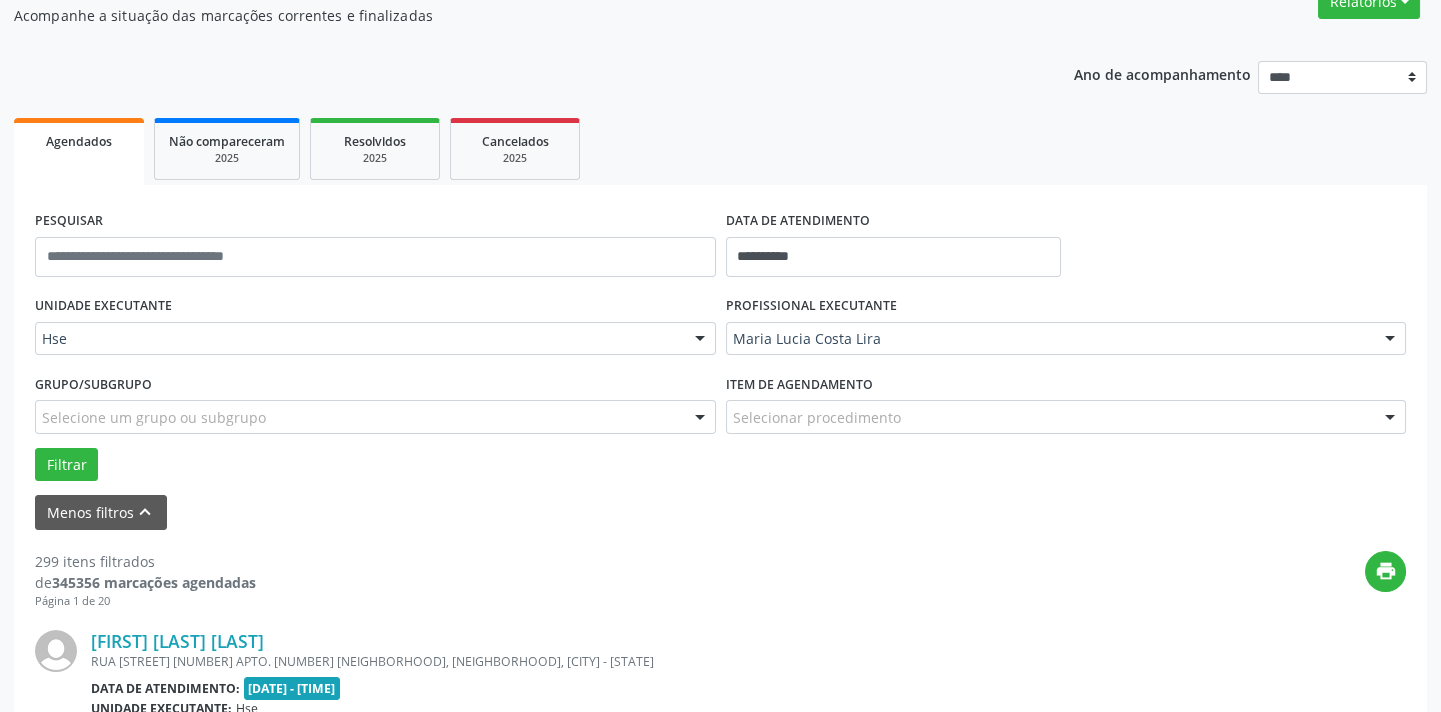 click on "Selecionar procedimento" at bounding box center (1066, 417) 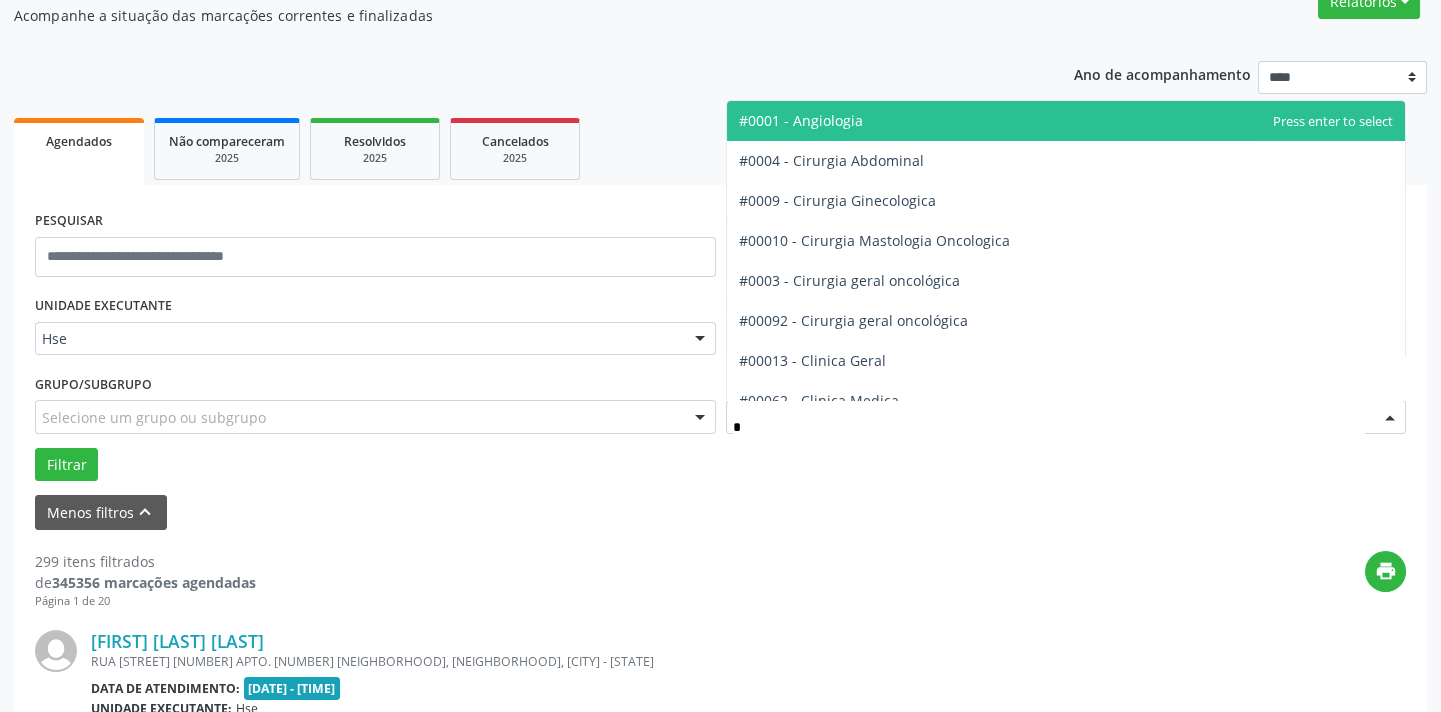 type on "**" 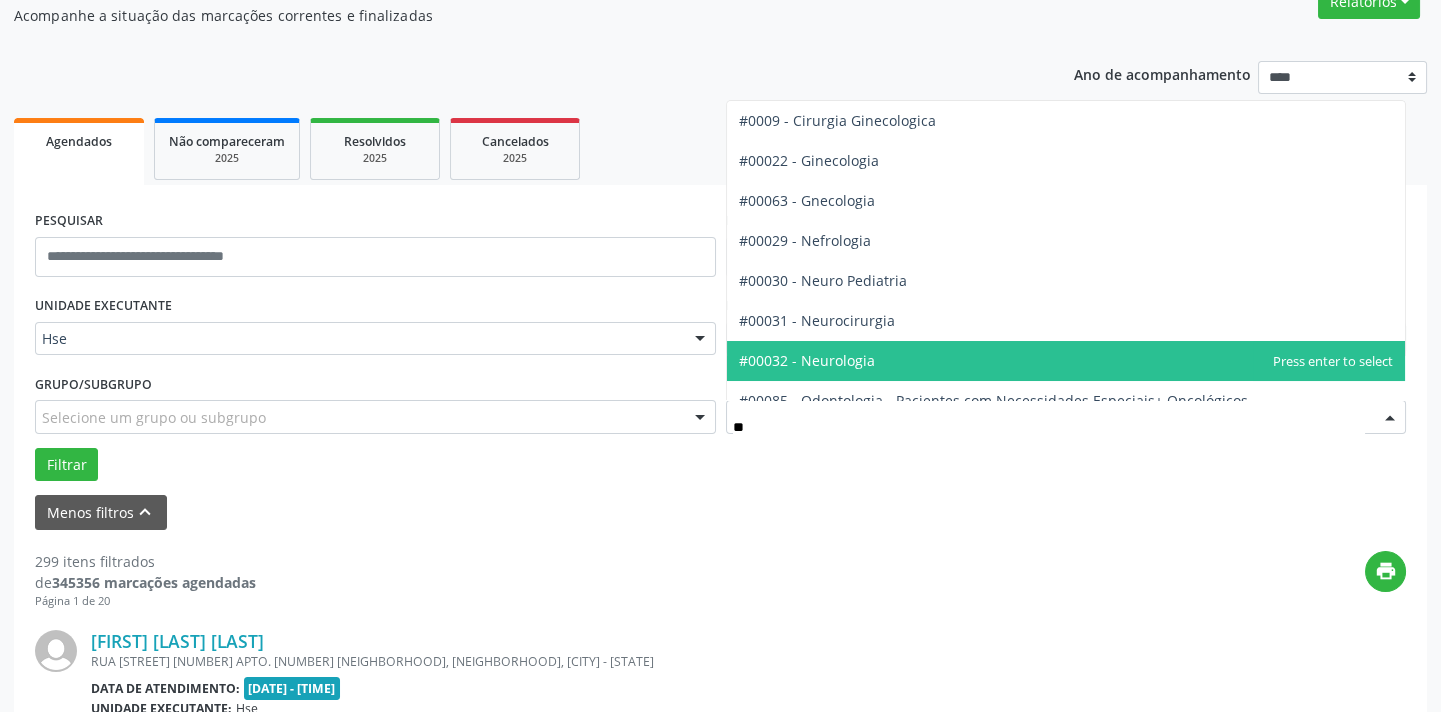 click on "#00032 - Neurologia" at bounding box center (1066, 361) 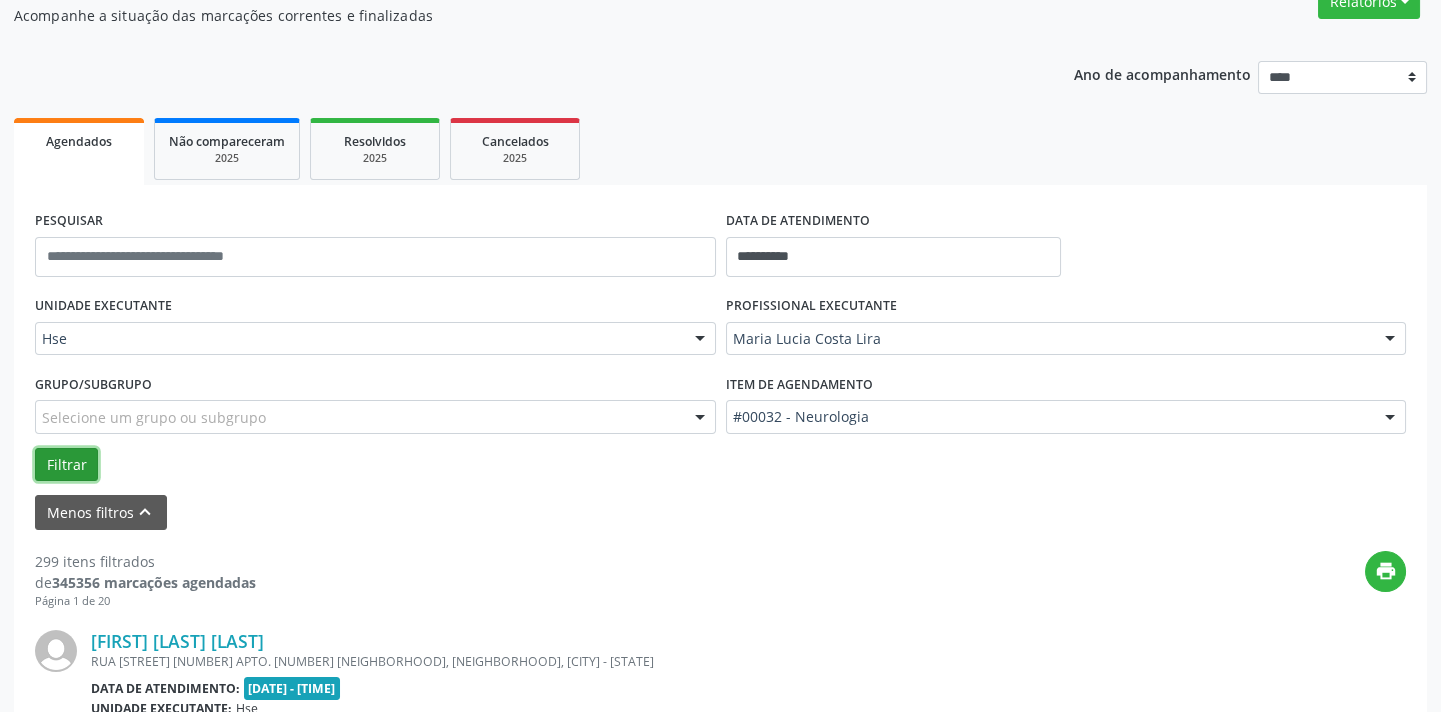 click on "Filtrar" at bounding box center (66, 465) 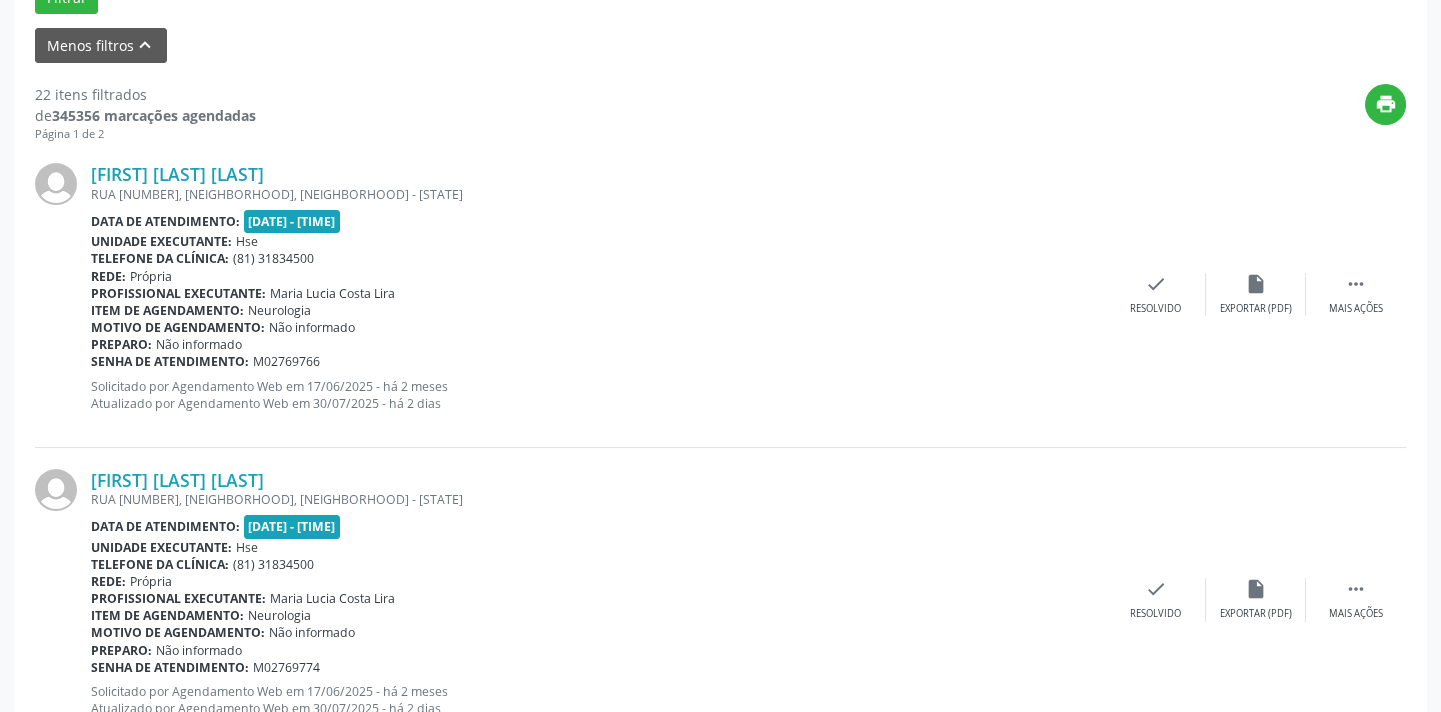 scroll, scrollTop: 636, scrollLeft: 0, axis: vertical 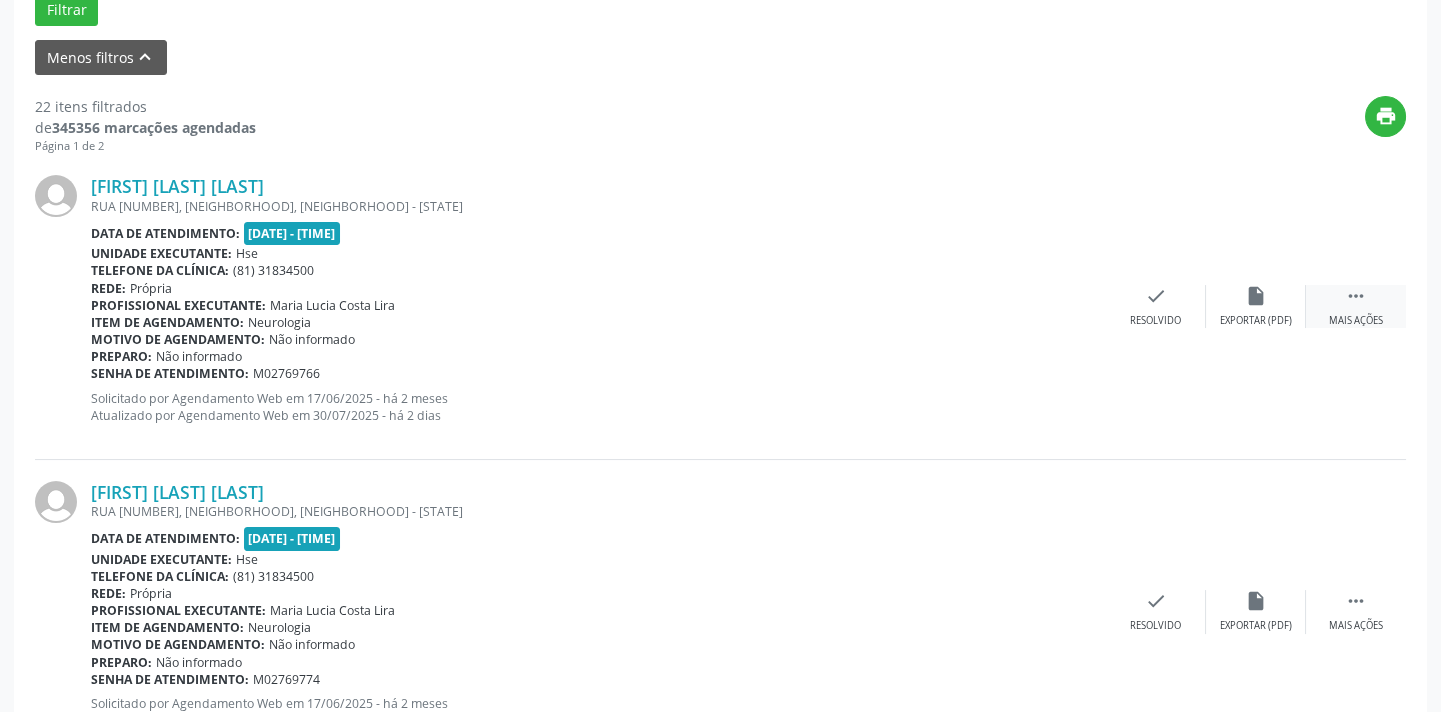 click on "" at bounding box center [1356, 296] 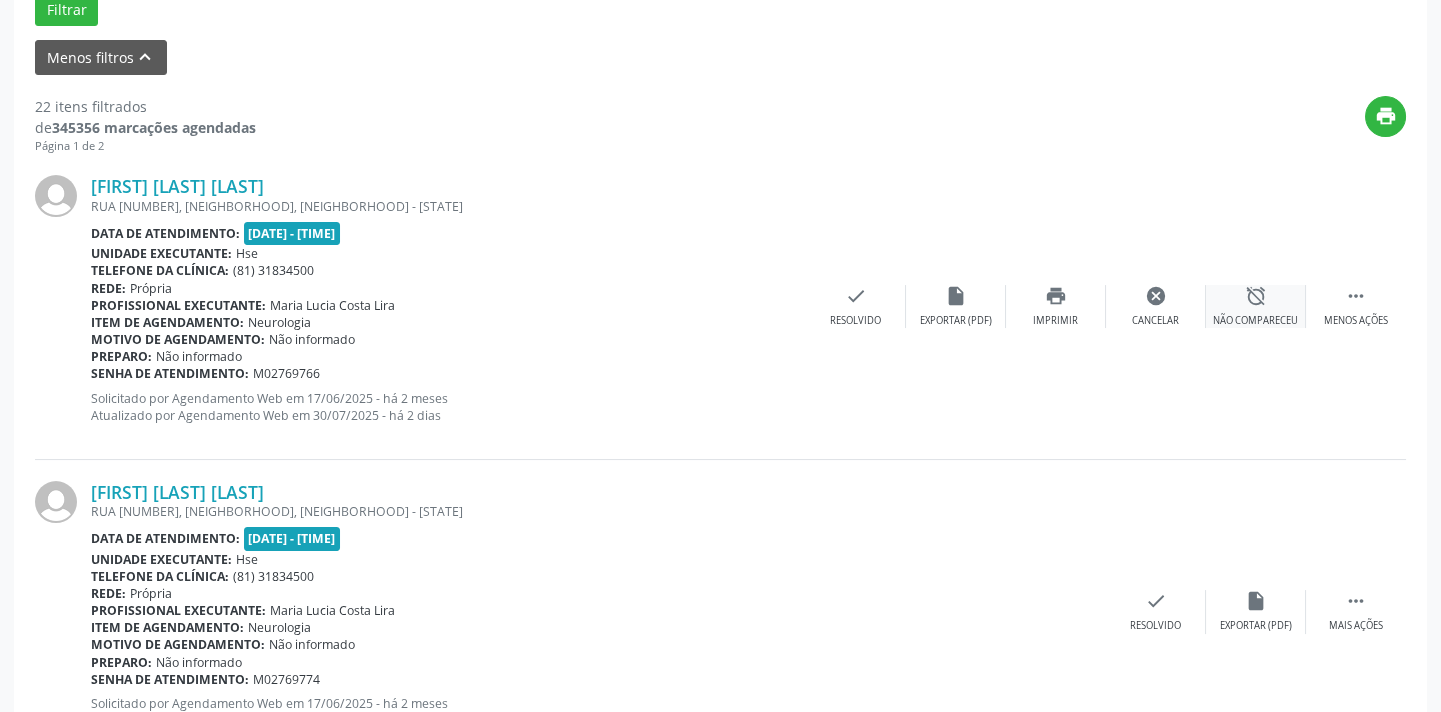 click on "alarm_off
Não compareceu" at bounding box center [1256, 306] 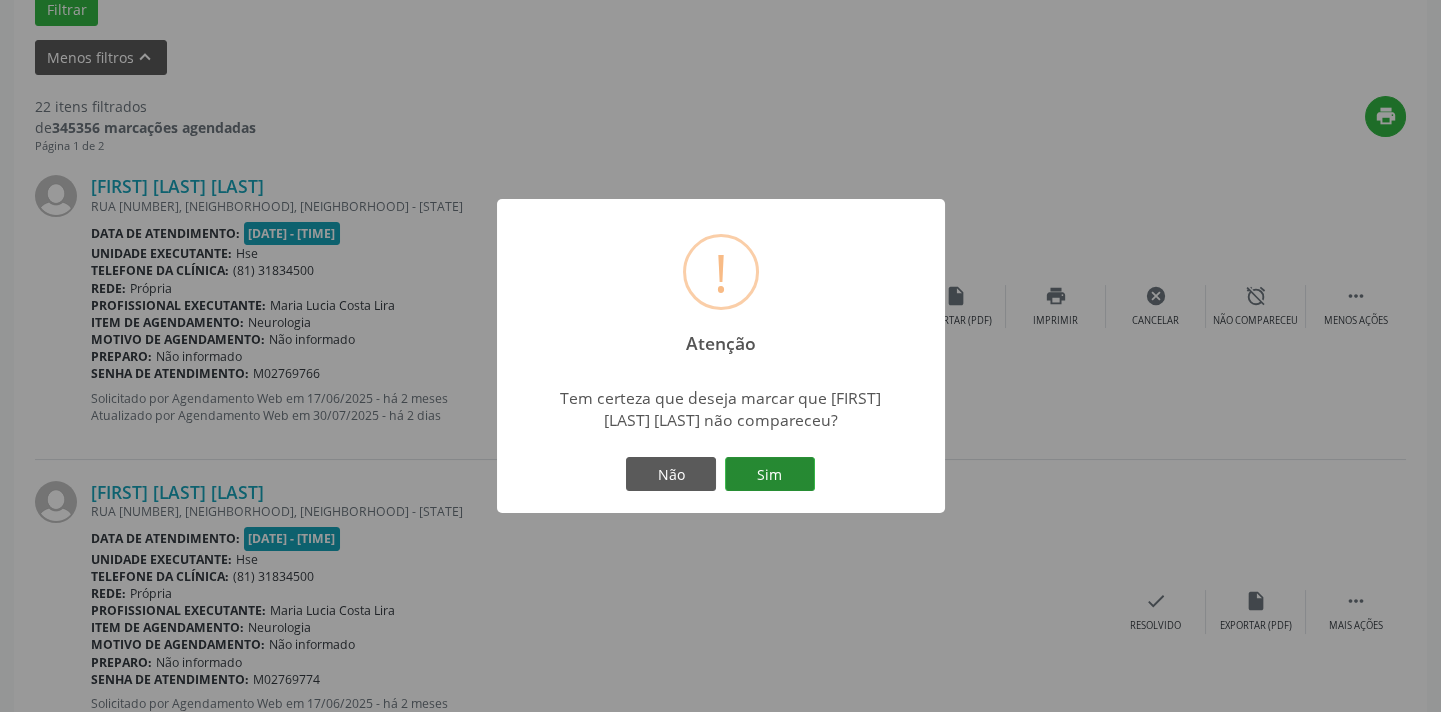 click on "Sim" at bounding box center (770, 474) 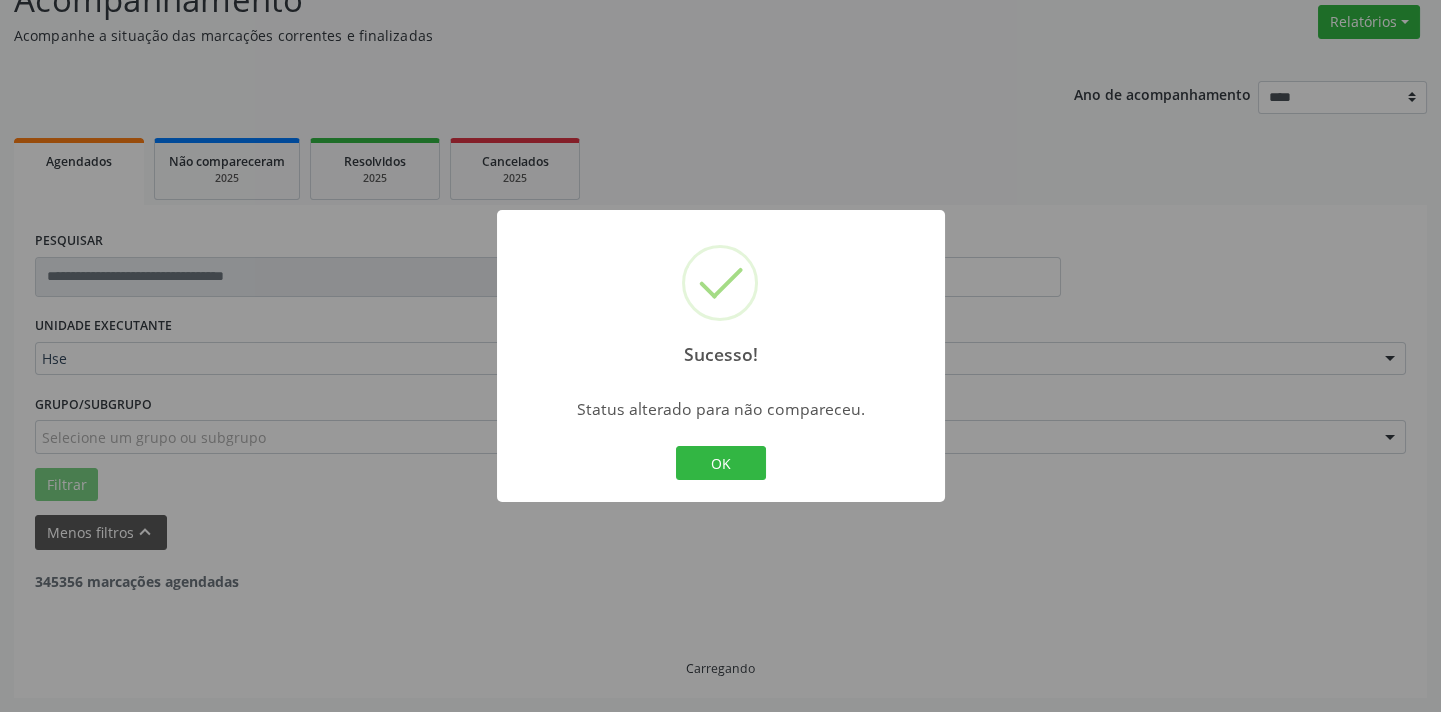 scroll, scrollTop: 160, scrollLeft: 0, axis: vertical 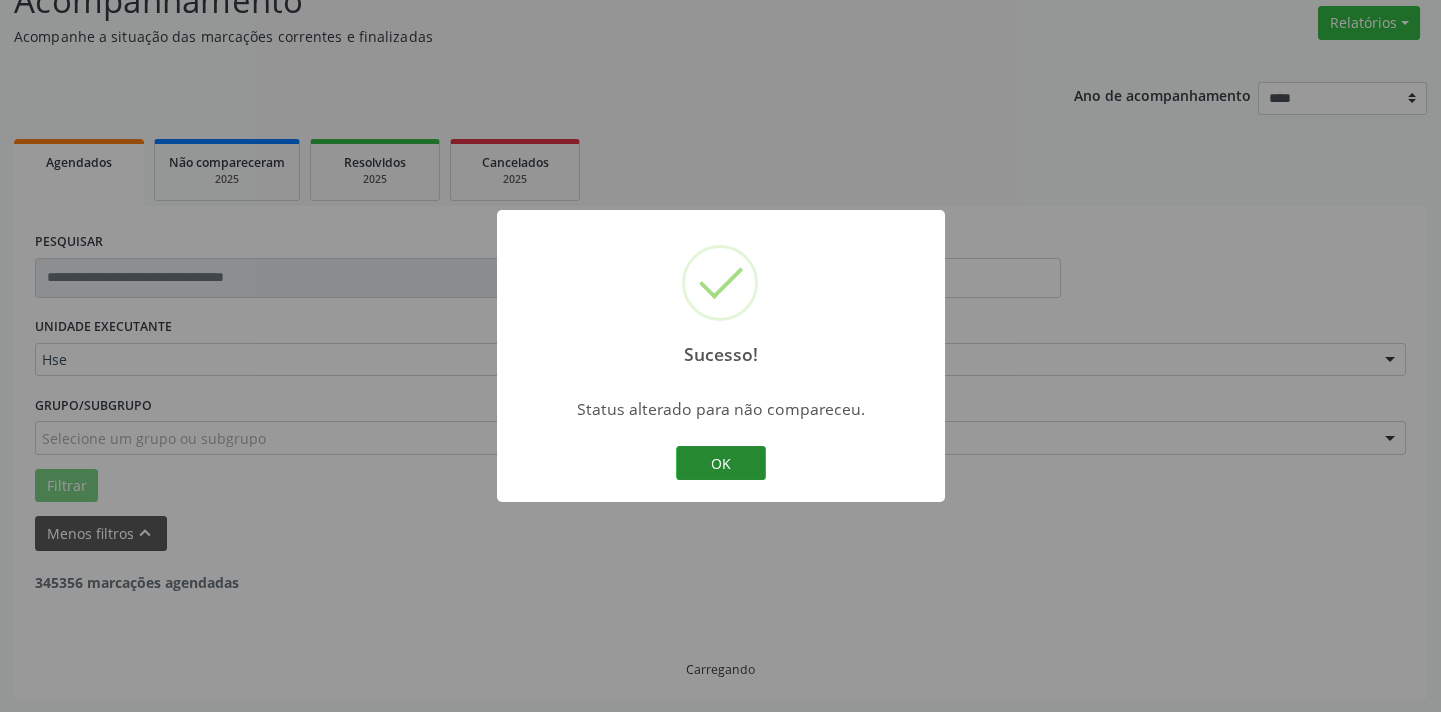 click on "OK" at bounding box center (721, 463) 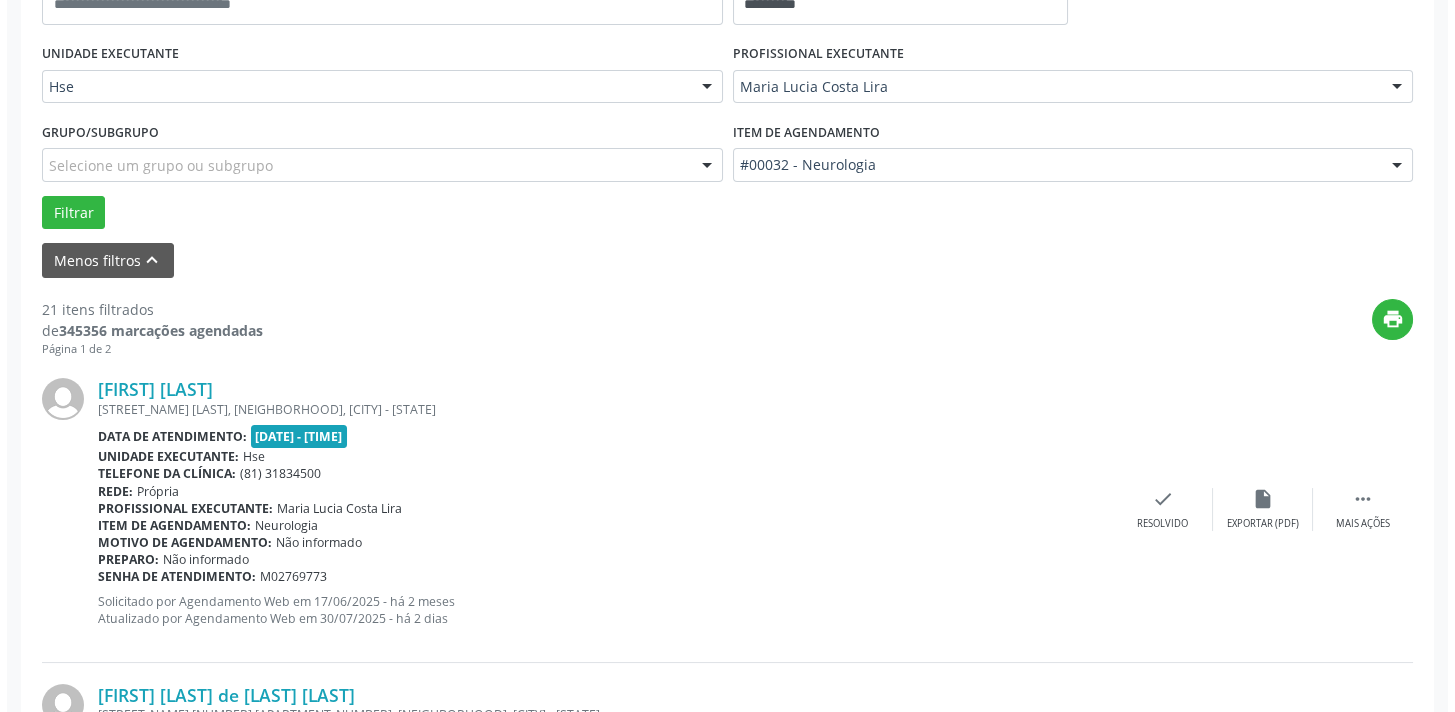 scroll, scrollTop: 454, scrollLeft: 0, axis: vertical 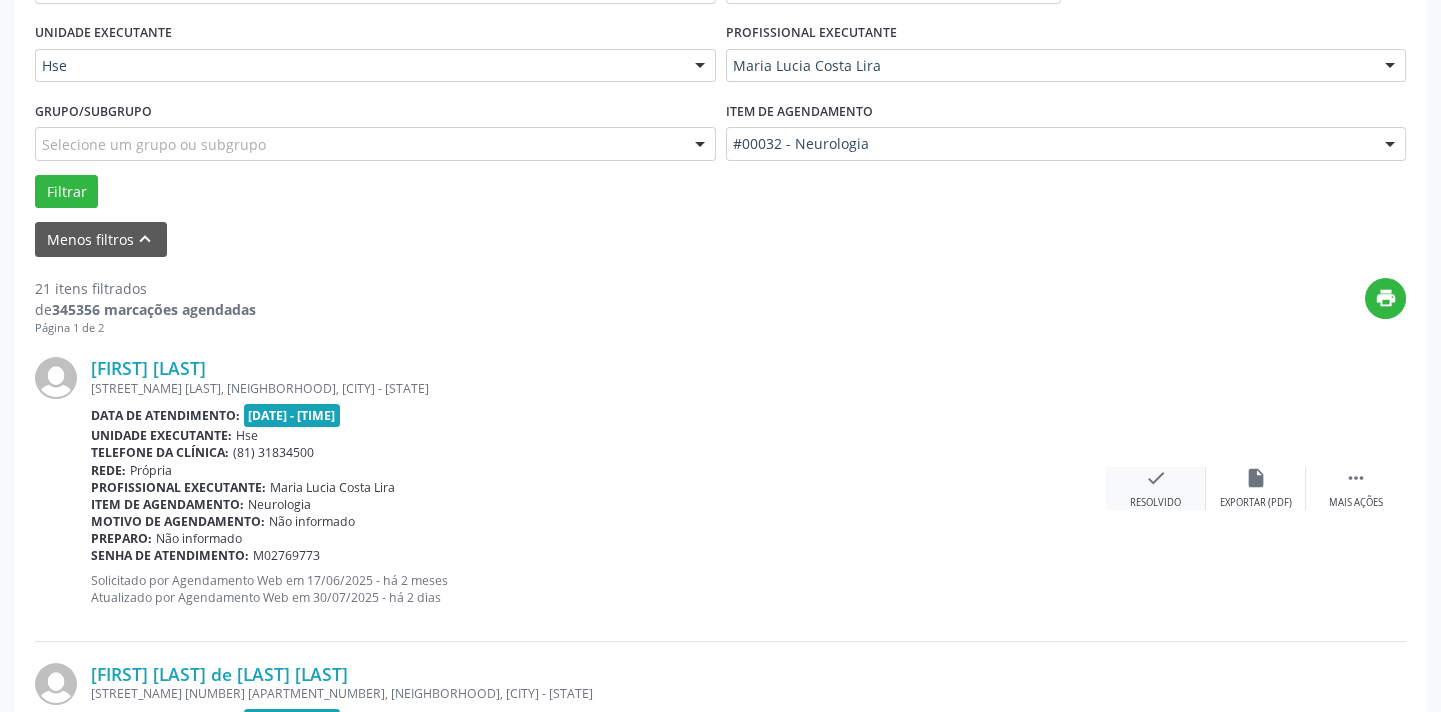 click on "check" at bounding box center [1156, 478] 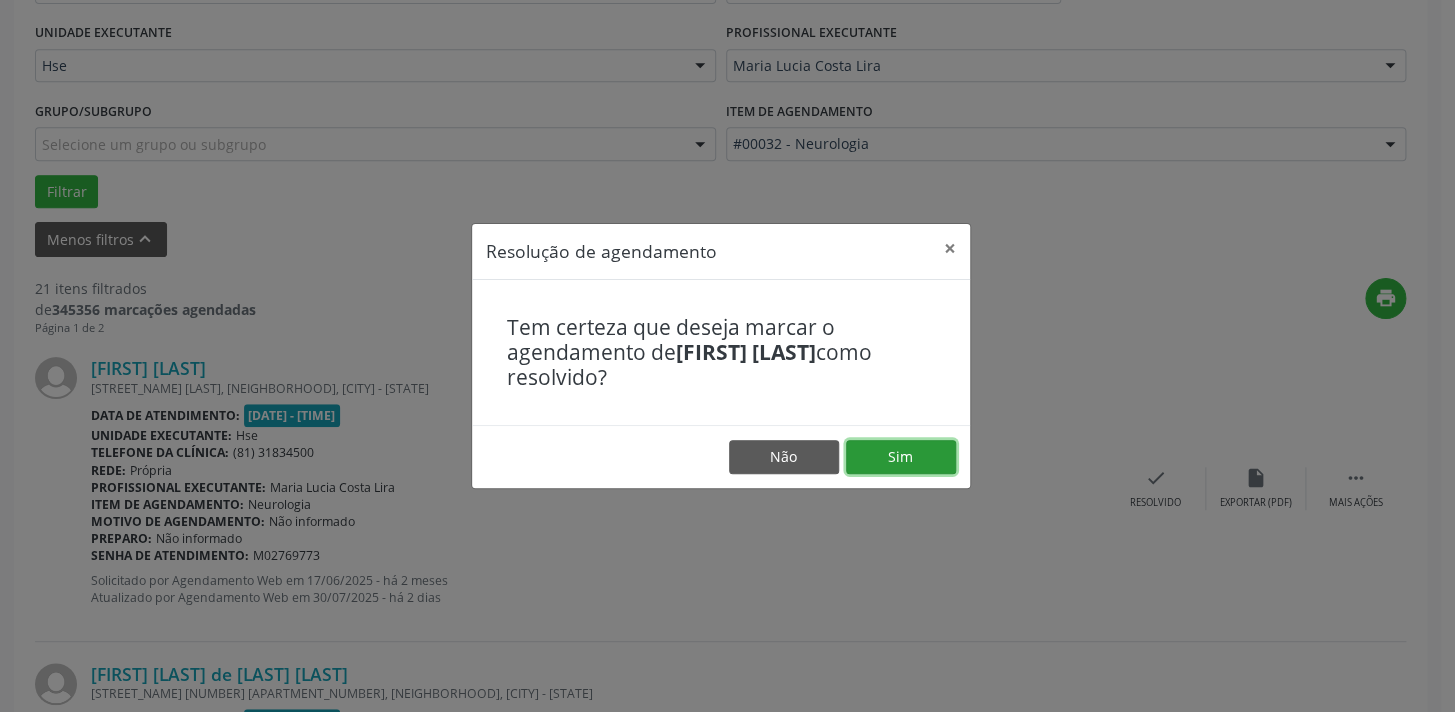 click on "Sim" at bounding box center (901, 457) 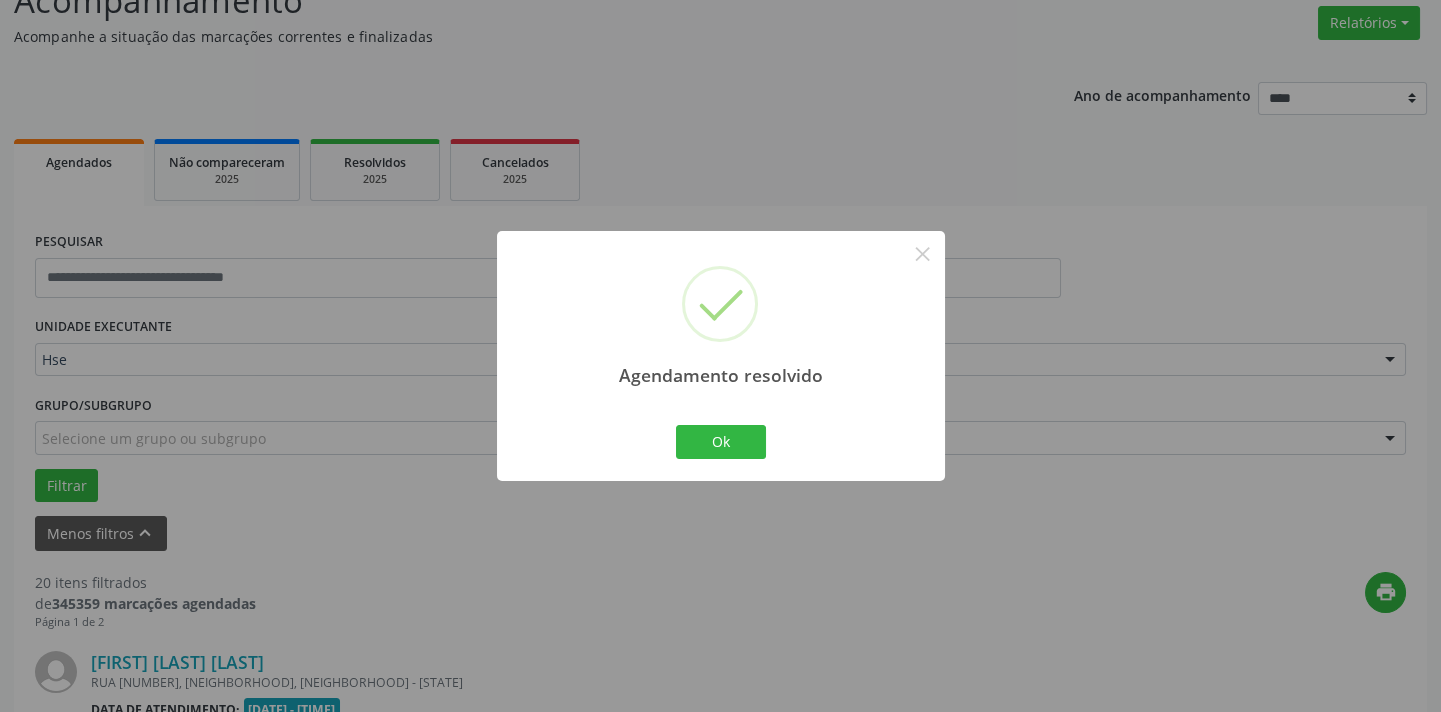 scroll, scrollTop: 454, scrollLeft: 0, axis: vertical 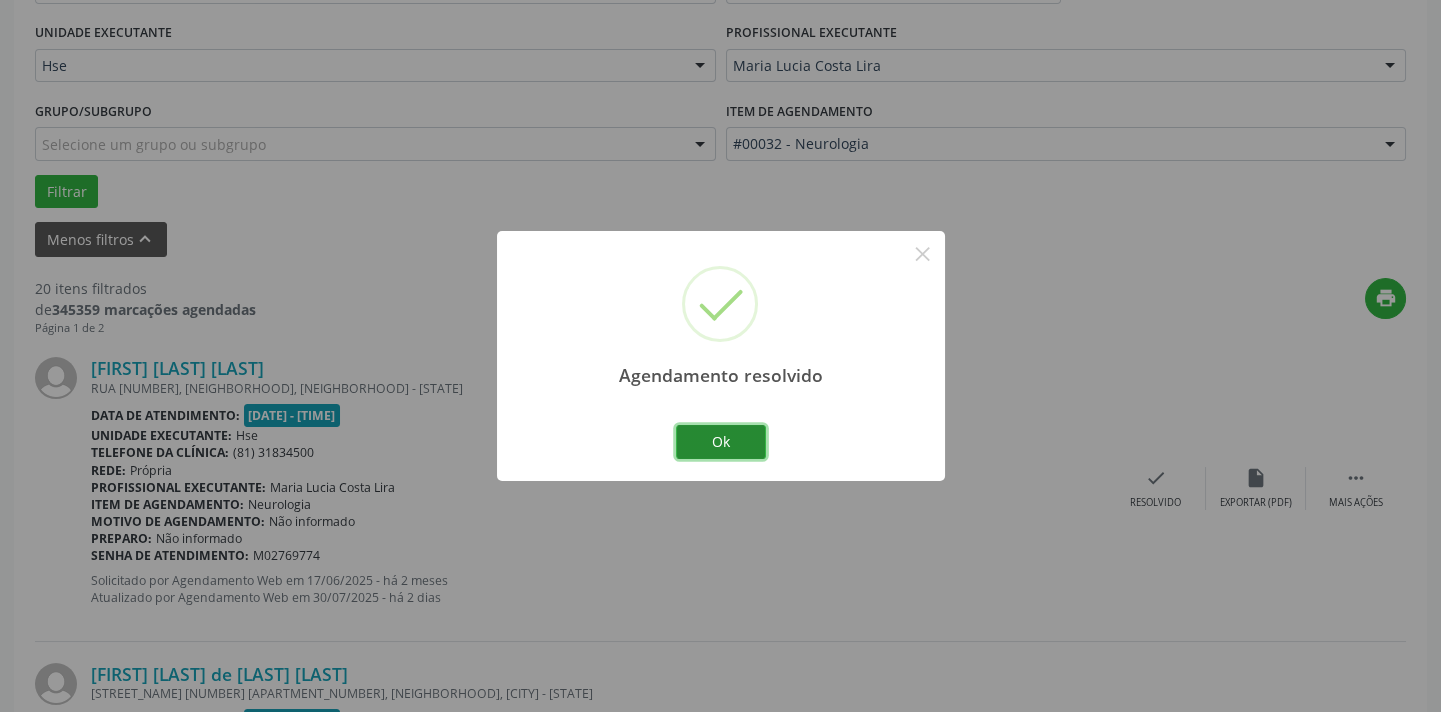 click on "Ok" at bounding box center [721, 442] 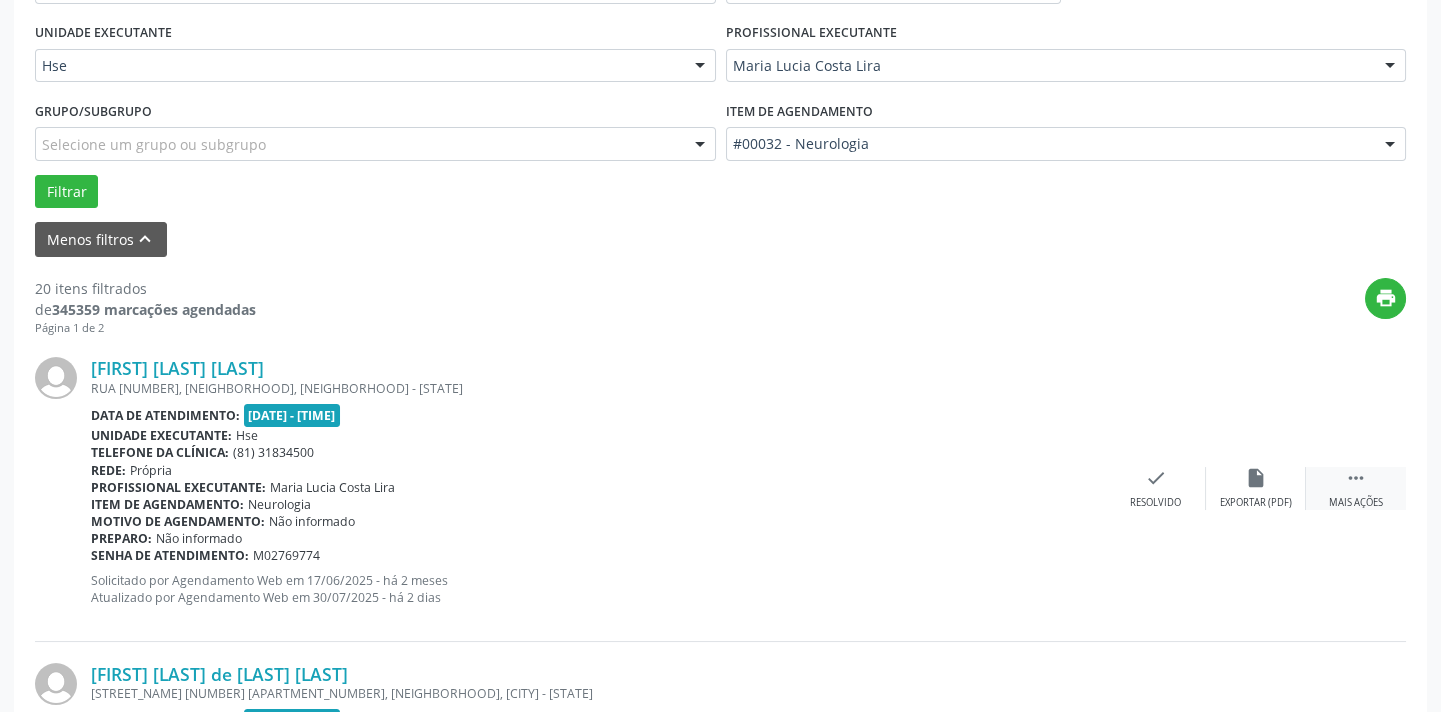 click on "Mais ações" at bounding box center (1356, 503) 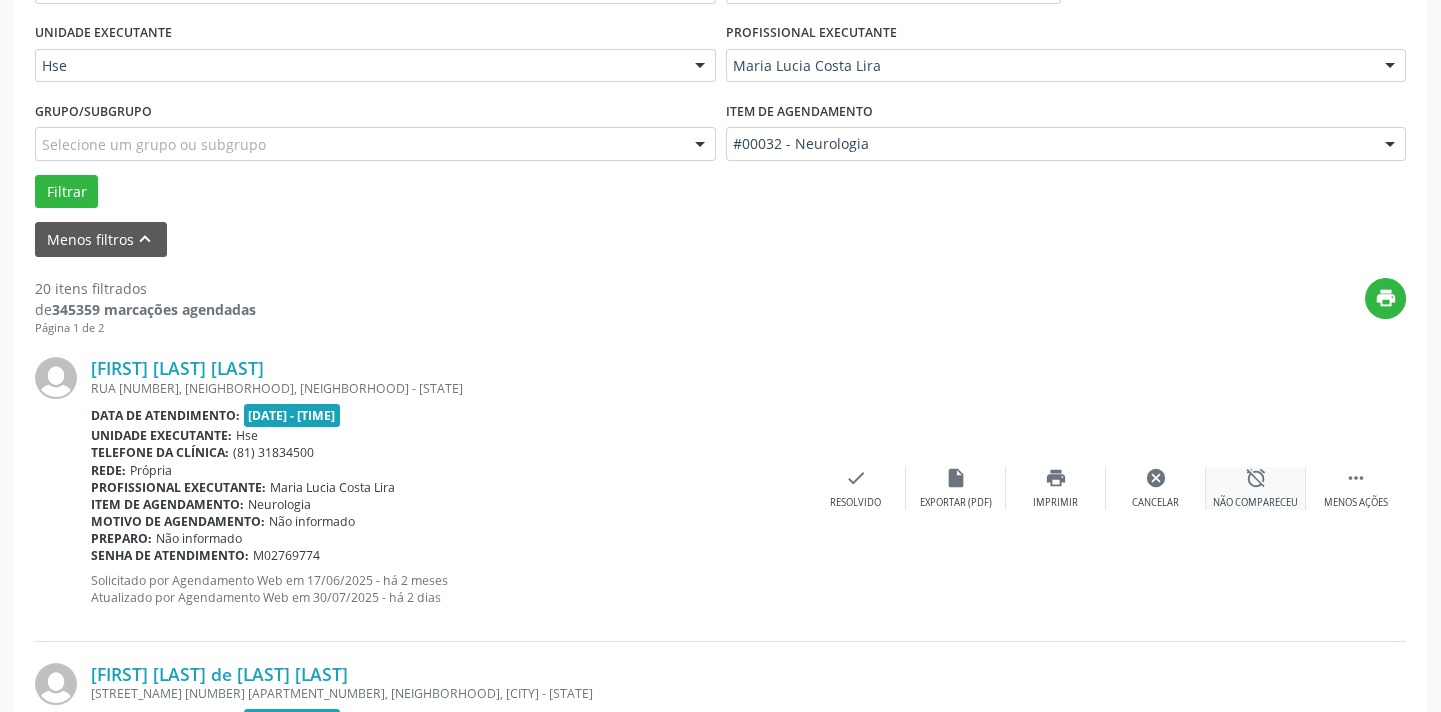 click on "alarm_off
Não compareceu" at bounding box center (1256, 488) 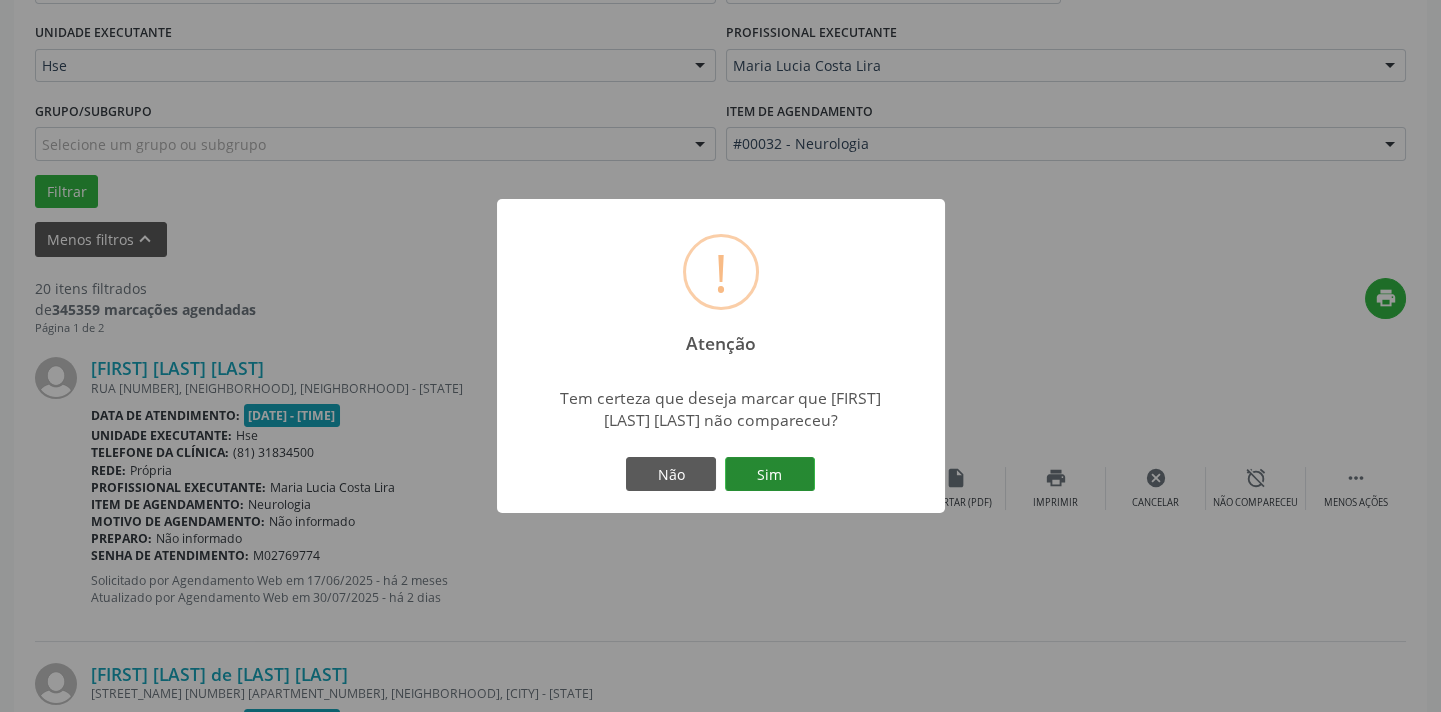 click on "Sim" at bounding box center [770, 474] 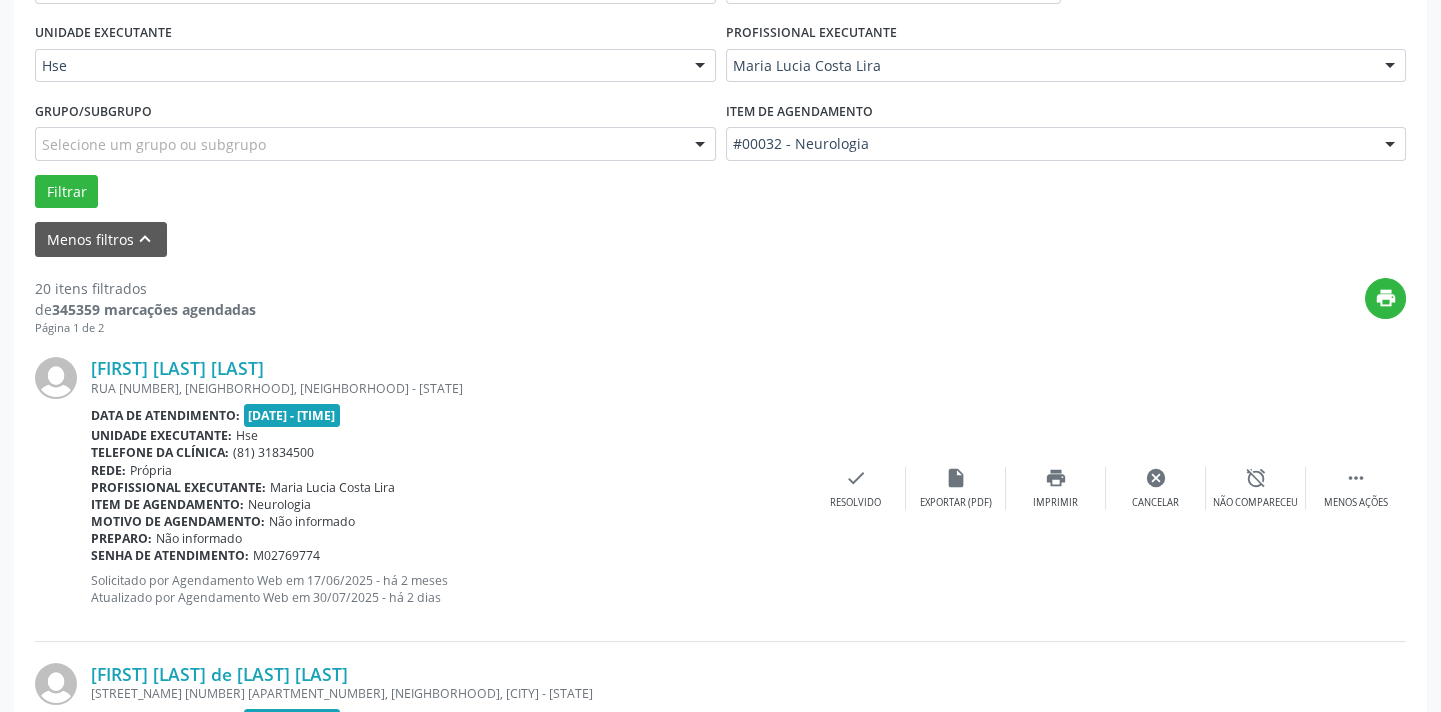 scroll, scrollTop: 160, scrollLeft: 0, axis: vertical 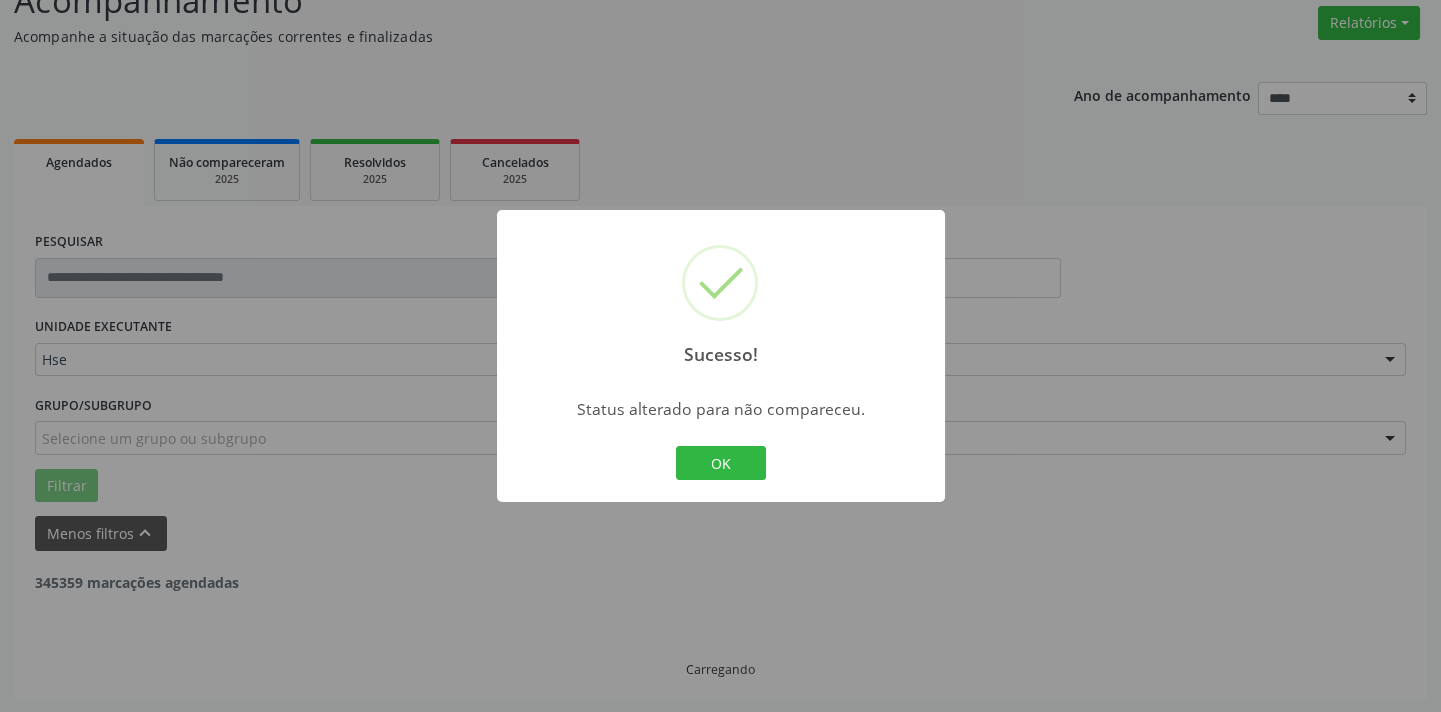 click on "OK Cancel" at bounding box center [720, 463] 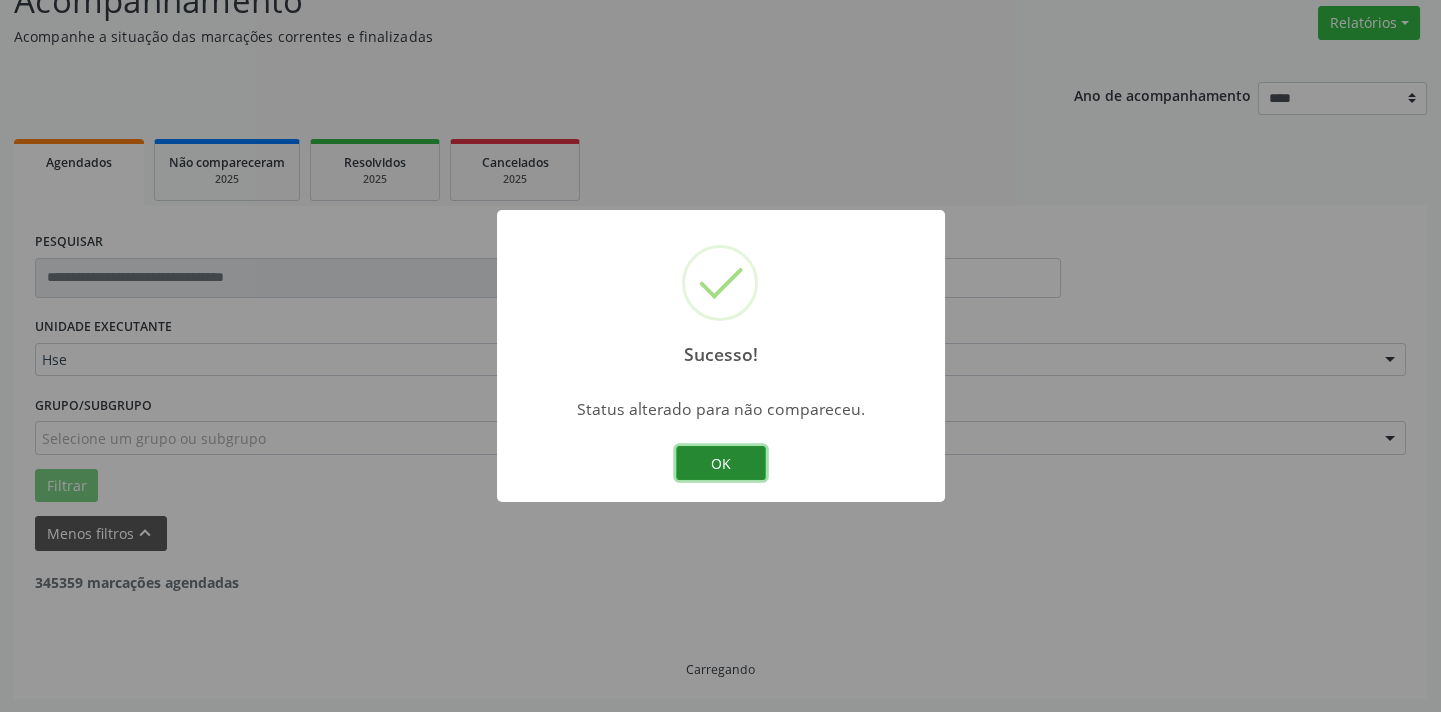 click on "OK" at bounding box center [721, 463] 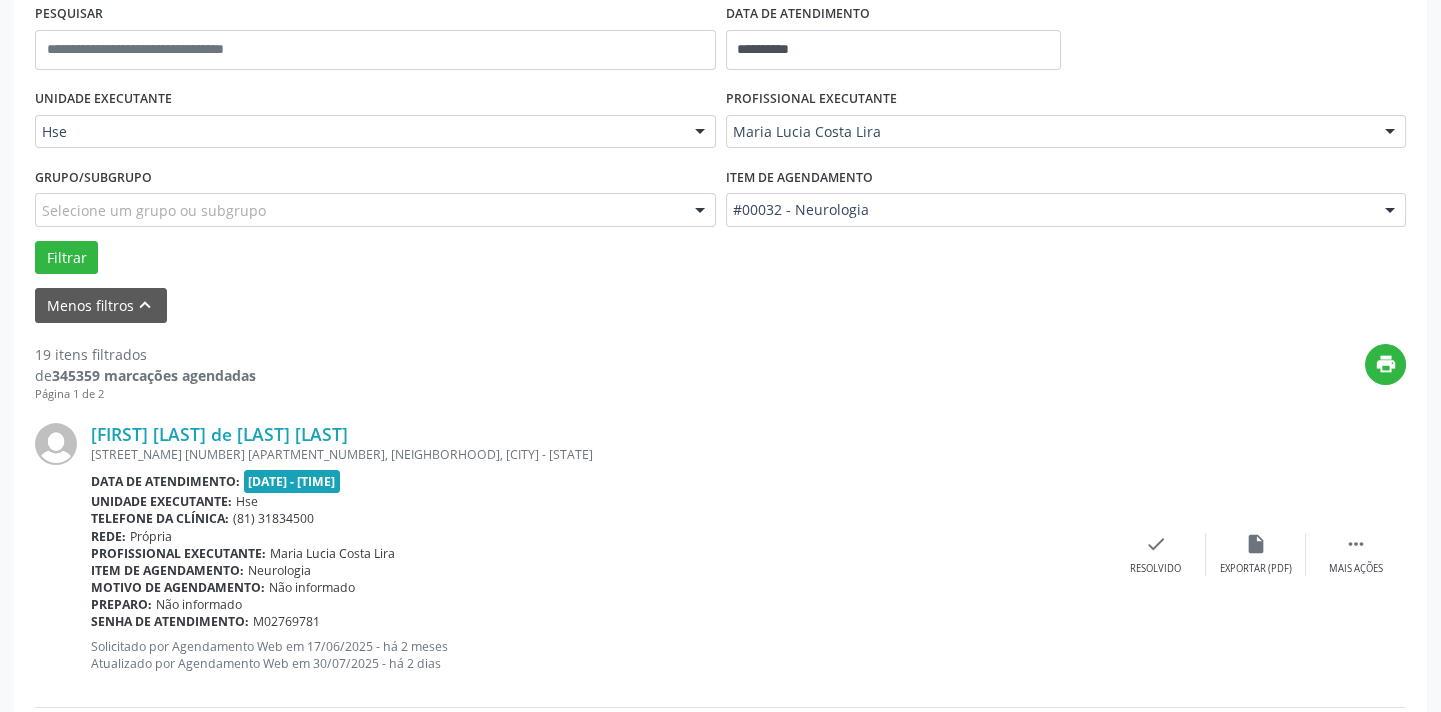scroll, scrollTop: 432, scrollLeft: 0, axis: vertical 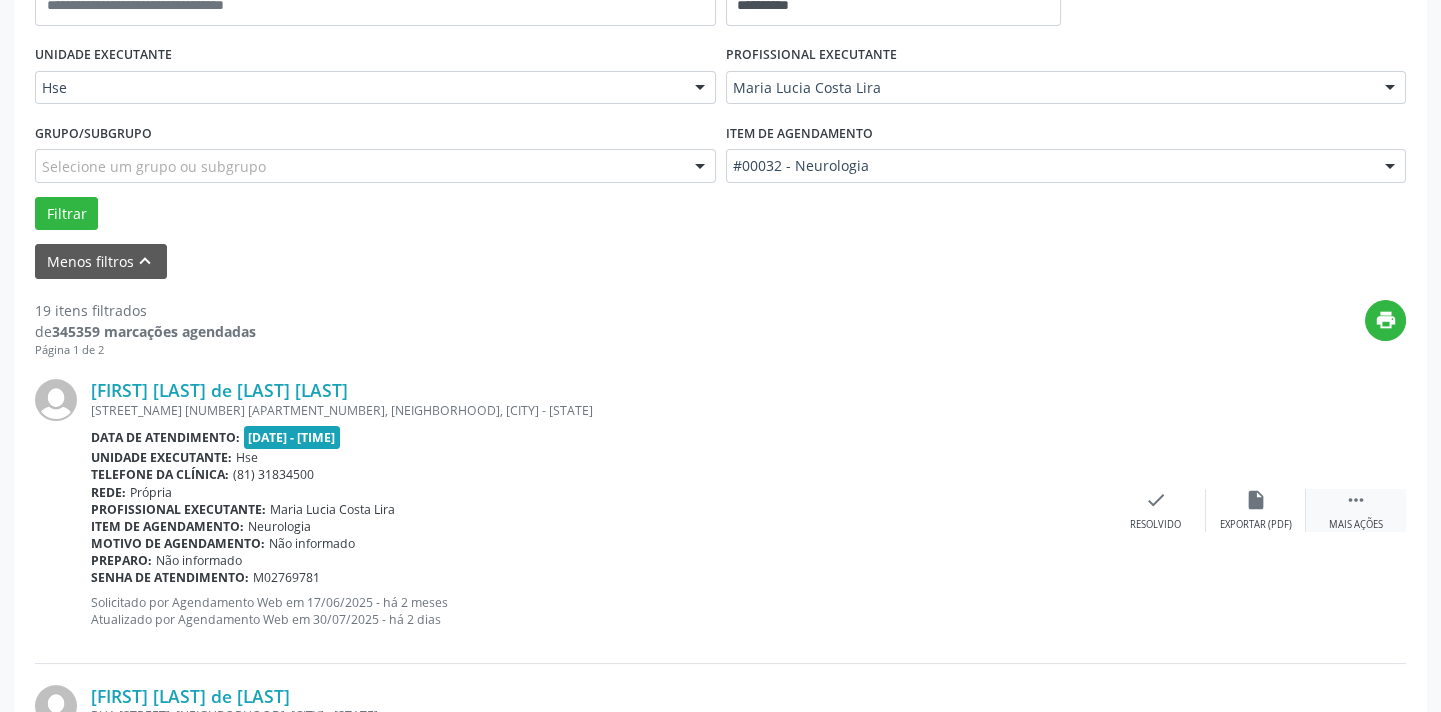 click on "
Mais ações" at bounding box center (1356, 510) 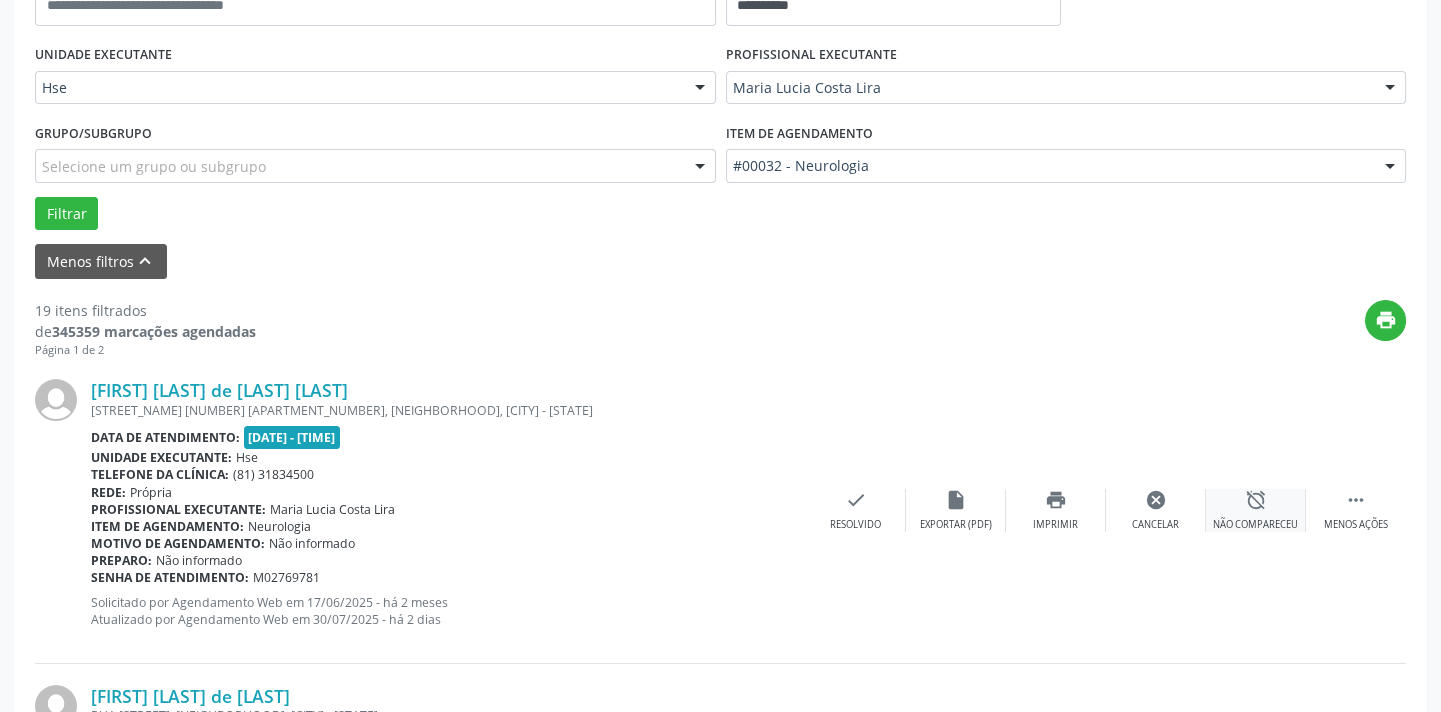 click on "alarm_off
Não compareceu" at bounding box center (1256, 510) 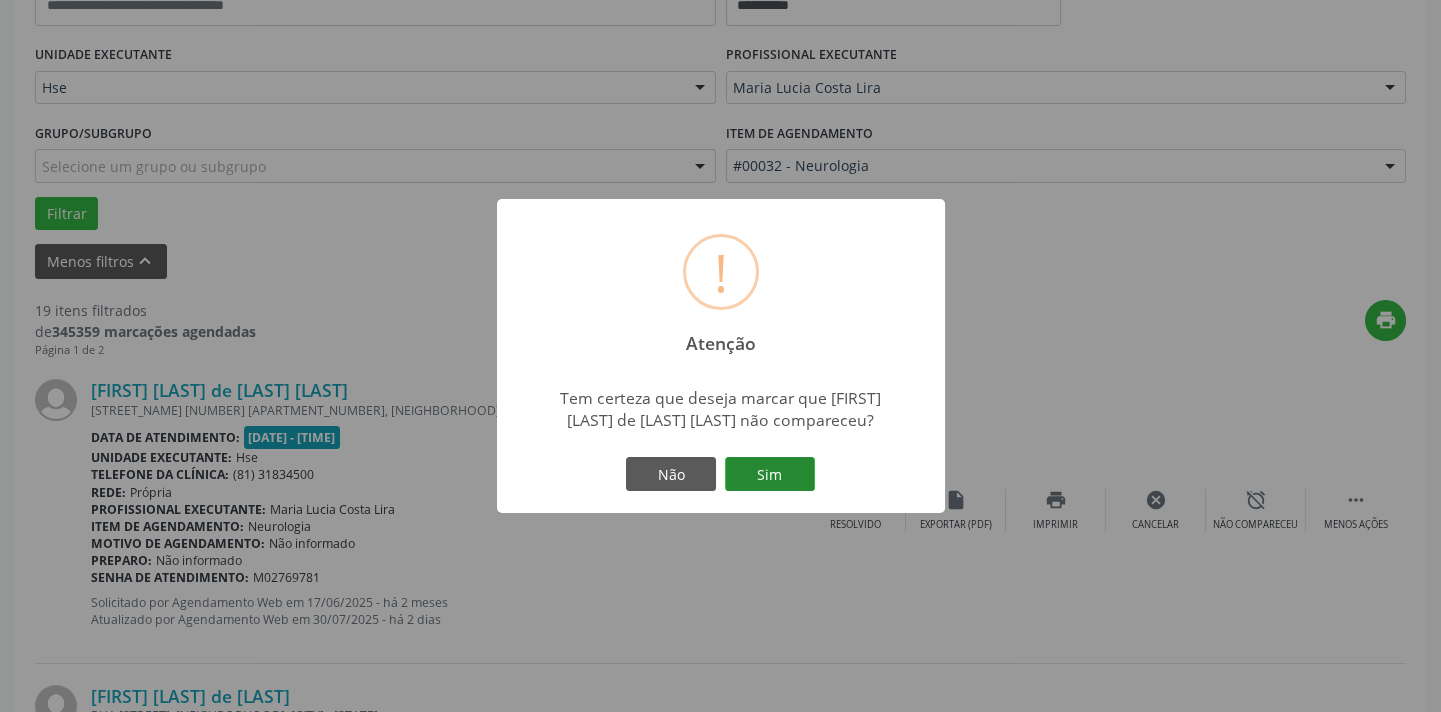 click on "Sim" at bounding box center [770, 474] 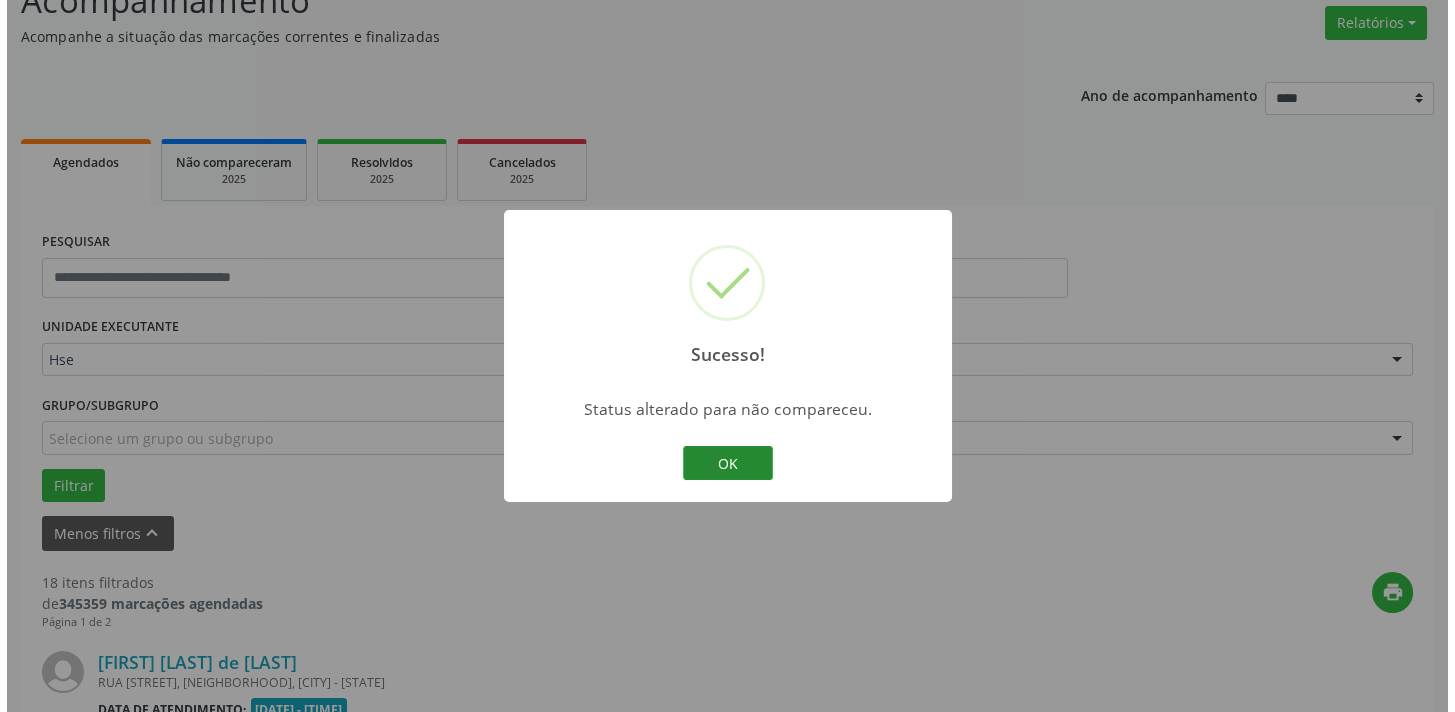 scroll, scrollTop: 432, scrollLeft: 0, axis: vertical 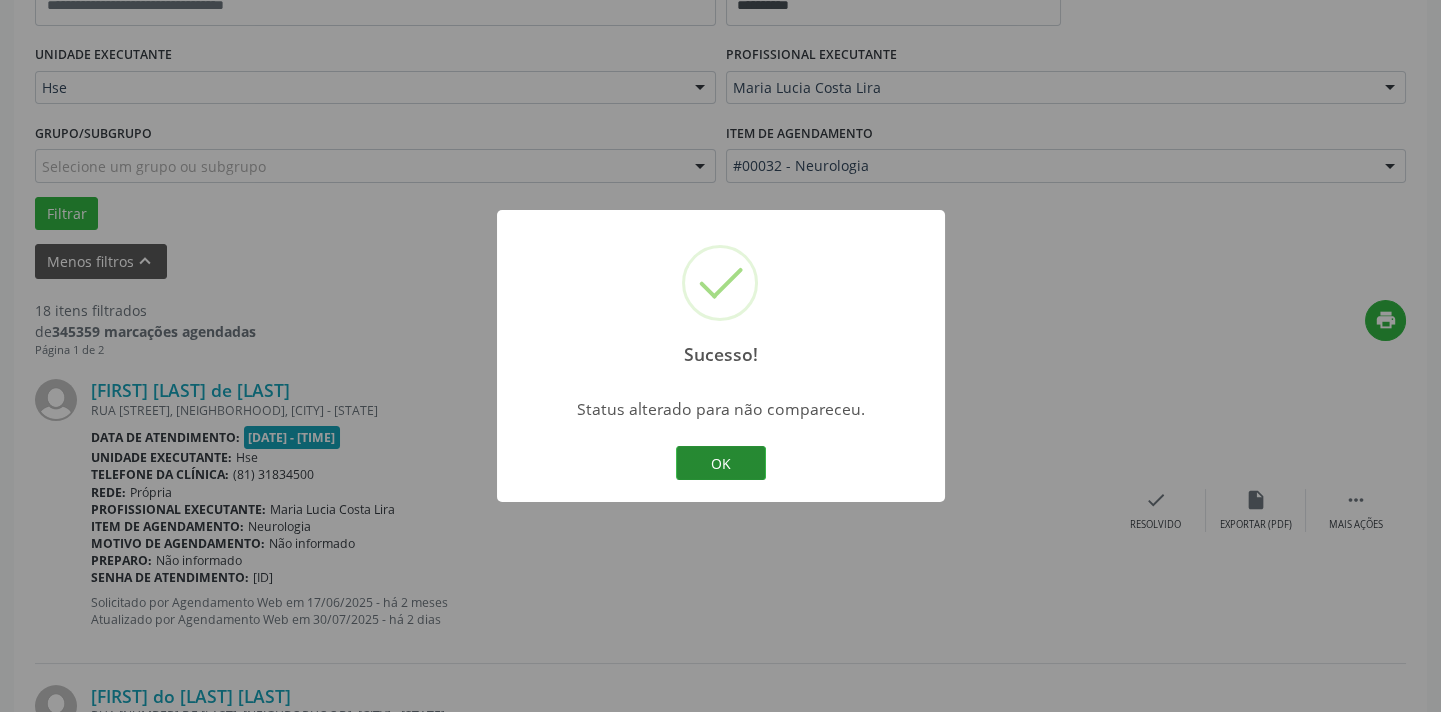 click on "OK" at bounding box center [721, 463] 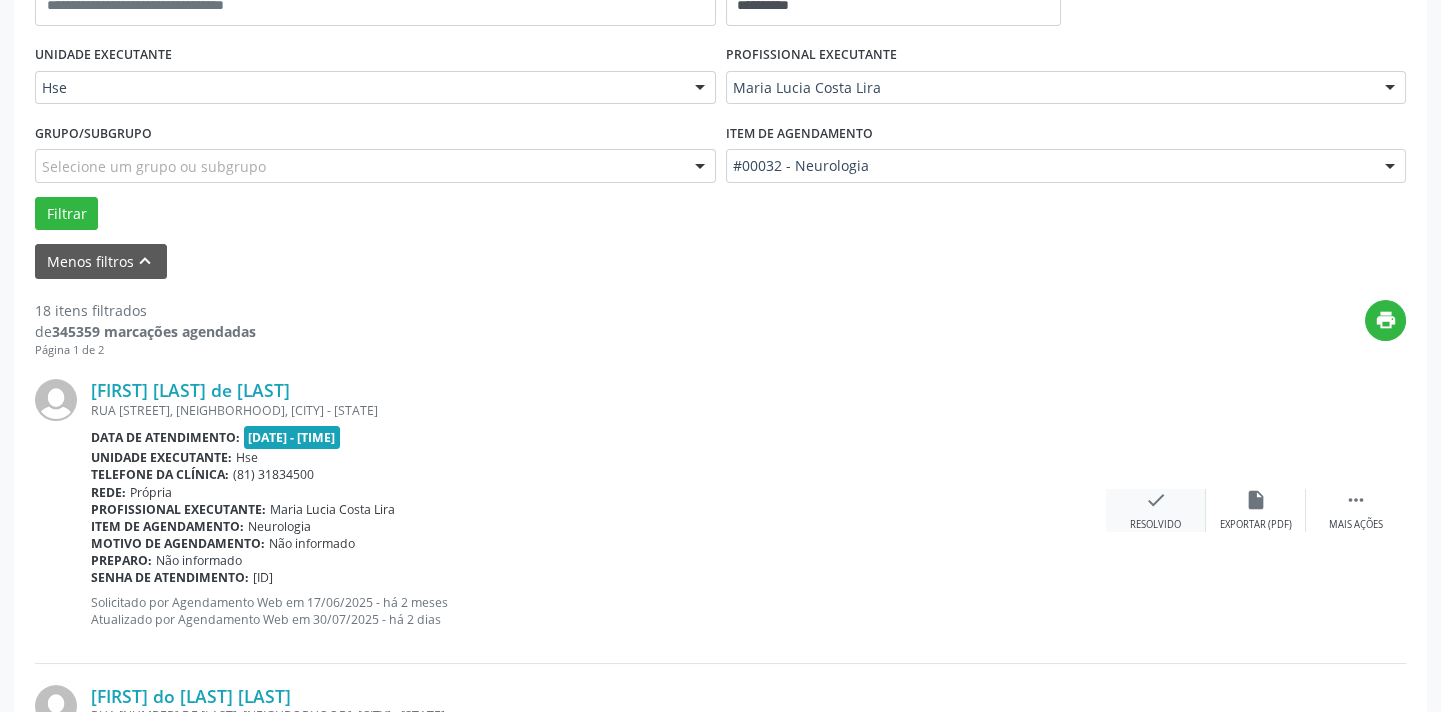 click on "check" at bounding box center (1156, 500) 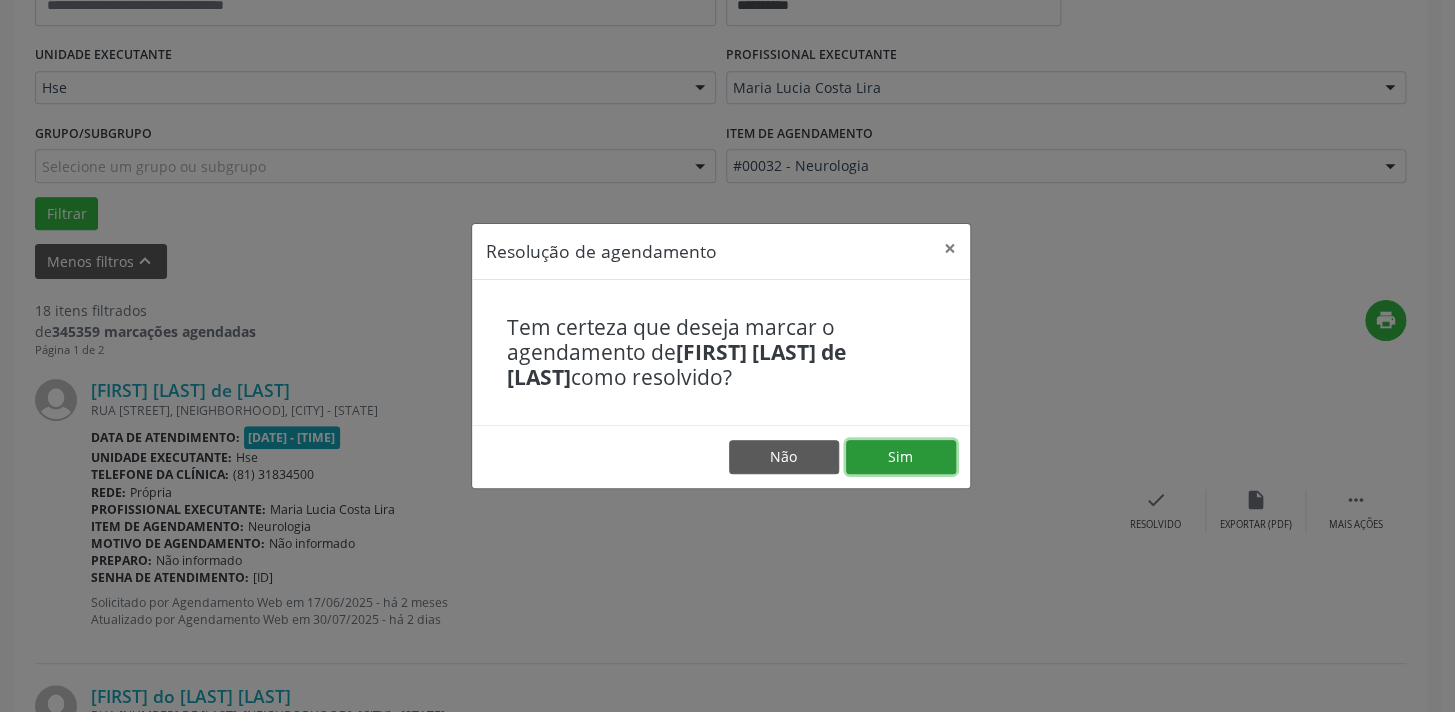 click on "Sim" at bounding box center [901, 457] 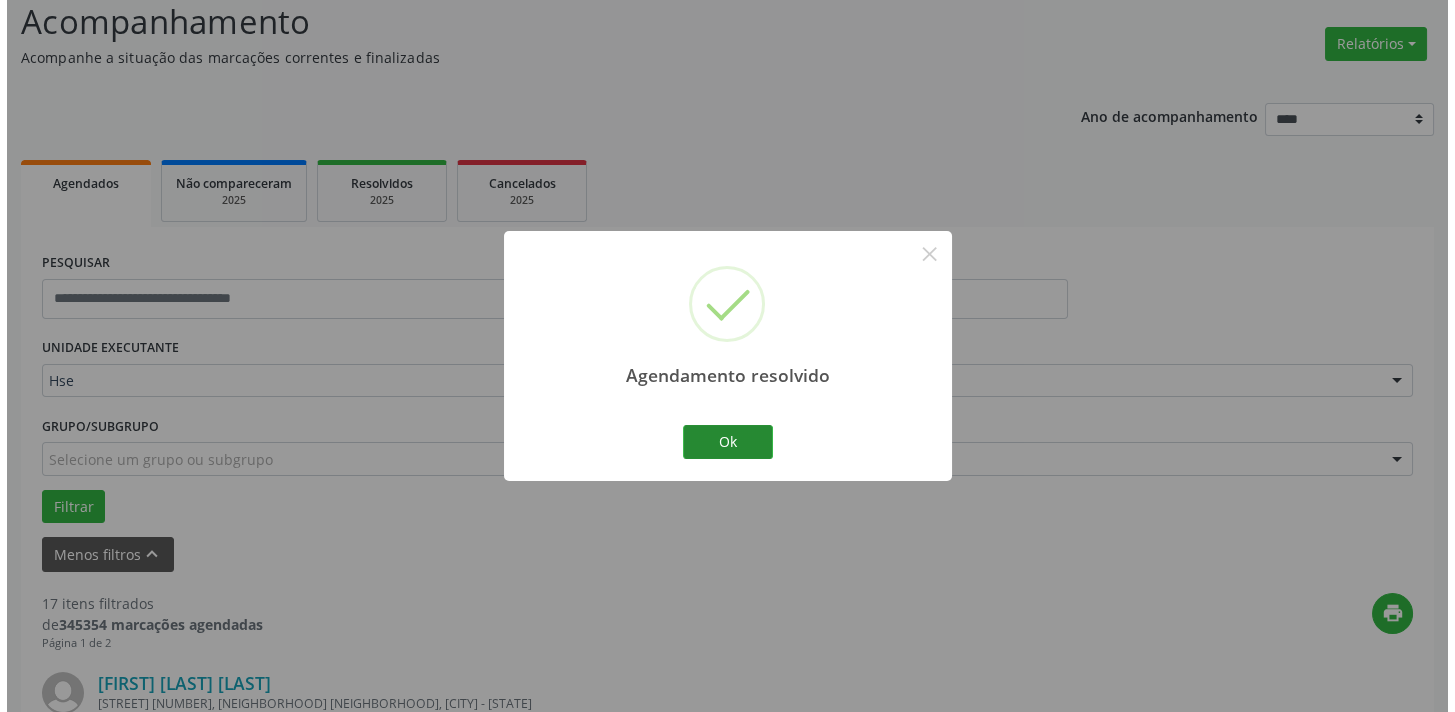 scroll, scrollTop: 432, scrollLeft: 0, axis: vertical 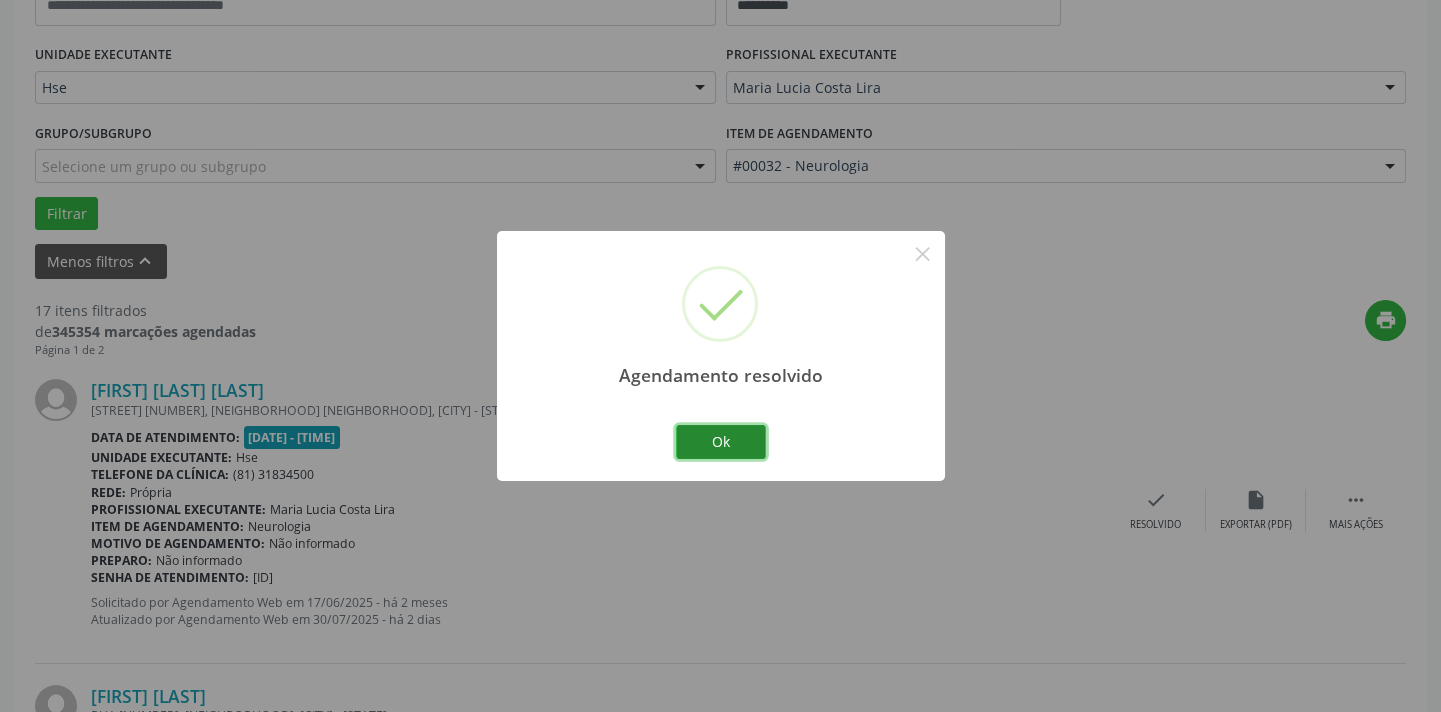 click on "Ok" at bounding box center [721, 442] 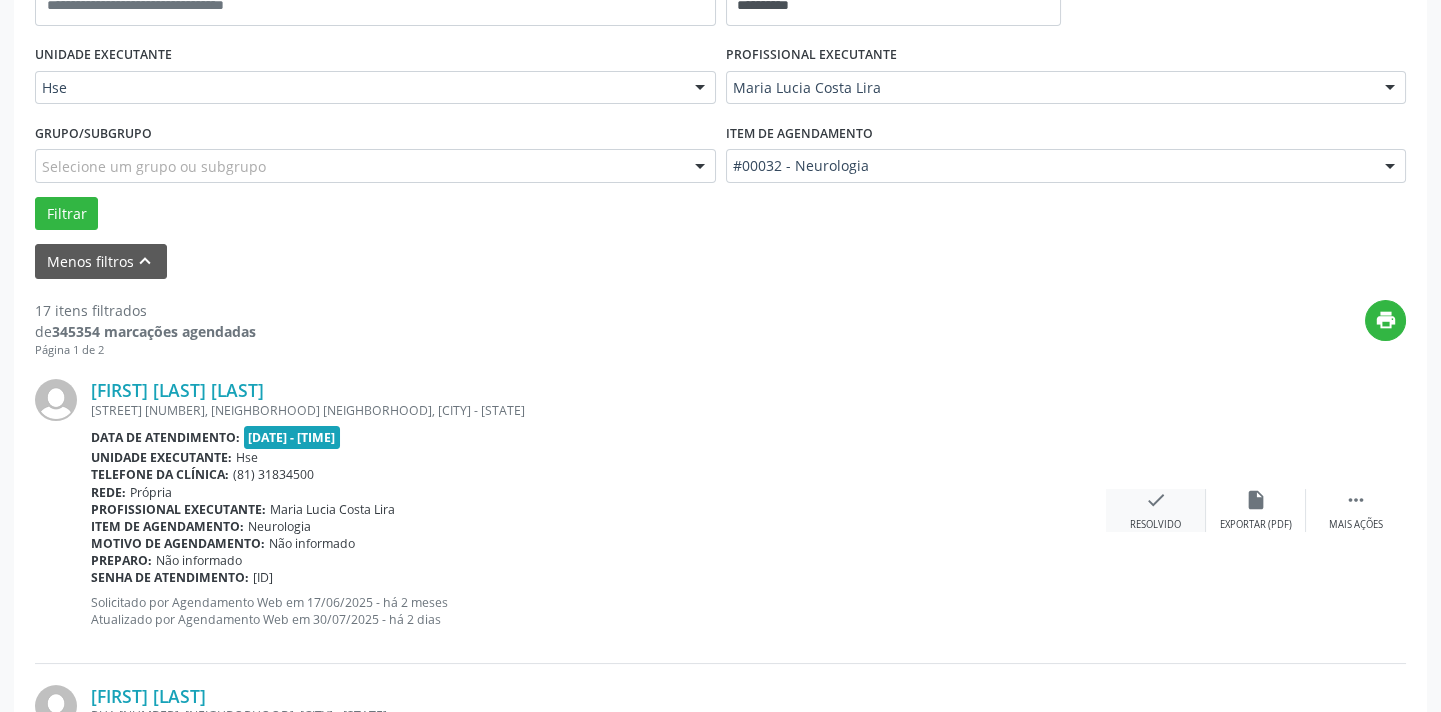 click on "check" at bounding box center (1156, 500) 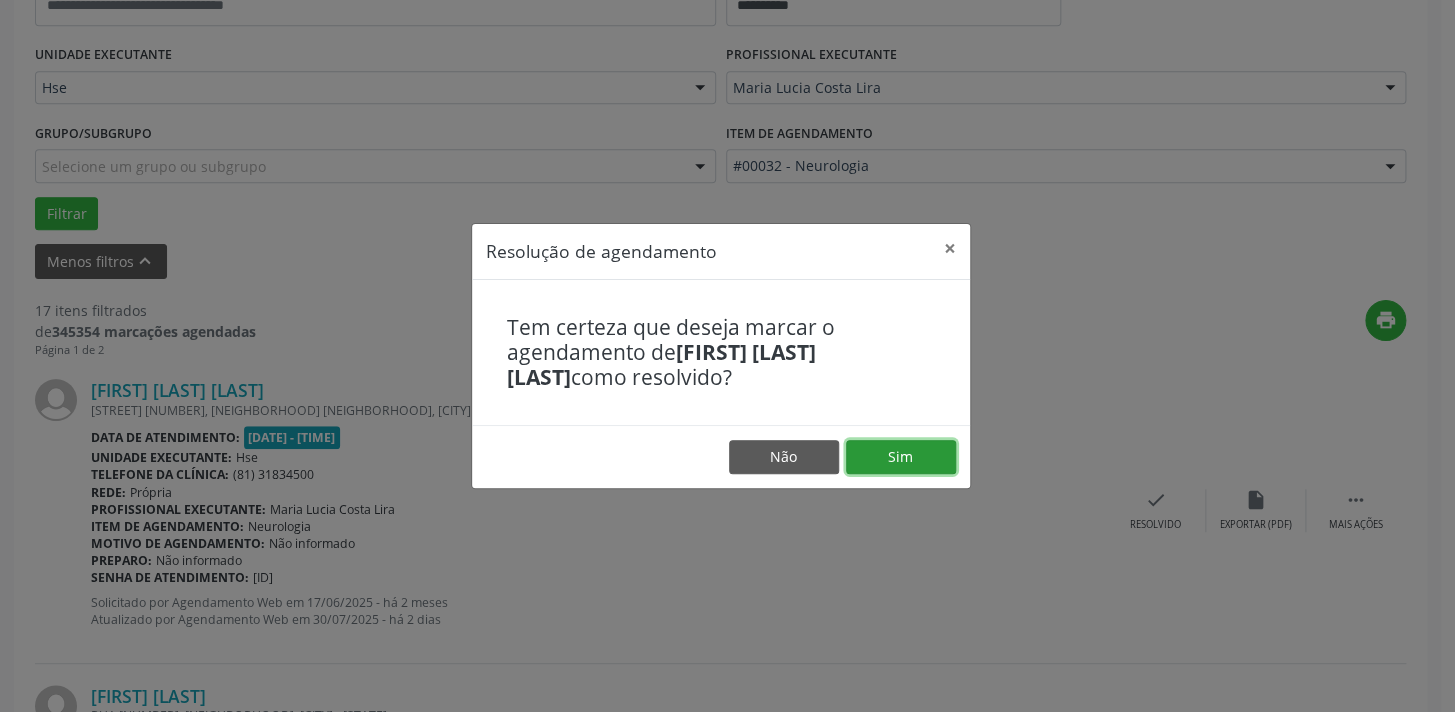 click on "Sim" at bounding box center (901, 457) 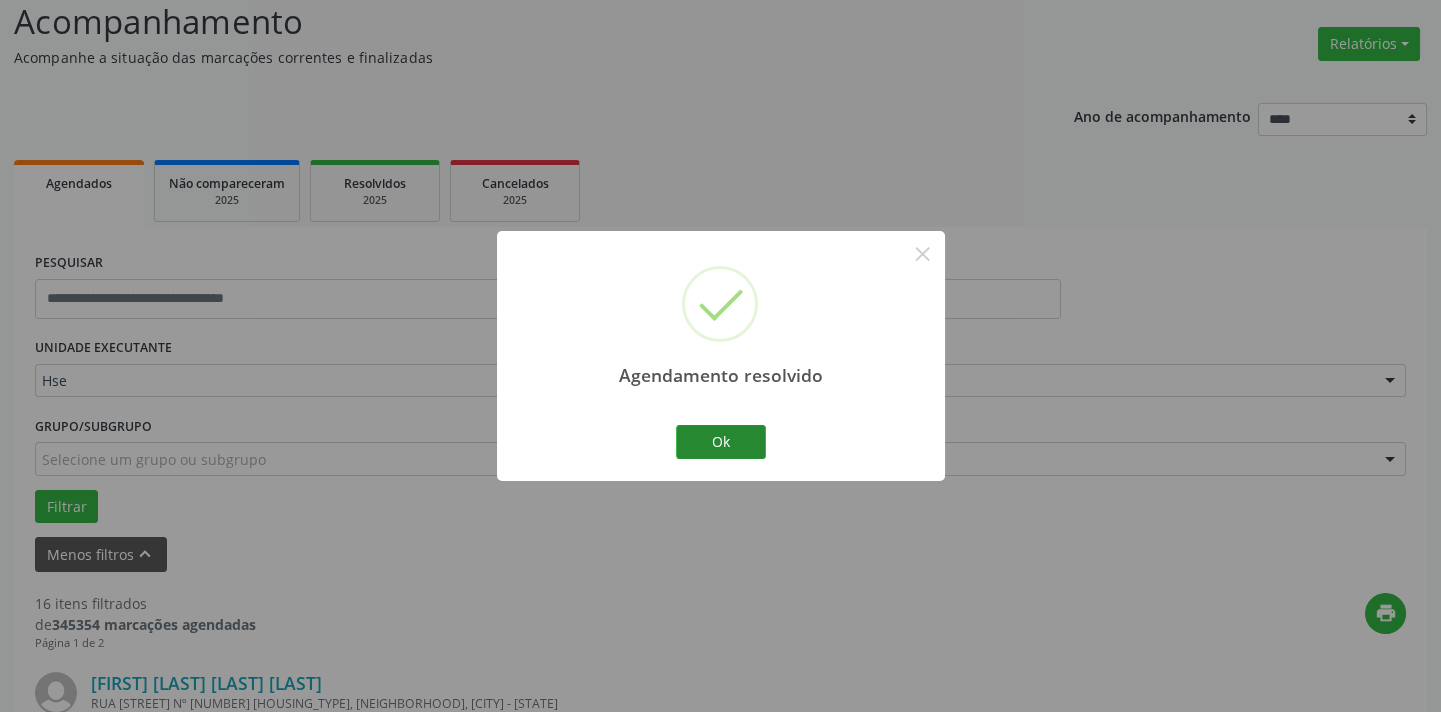 scroll, scrollTop: 432, scrollLeft: 0, axis: vertical 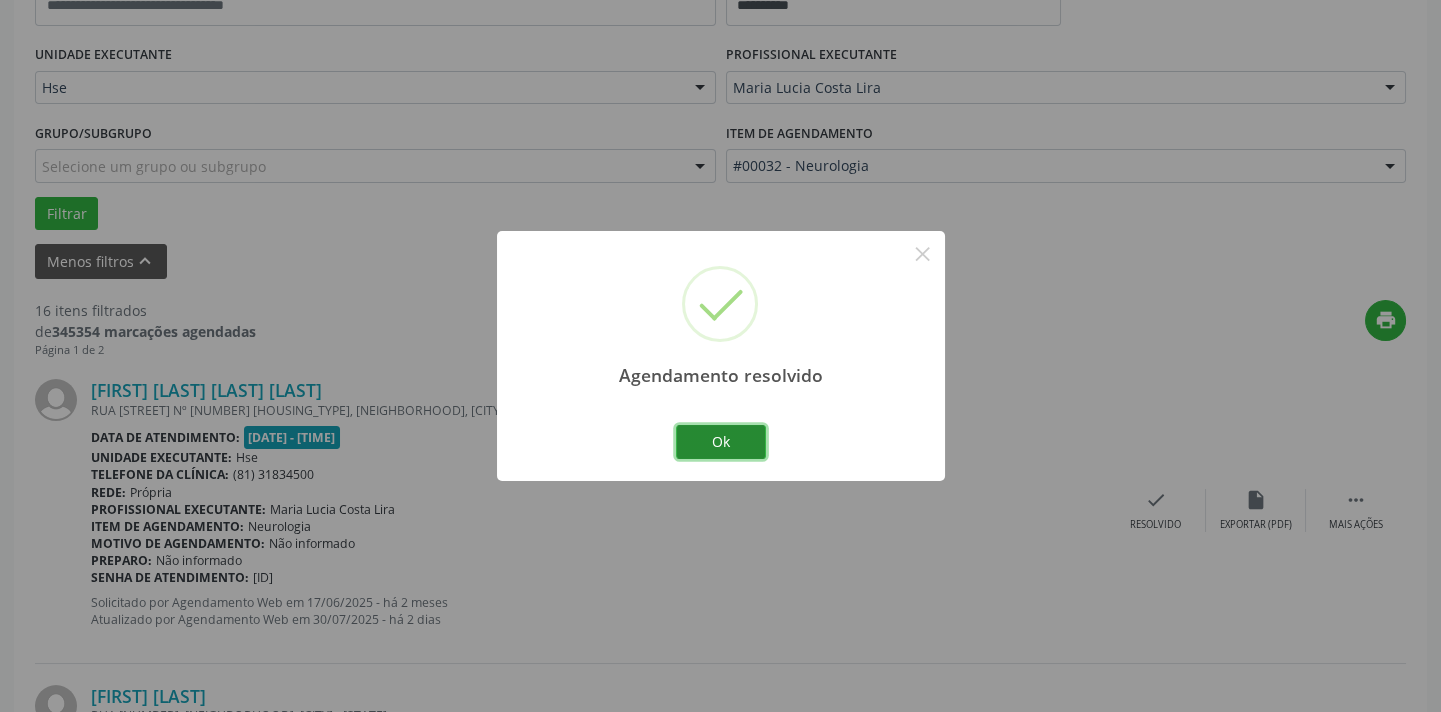 click on "Ok" at bounding box center [721, 442] 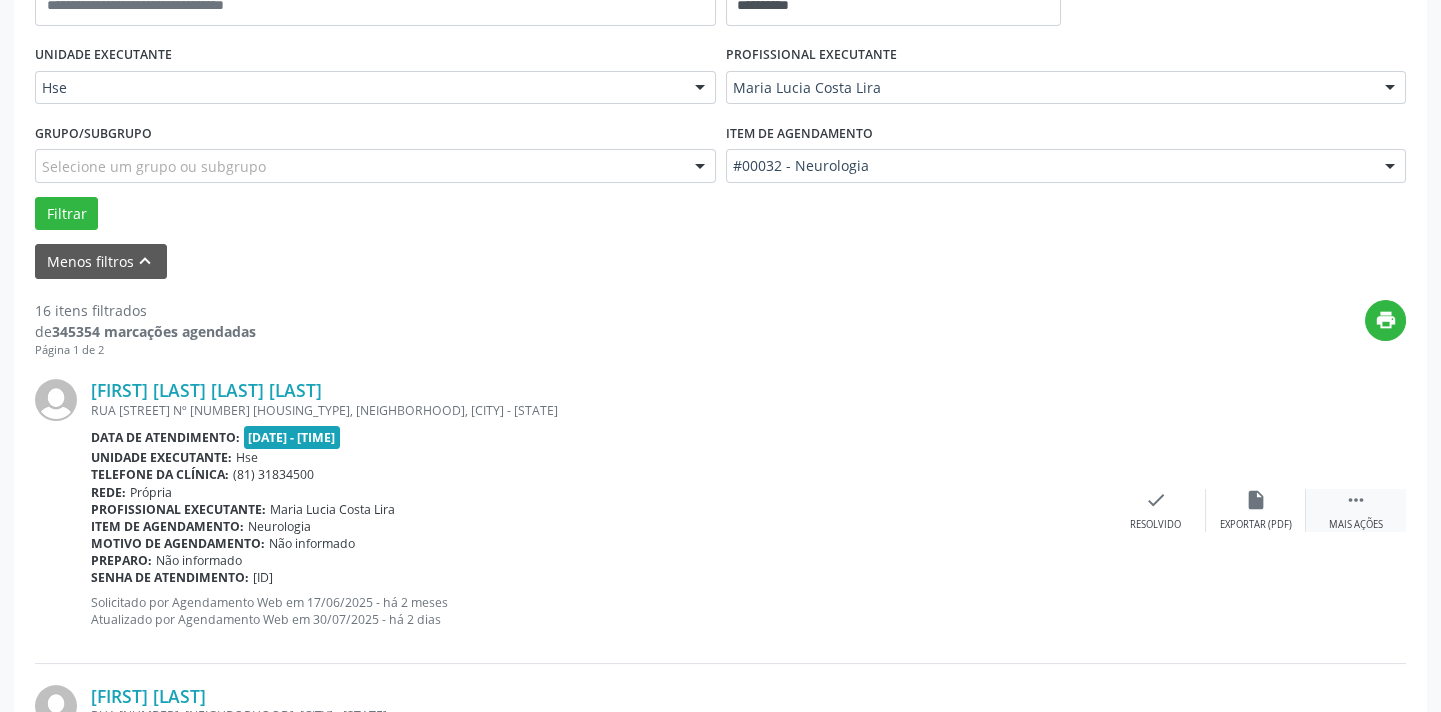 click on "
Mais ações" at bounding box center [1356, 510] 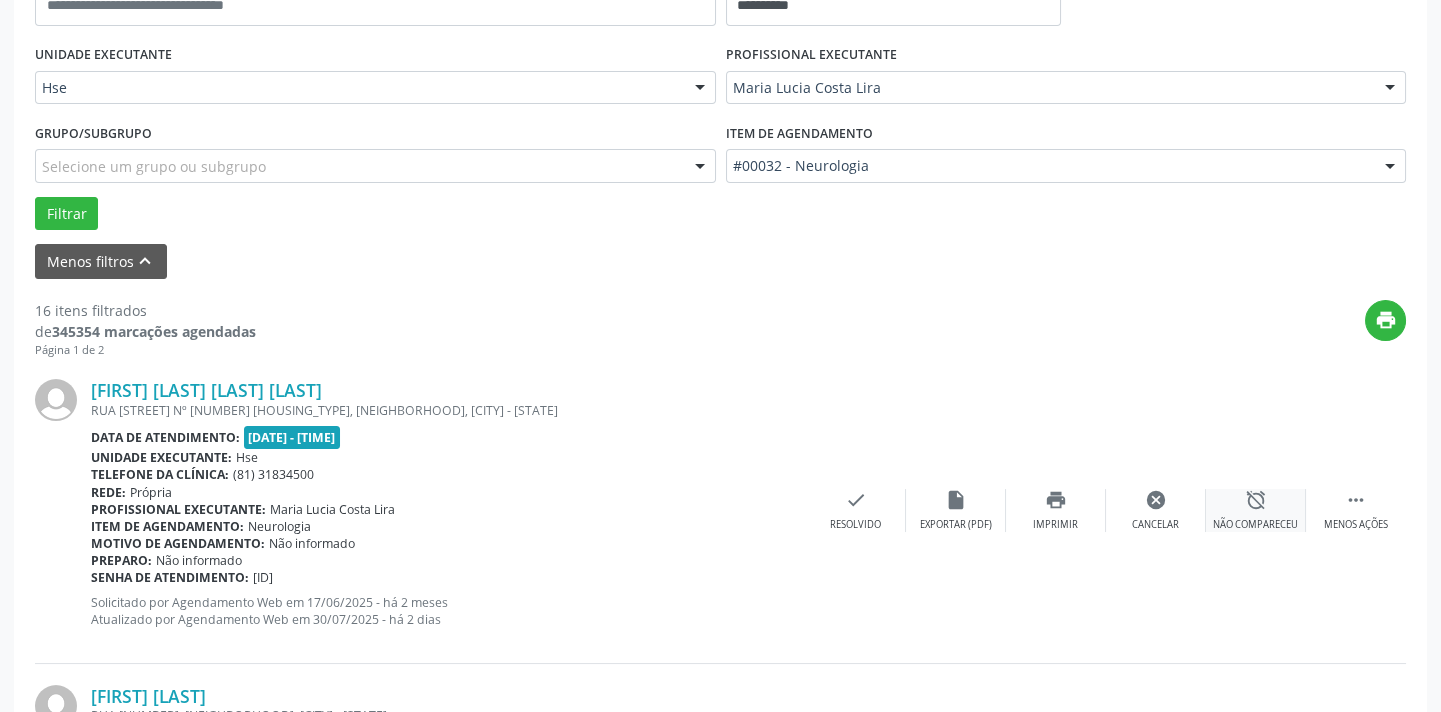 click on "alarm_off" at bounding box center [1256, 500] 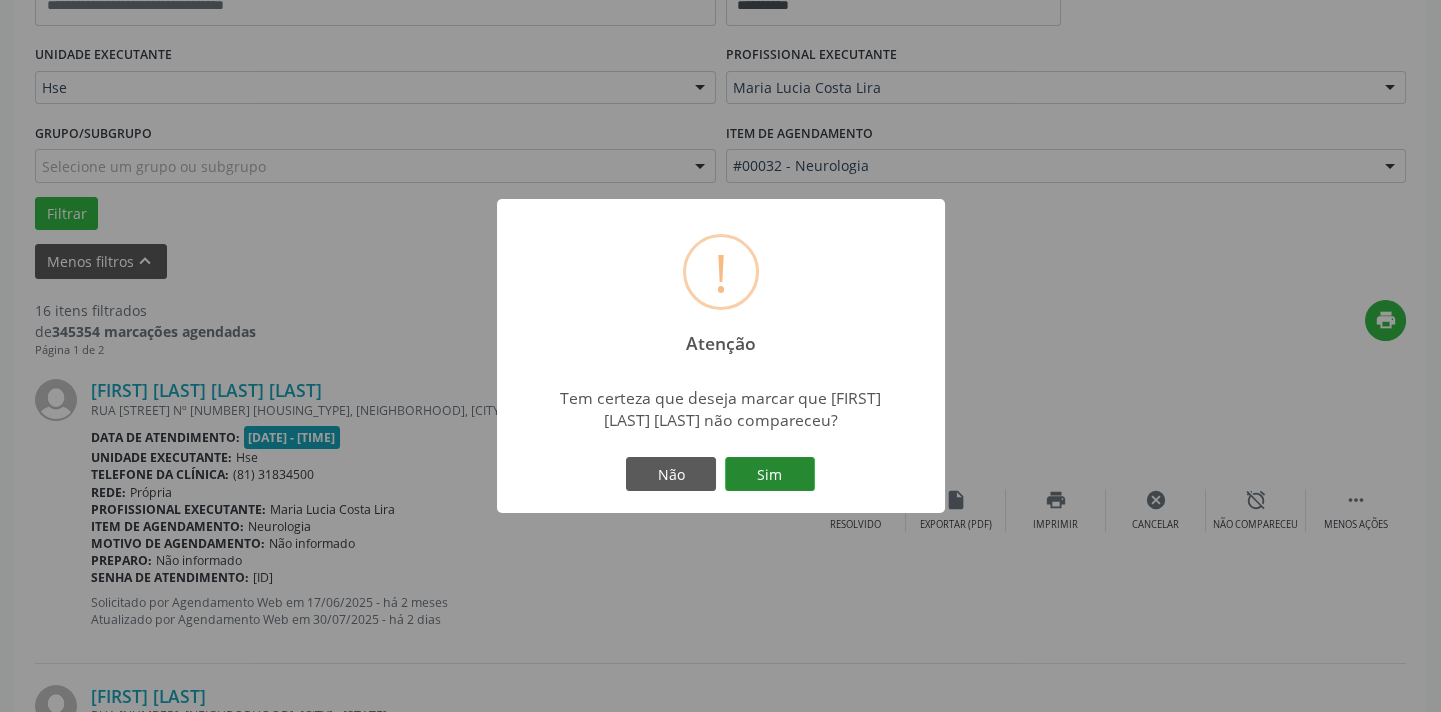 click on "Sim" at bounding box center (770, 474) 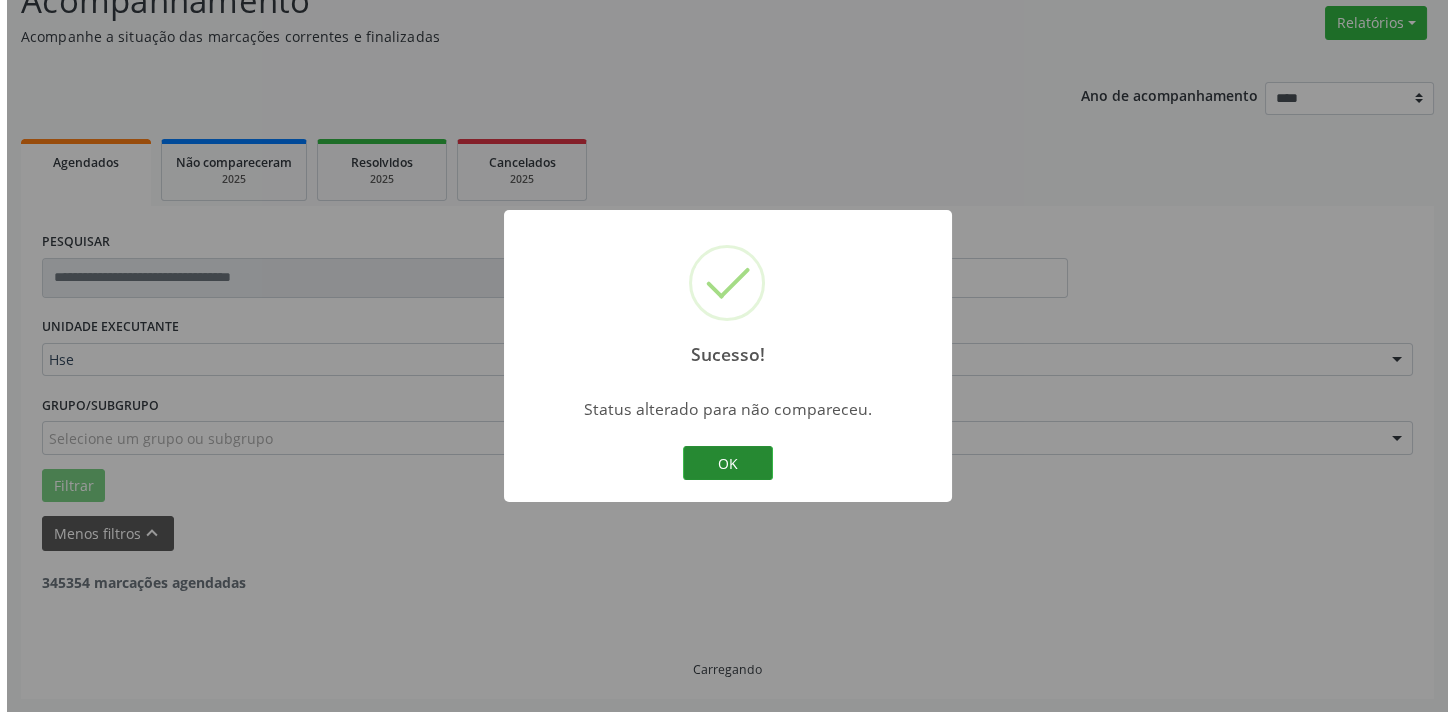 scroll, scrollTop: 432, scrollLeft: 0, axis: vertical 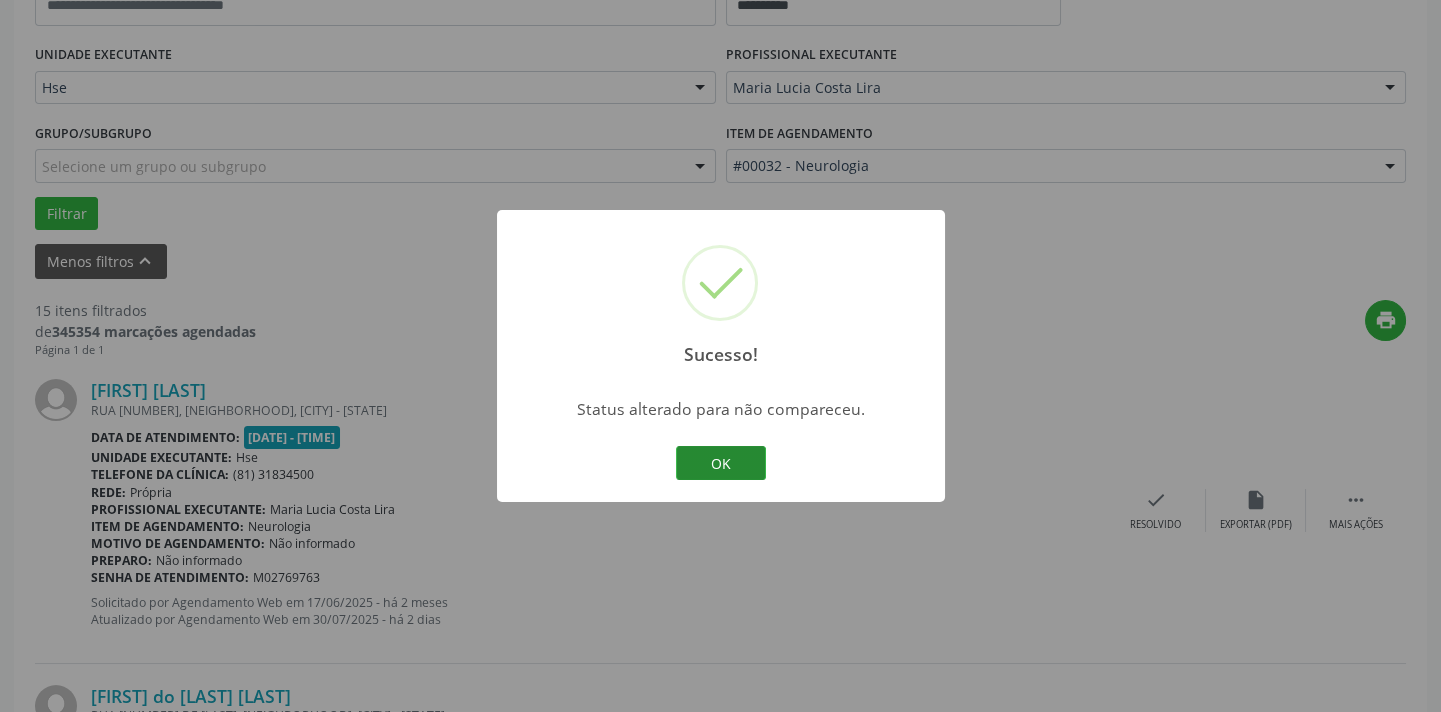 click on "OK" at bounding box center (721, 463) 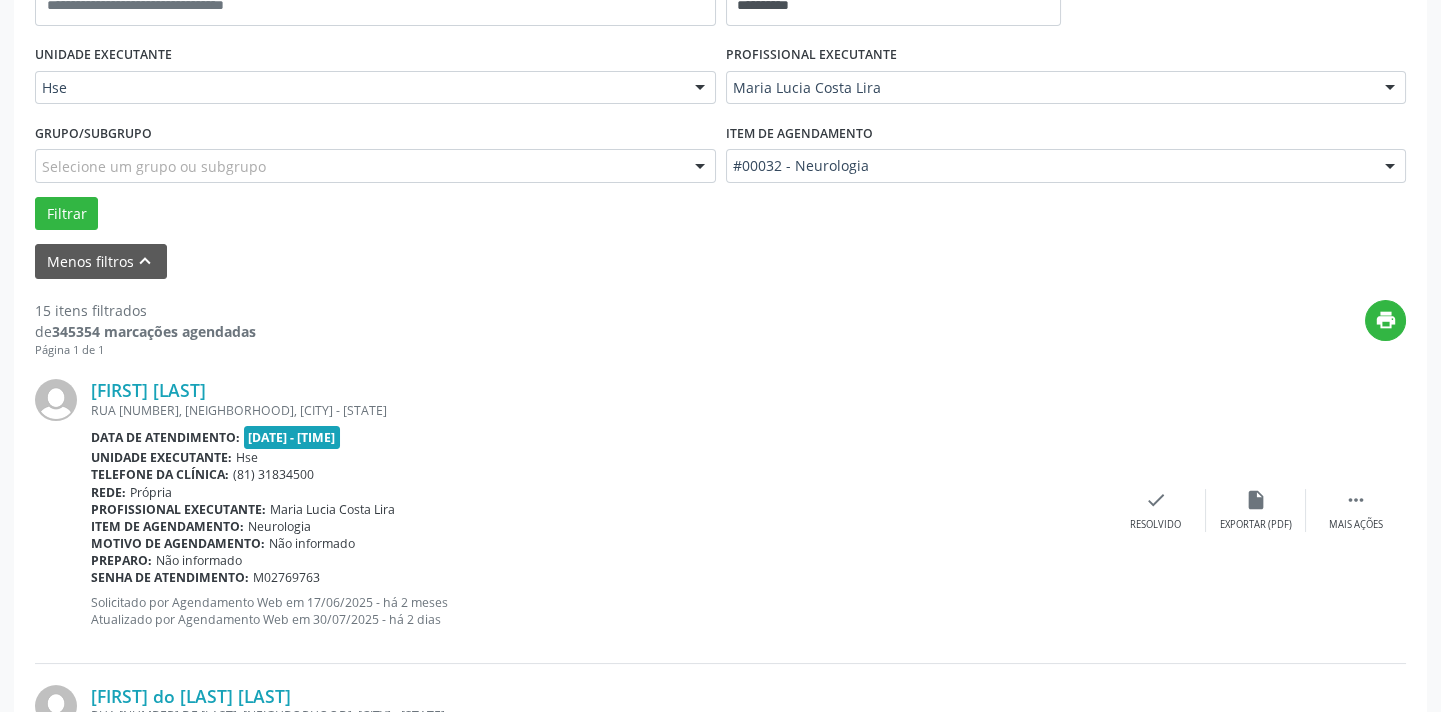 click on "Raquel Andrade dos Santos Melo
RUA 48, JARDIM PAULISTA BAIXO, PAULISTA - PE
Data de atendimento:
01/08/2025 - 07:00
Unidade executante:
Hse
Telefone da clínica:
(81) 31834500
Rede:
Própria
Profissional executante:
Maria Lucia Costa Lira
Item de agendamento:
Neurologia
Motivo de agendamento:
Não informado
Preparo:
Não informado
Senha de atendimento:
M02769763
Solicitado por Agendamento Web em 17/06/2025 - há 2 meses
Atualizado por Agendamento Web em 30/07/2025 - há 2 dias

Mais ações
insert_drive_file
Exportar (PDF)
check
Resolvido" at bounding box center [720, 510] 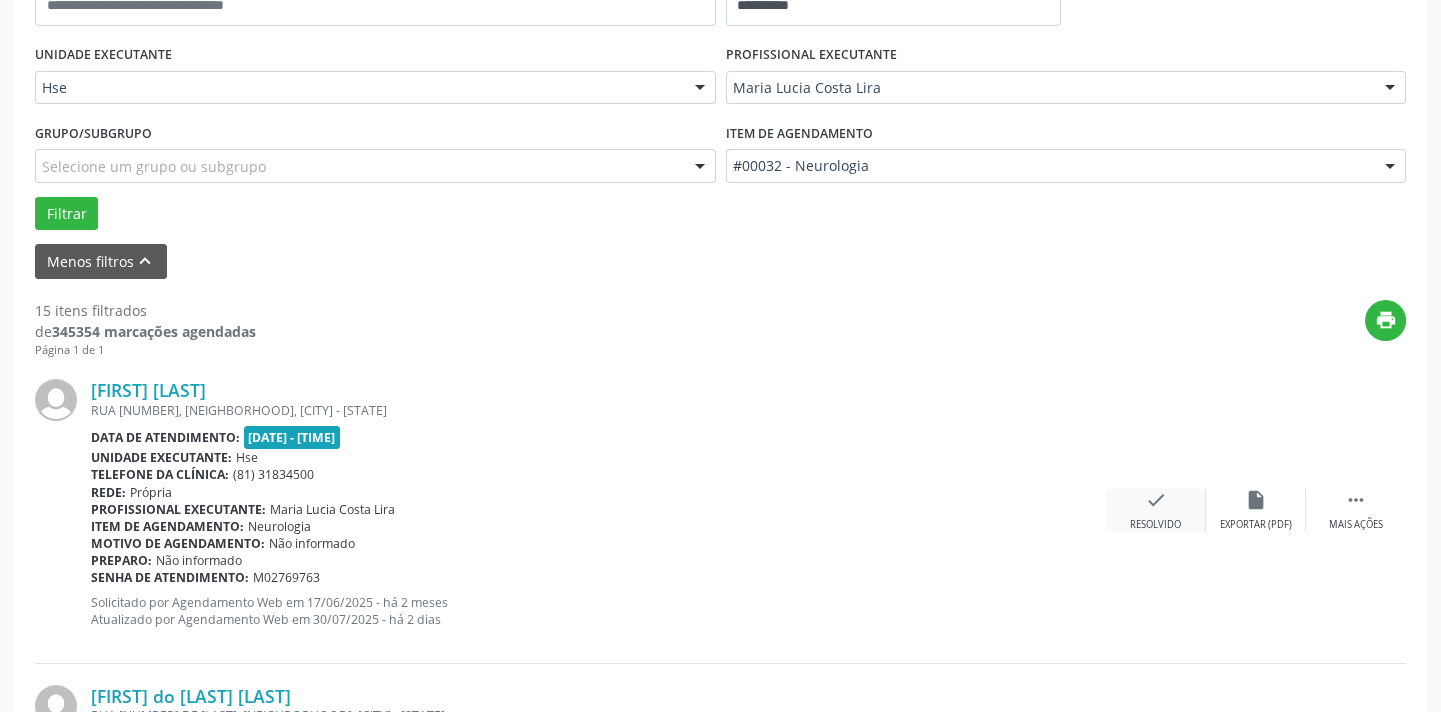 click on "check
Resolvido" at bounding box center [1156, 510] 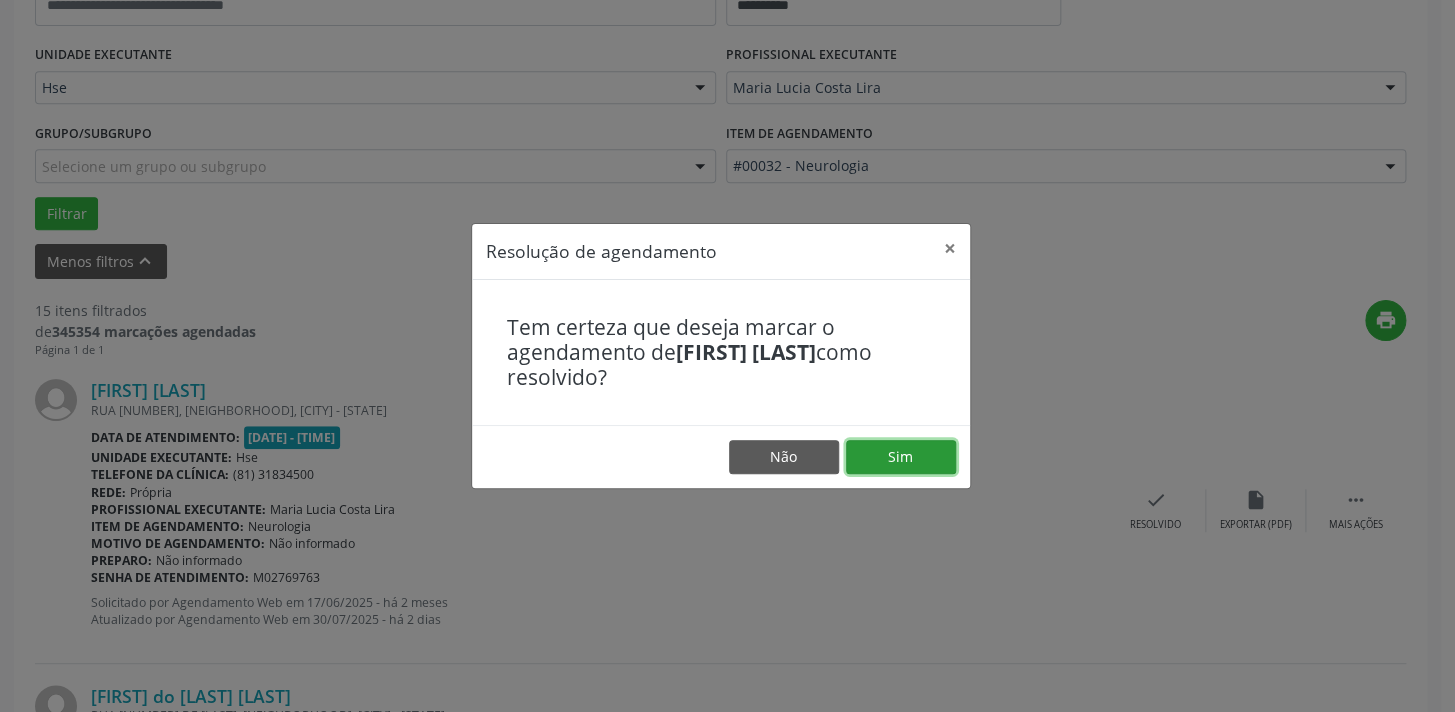 click on "Sim" at bounding box center [901, 457] 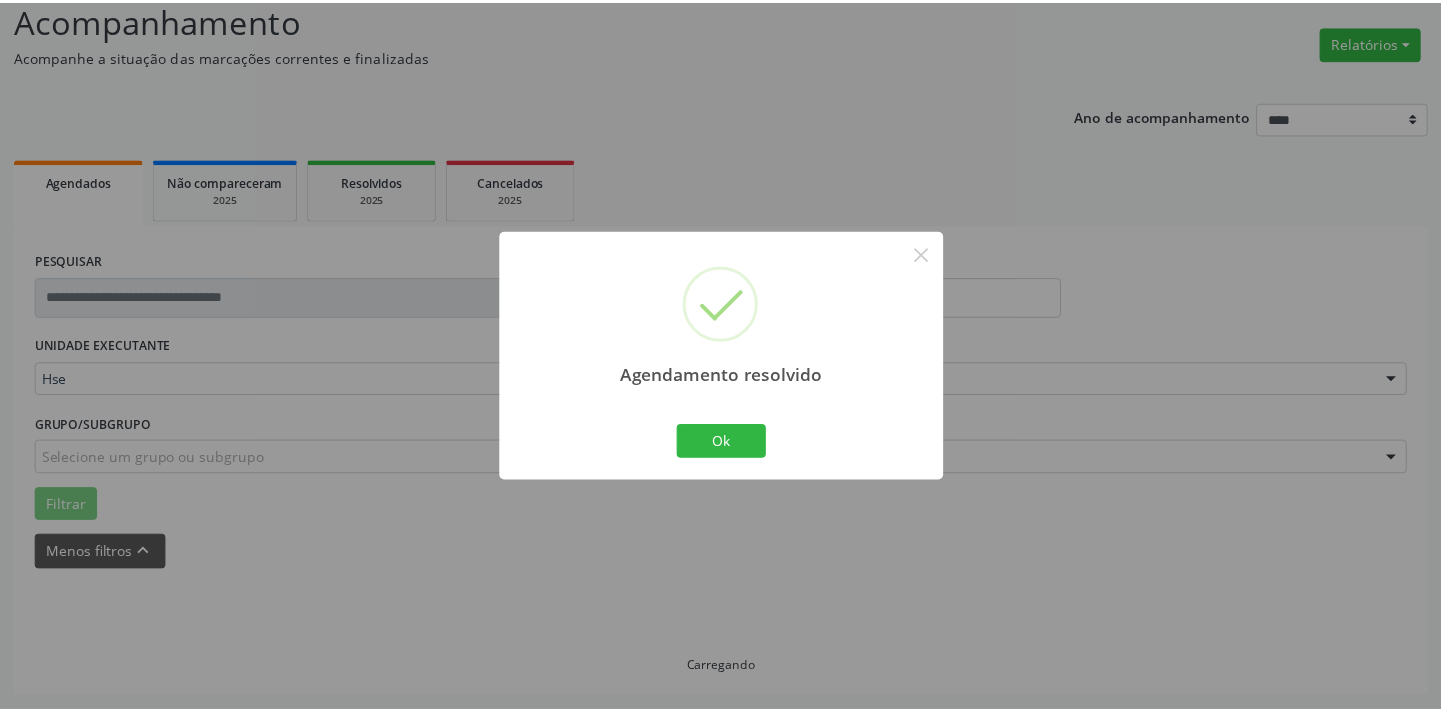 scroll, scrollTop: 139, scrollLeft: 0, axis: vertical 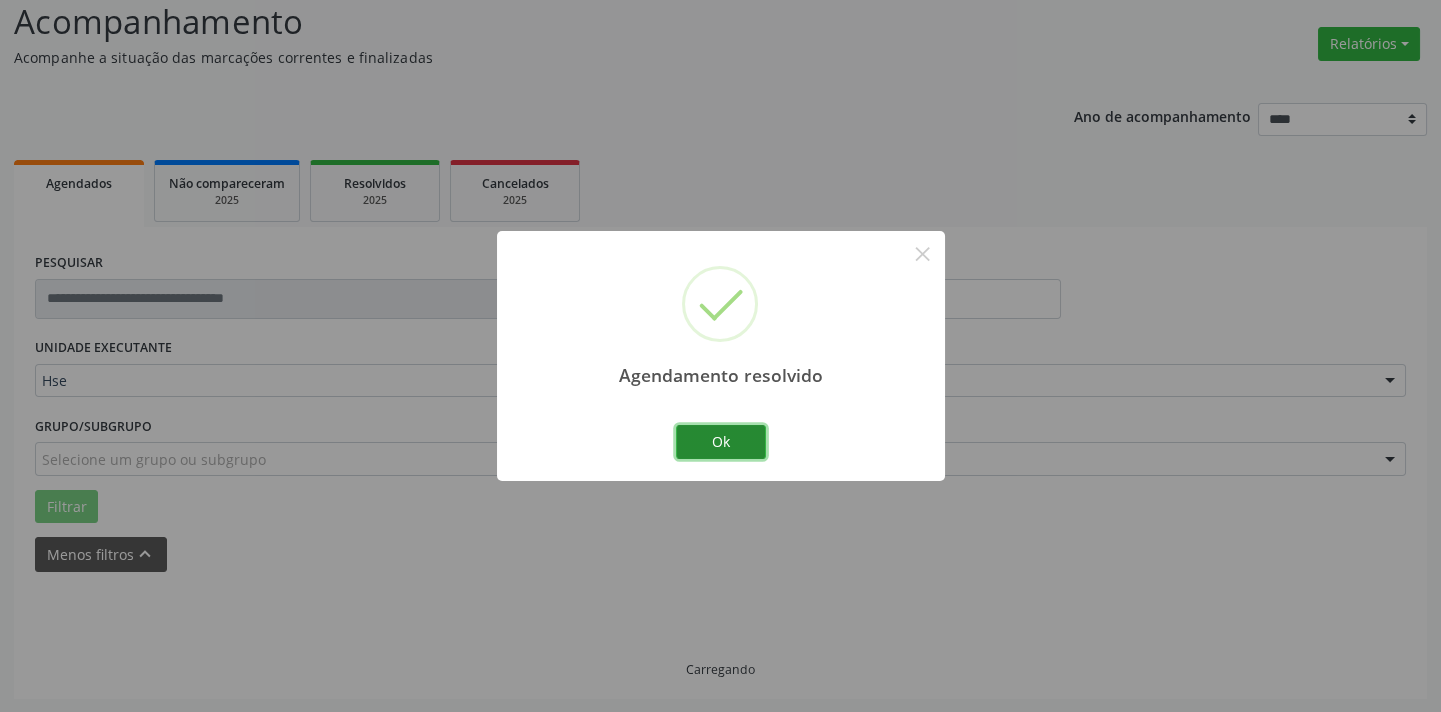 click on "Ok" at bounding box center [721, 442] 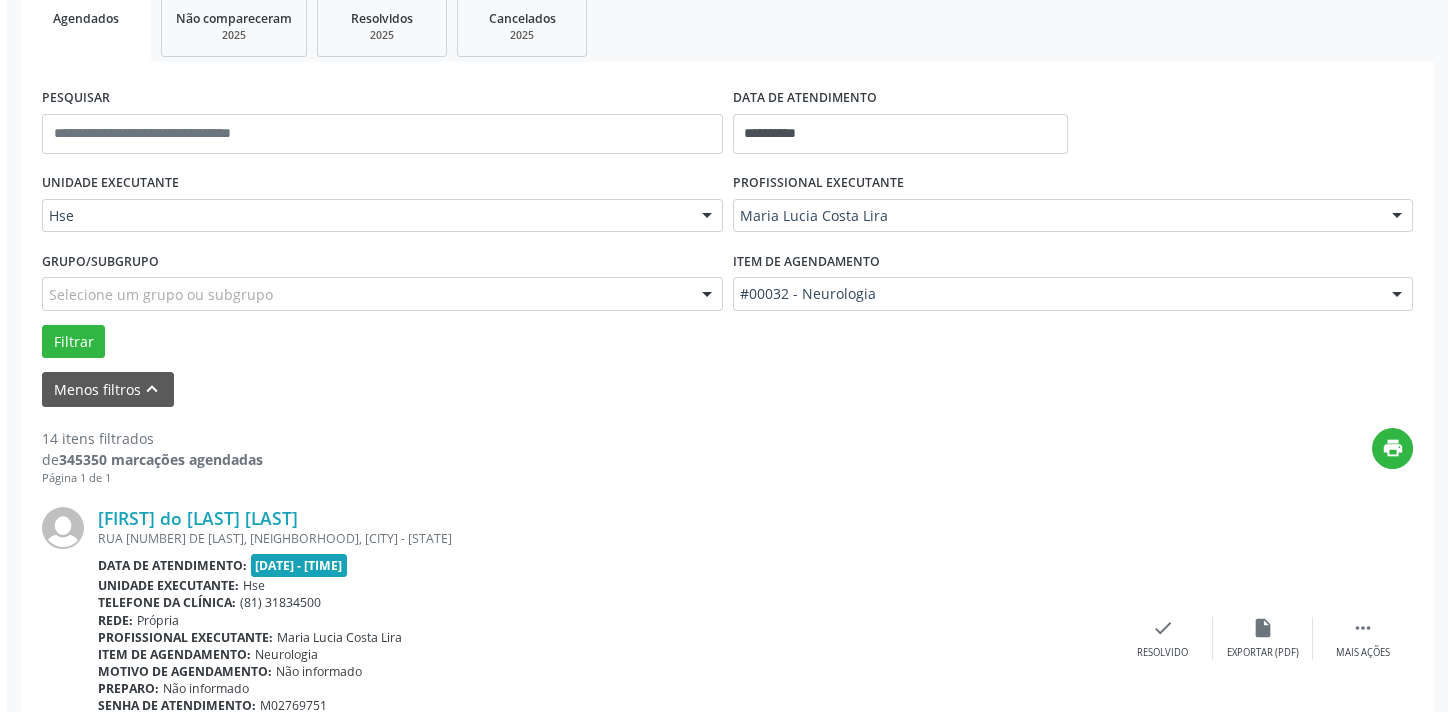 scroll, scrollTop: 320, scrollLeft: 0, axis: vertical 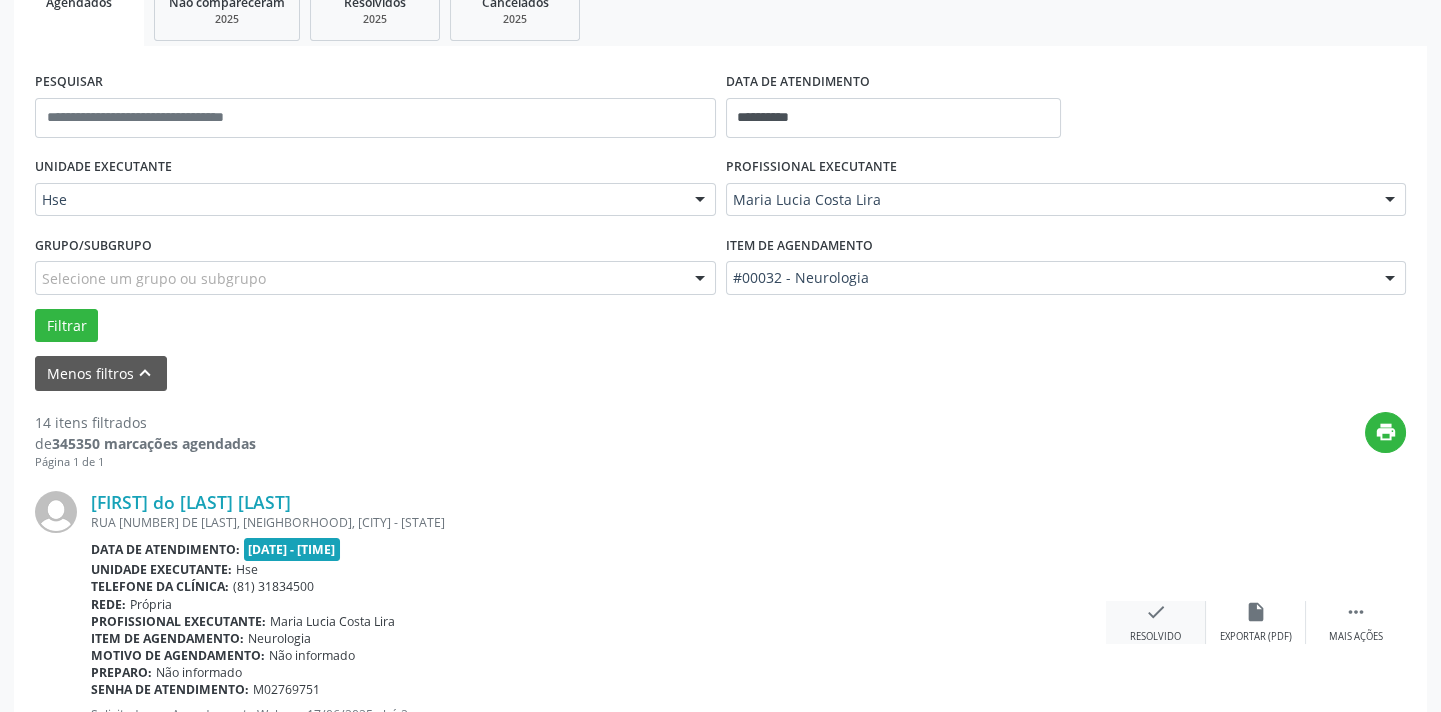 click on "check" at bounding box center [1156, 612] 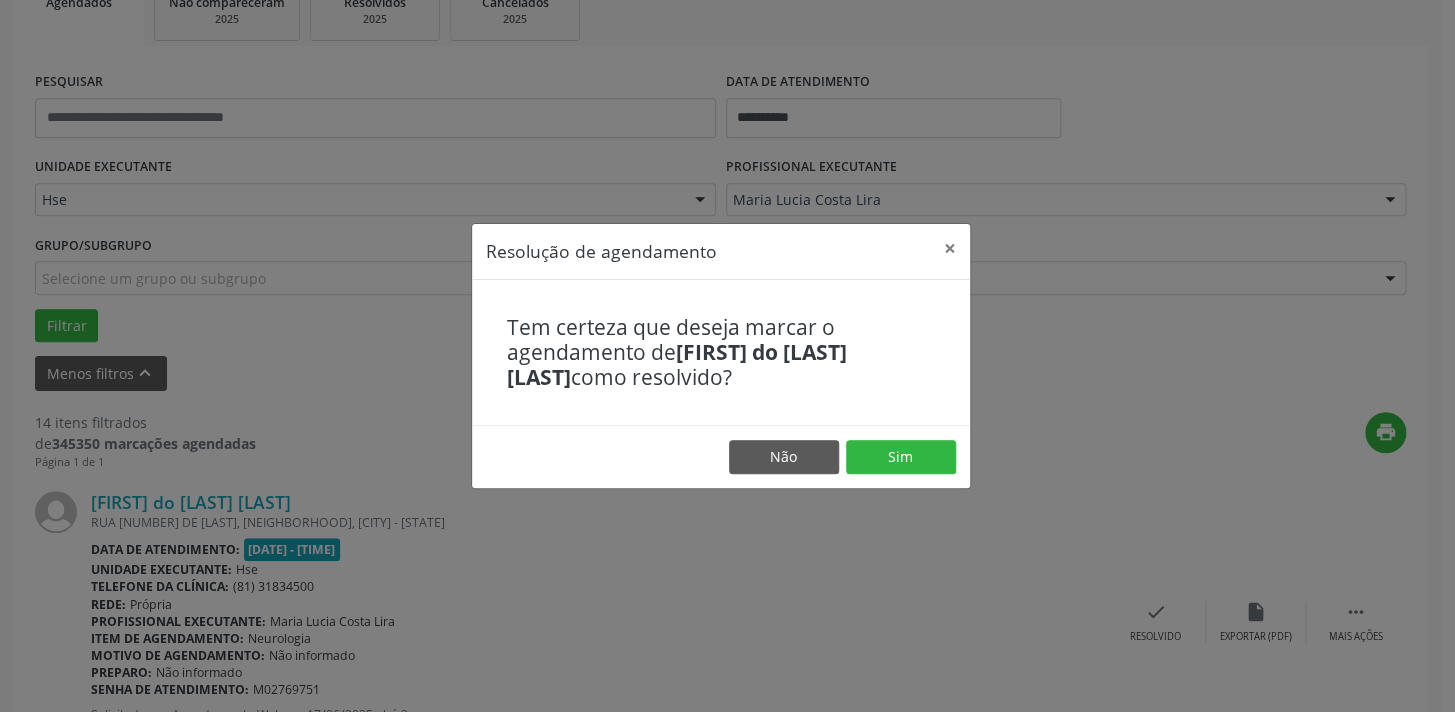 click on "Não Sim" at bounding box center [721, 456] 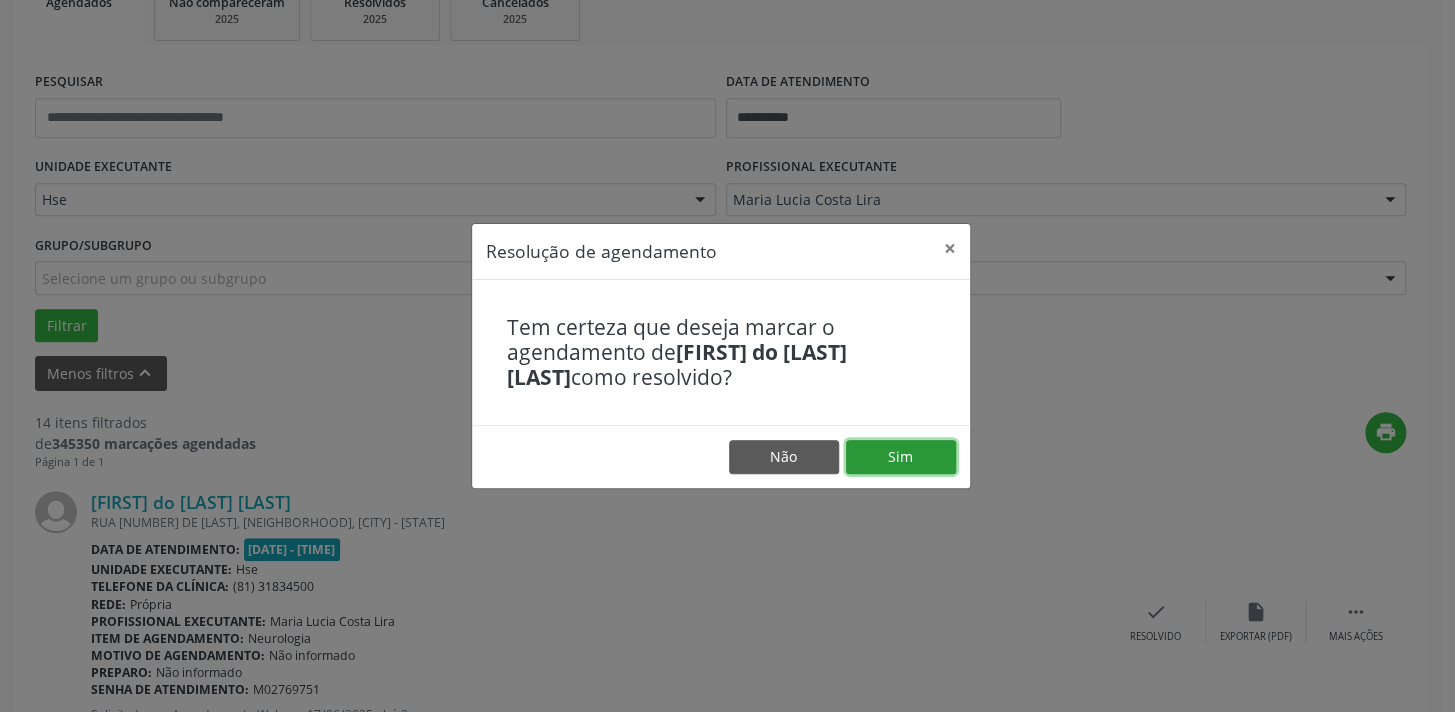 click on "Sim" at bounding box center [901, 457] 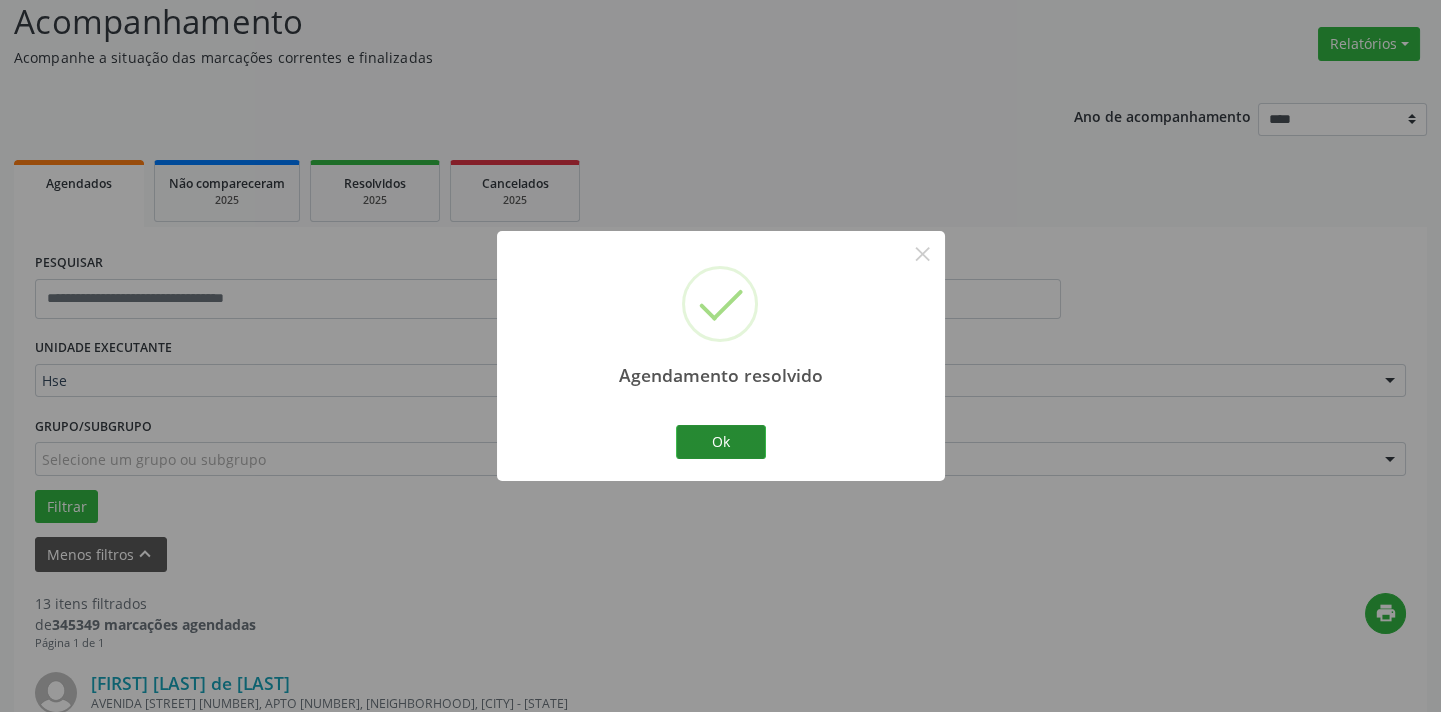 scroll, scrollTop: 320, scrollLeft: 0, axis: vertical 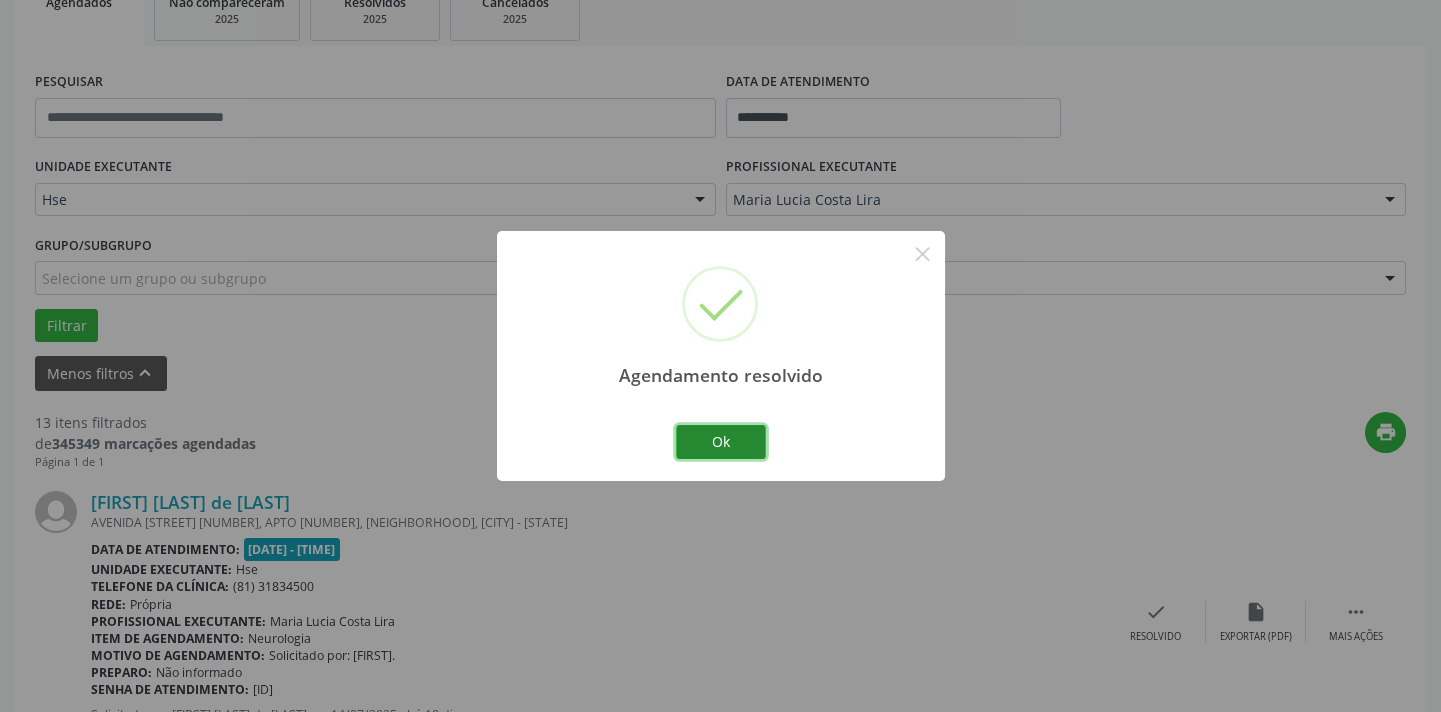click on "Ok" at bounding box center [721, 442] 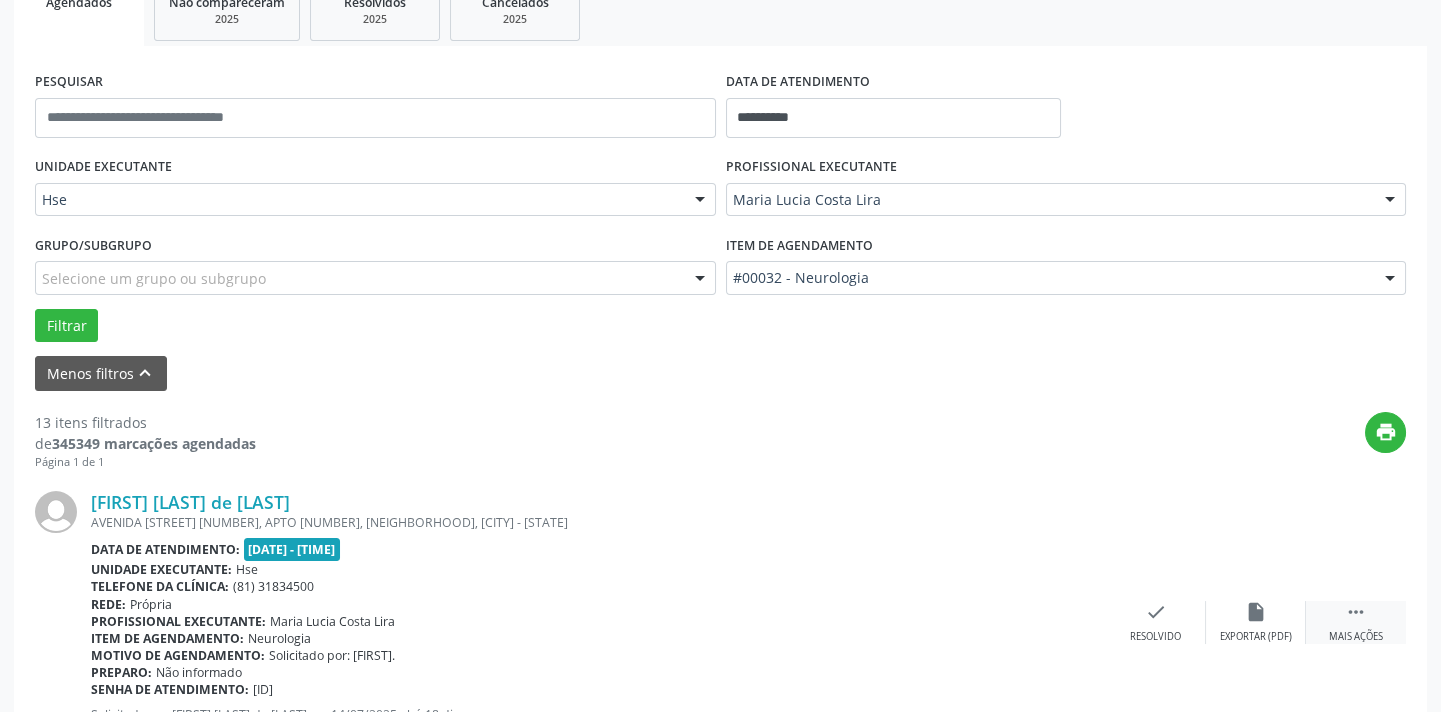 click on "
Mais ações" at bounding box center (1356, 622) 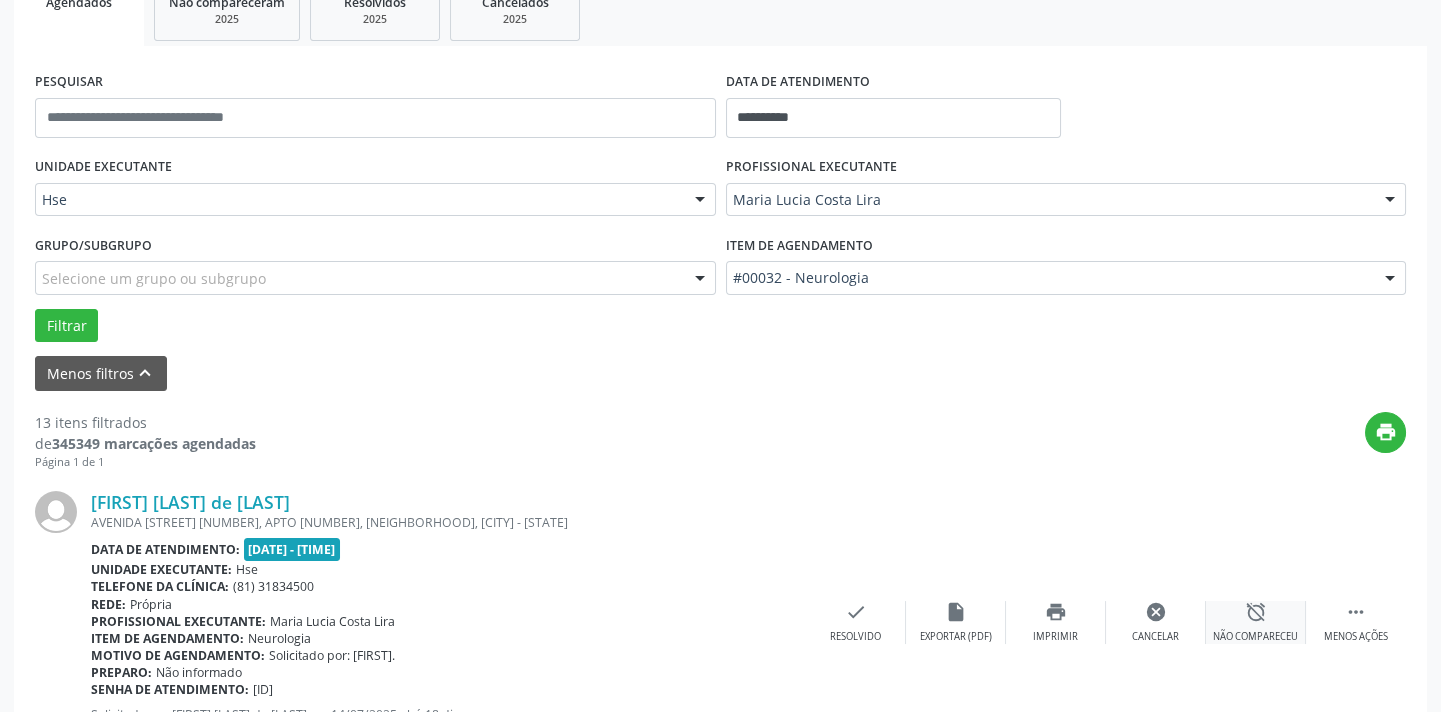 click on "alarm_off
Não compareceu" at bounding box center [1256, 622] 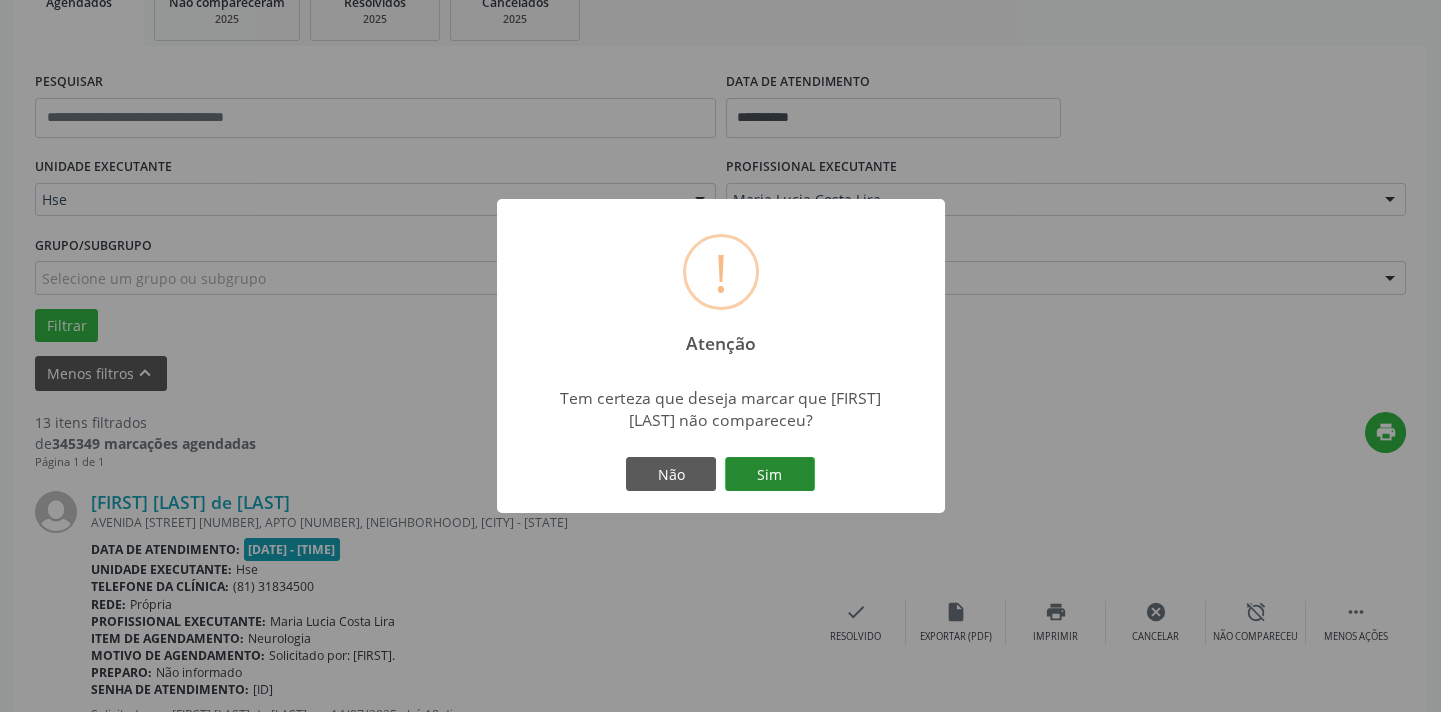 click on "Sim" at bounding box center (770, 474) 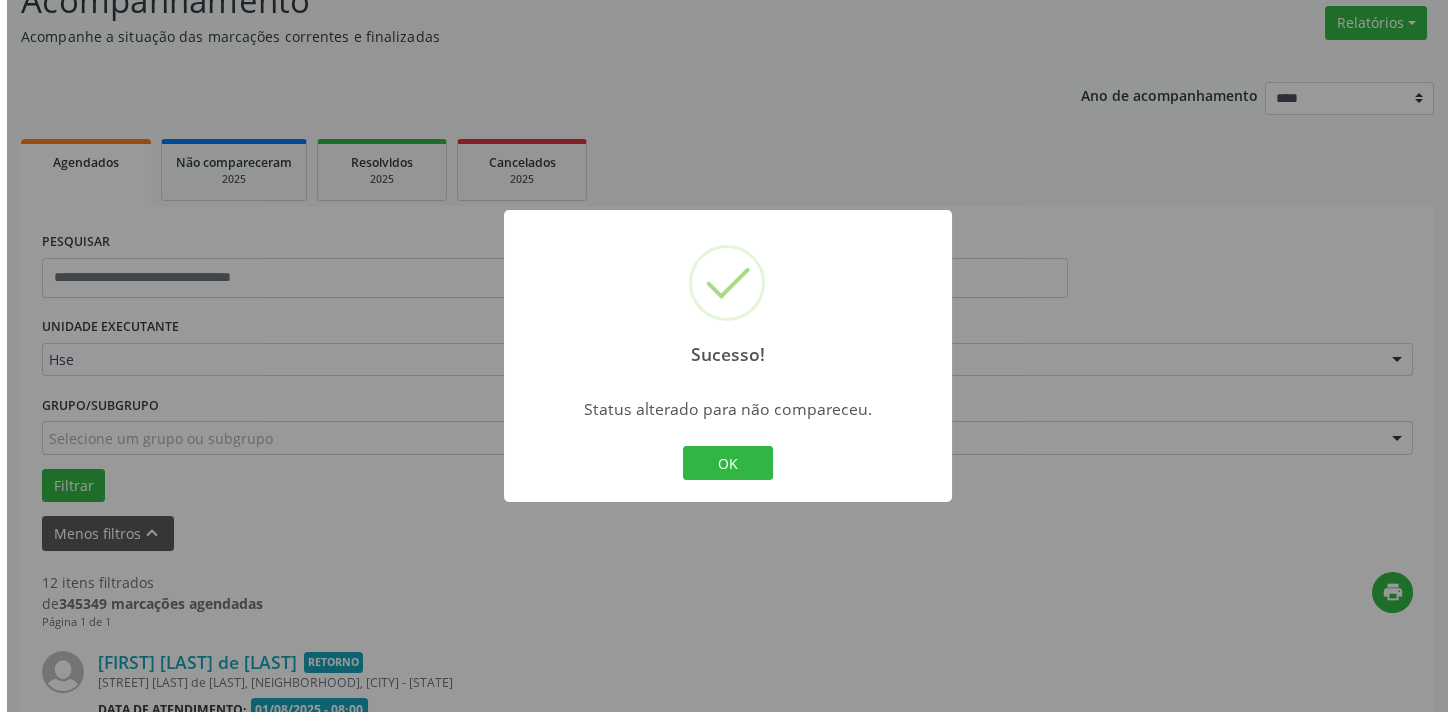scroll, scrollTop: 320, scrollLeft: 0, axis: vertical 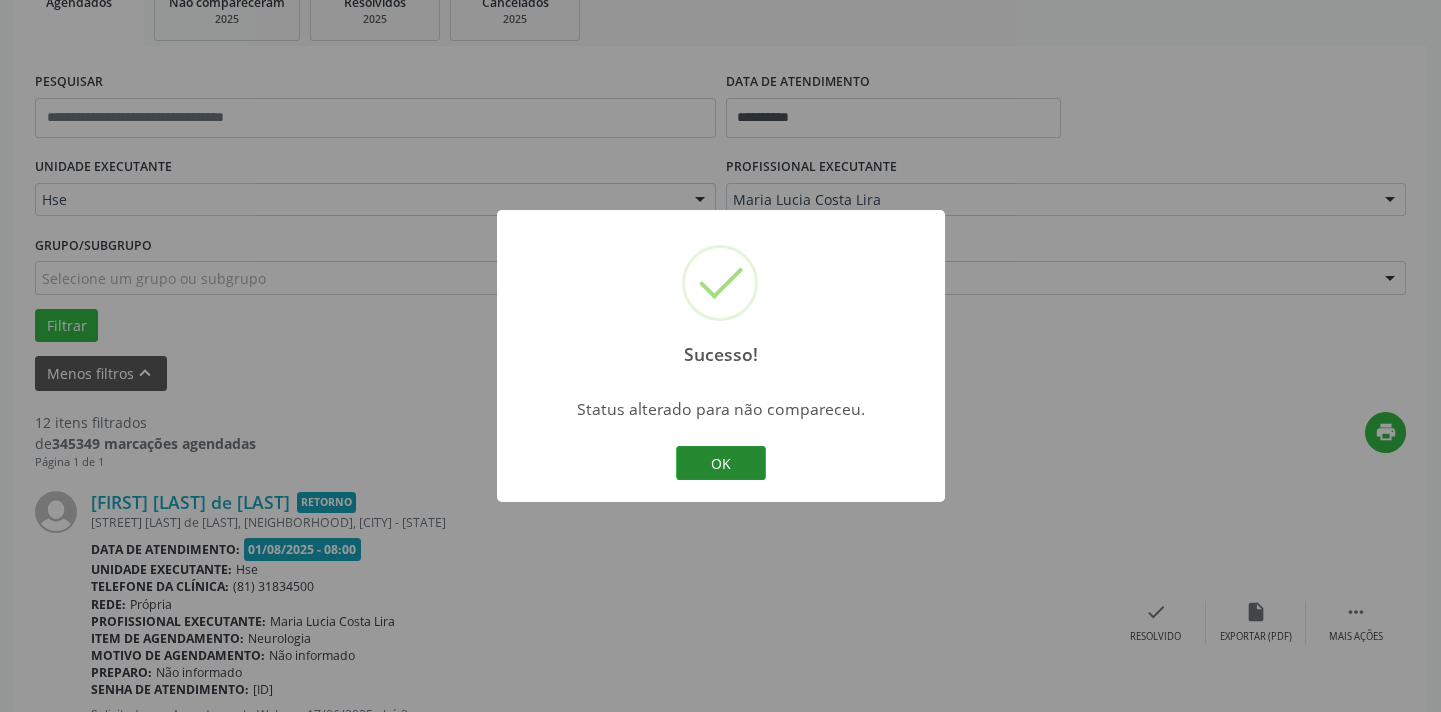 click on "OK" at bounding box center (721, 463) 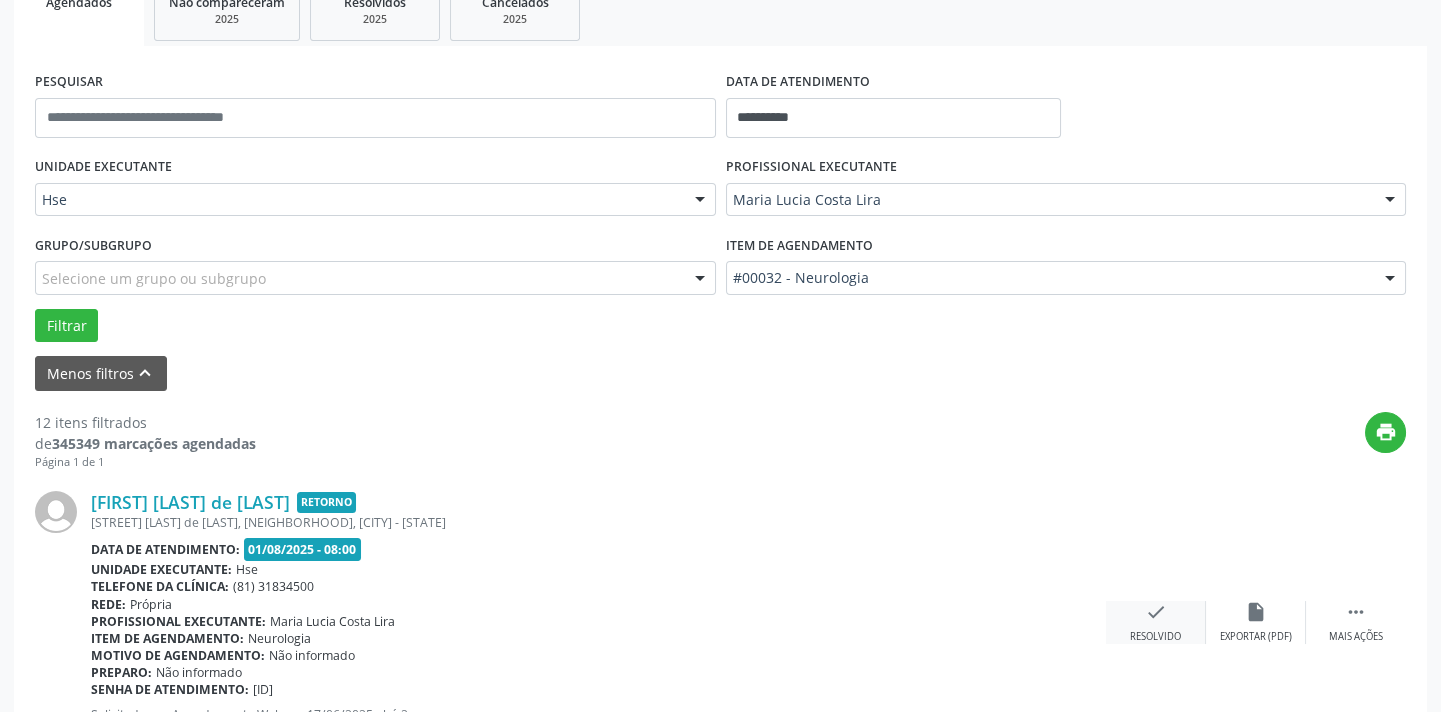click on "check
Resolvido" at bounding box center (1156, 622) 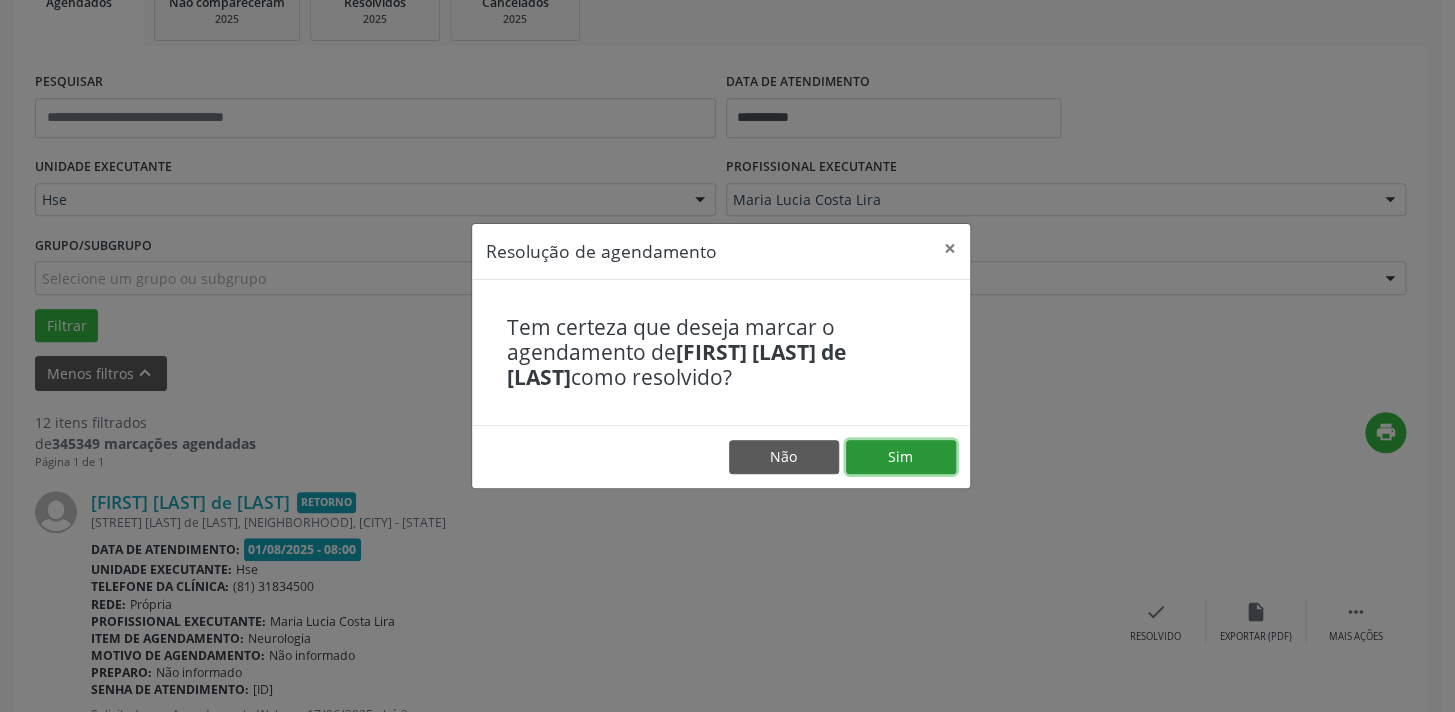 click on "Sim" at bounding box center (901, 457) 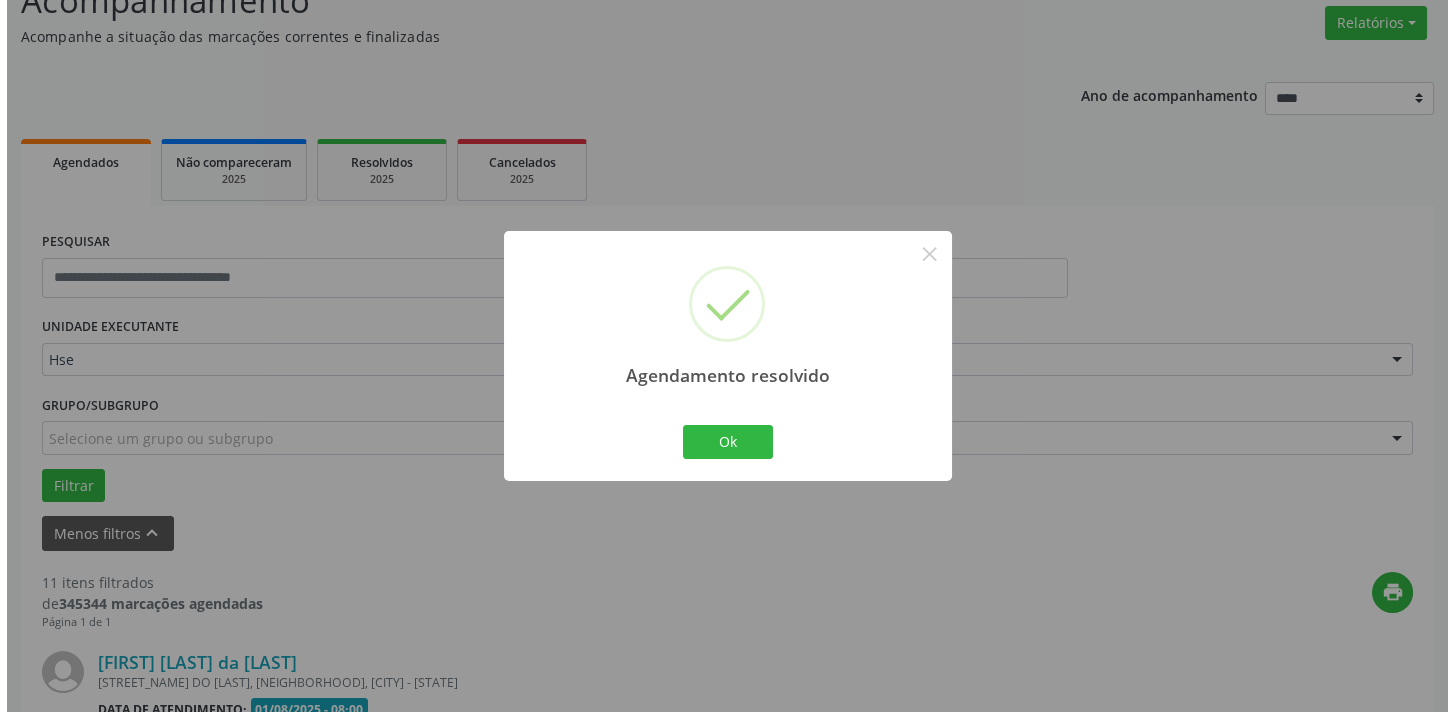 scroll, scrollTop: 320, scrollLeft: 0, axis: vertical 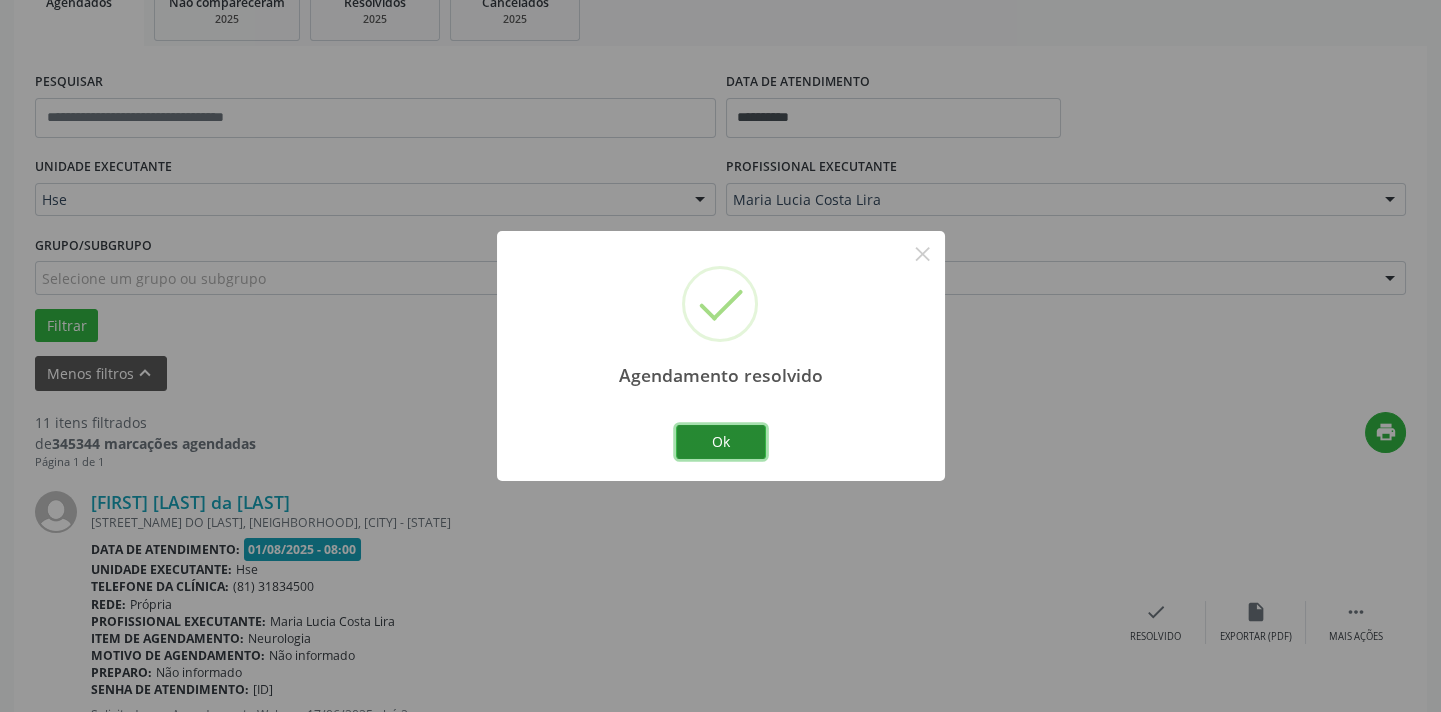 click on "Ok" at bounding box center [721, 442] 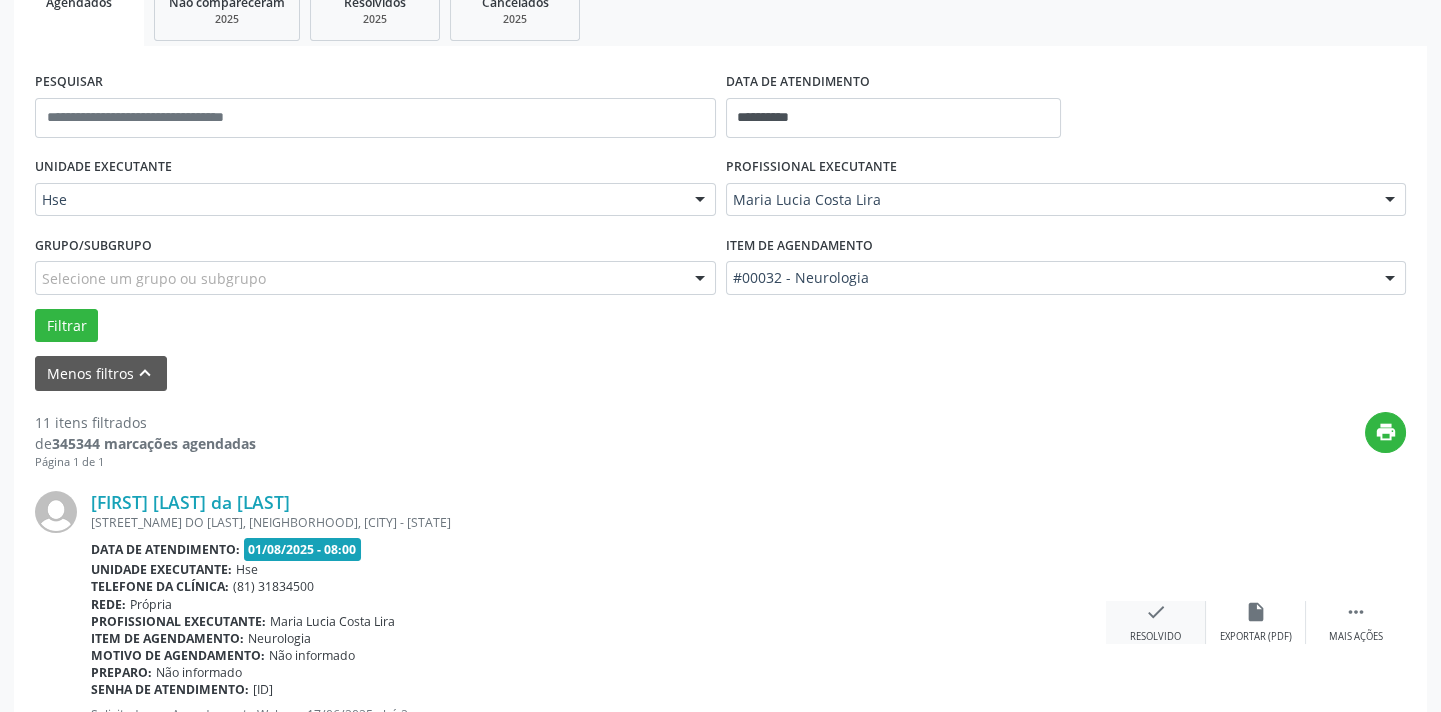 click on "check
Resolvido" at bounding box center (1156, 622) 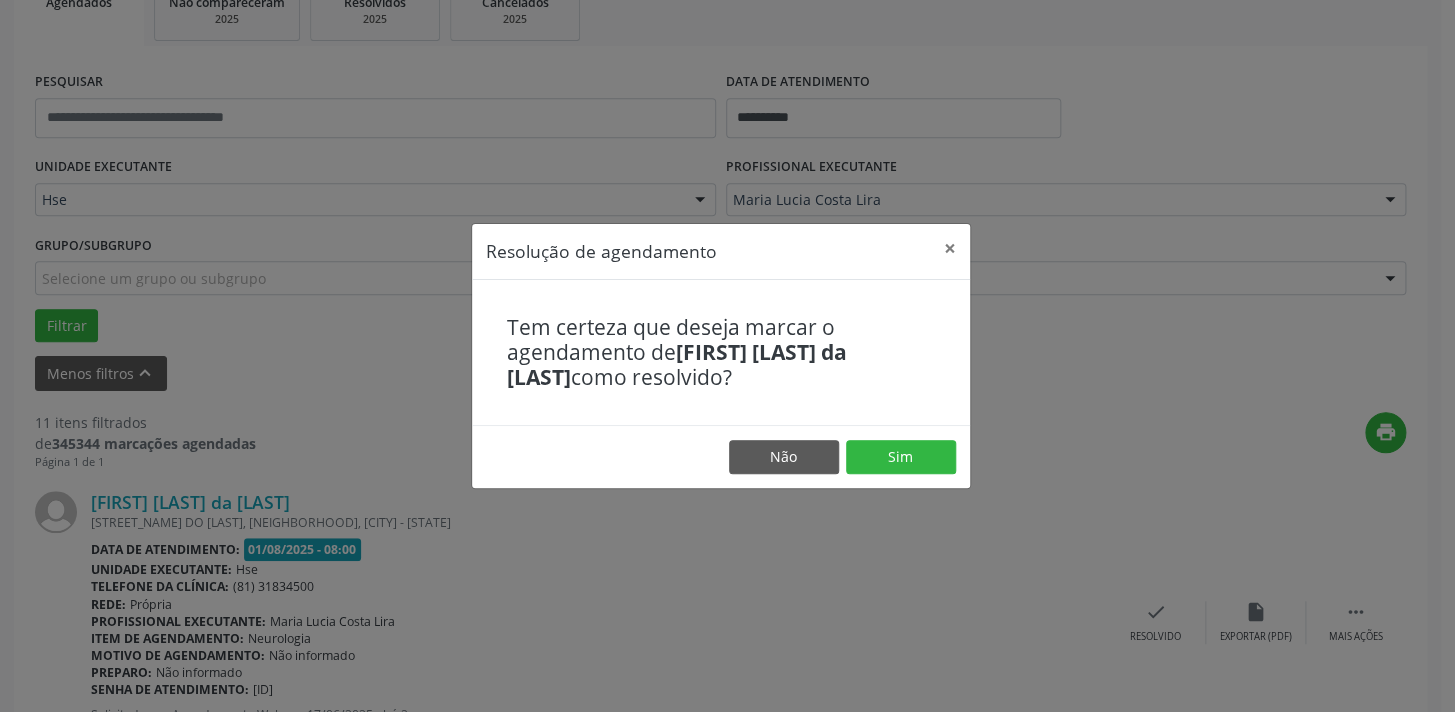 click on "Não Sim" at bounding box center [721, 456] 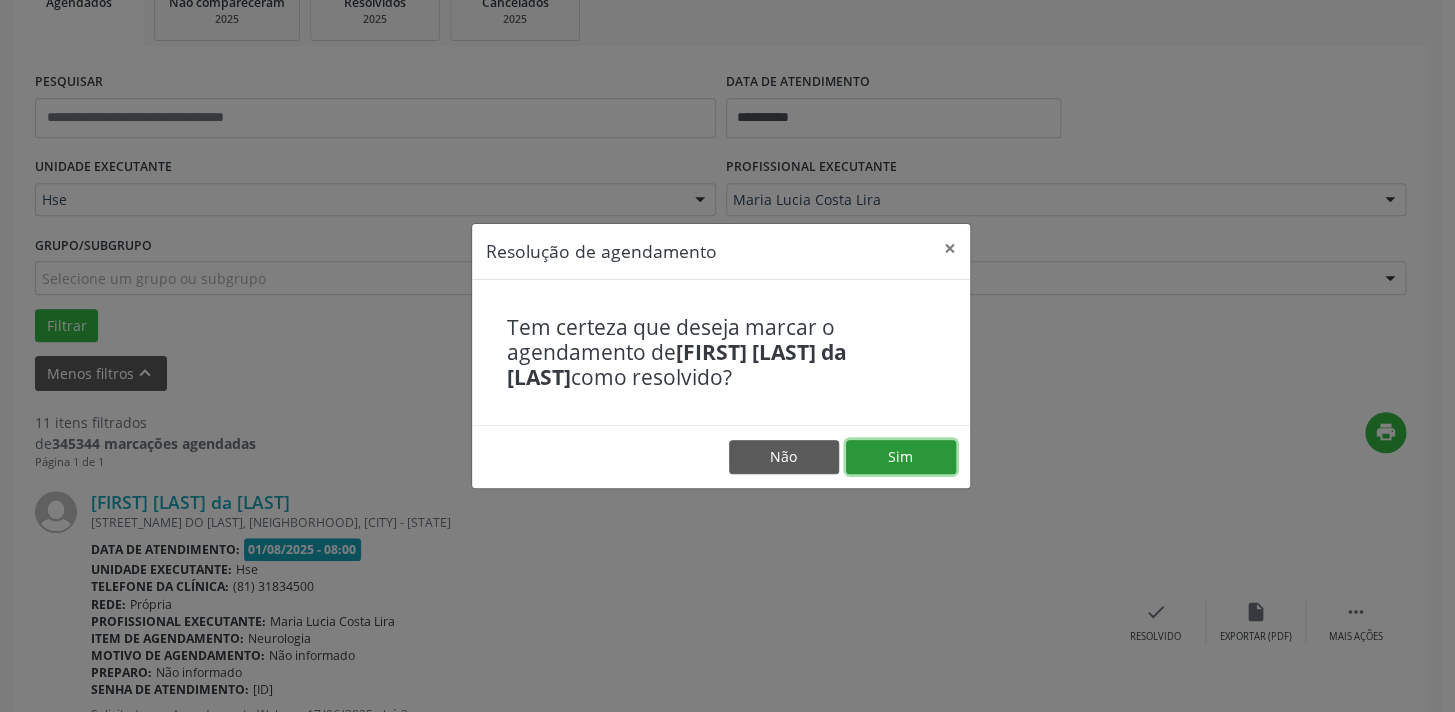 click on "Sim" at bounding box center [901, 457] 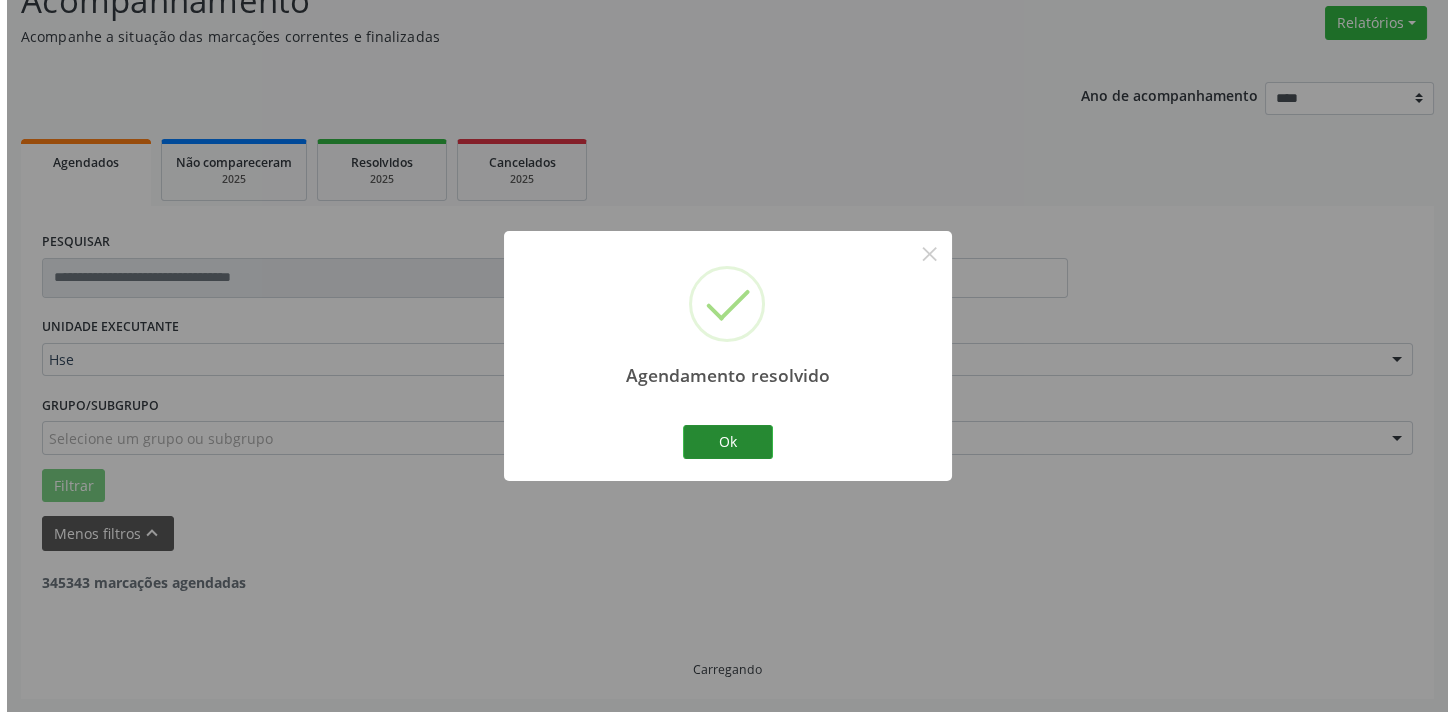 scroll, scrollTop: 320, scrollLeft: 0, axis: vertical 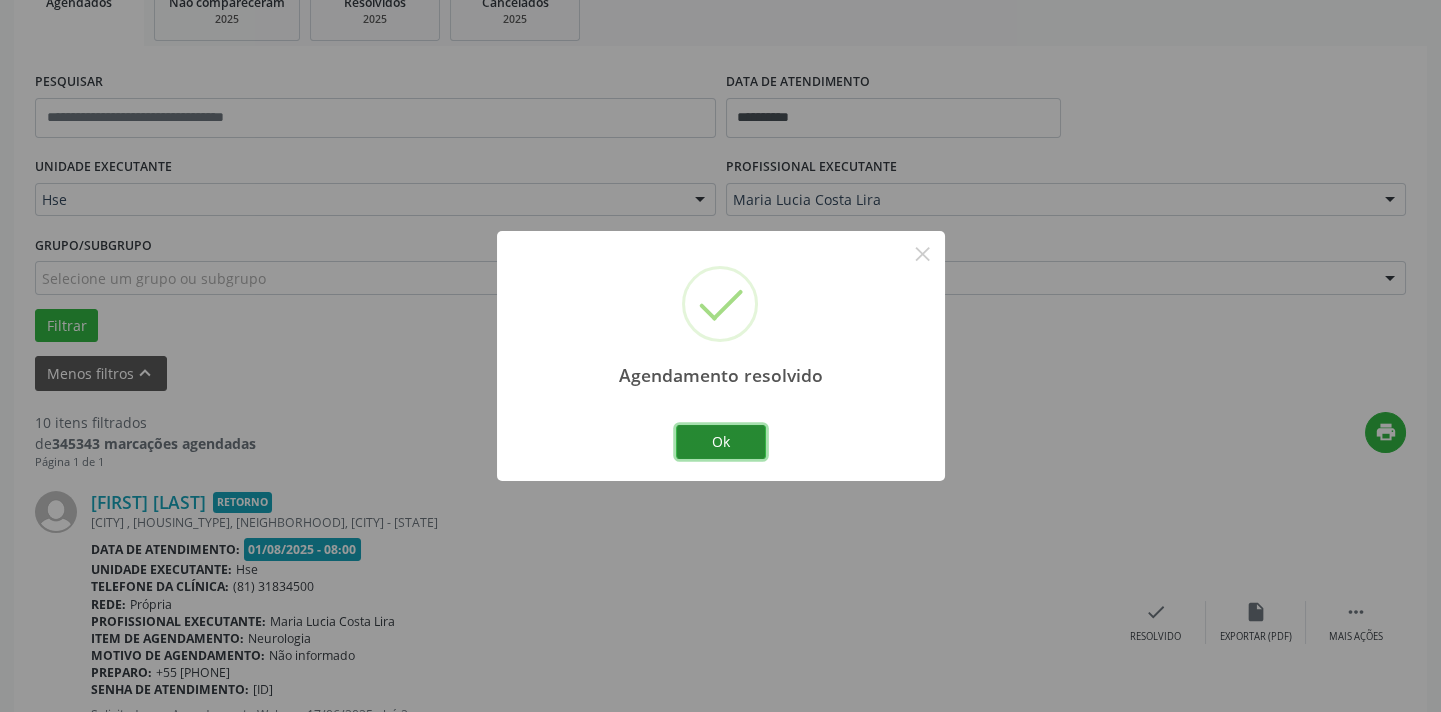 click on "Ok" at bounding box center [721, 442] 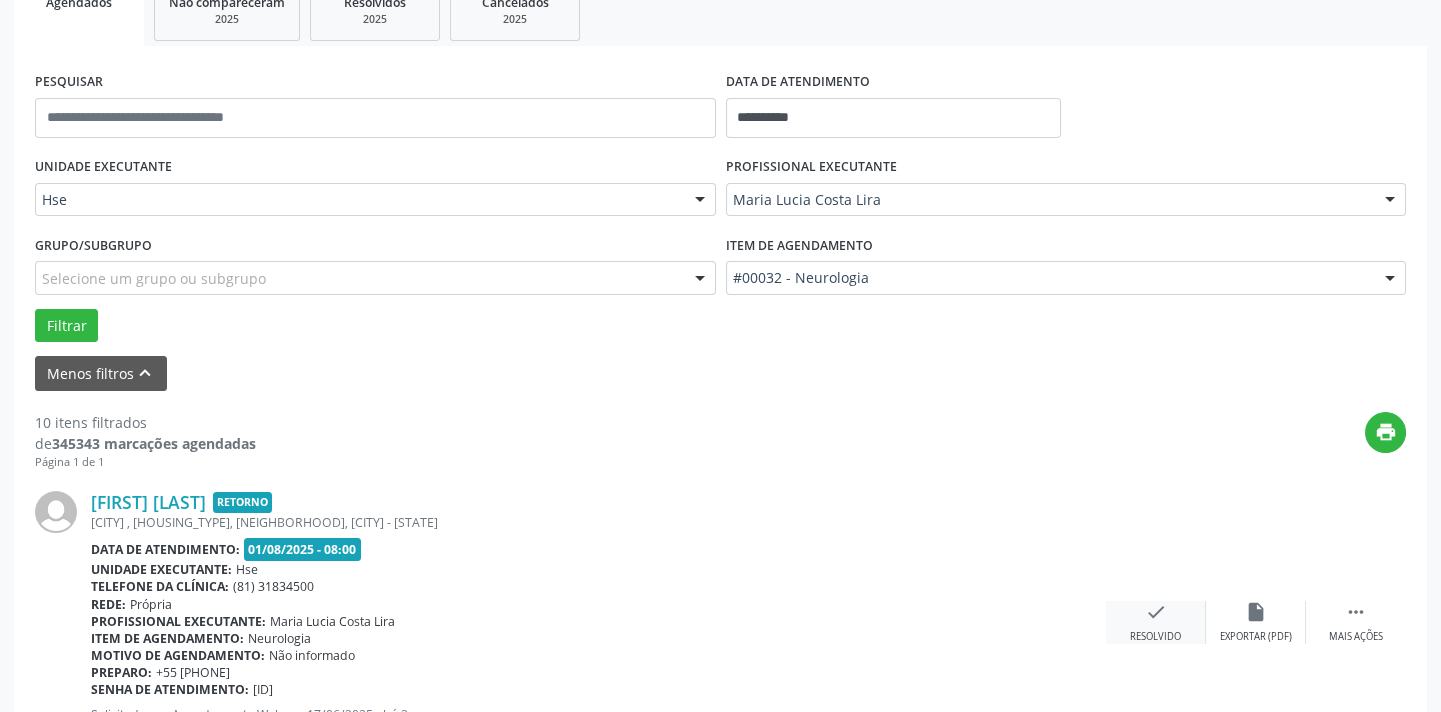 click on "check
Resolvido" at bounding box center (1156, 622) 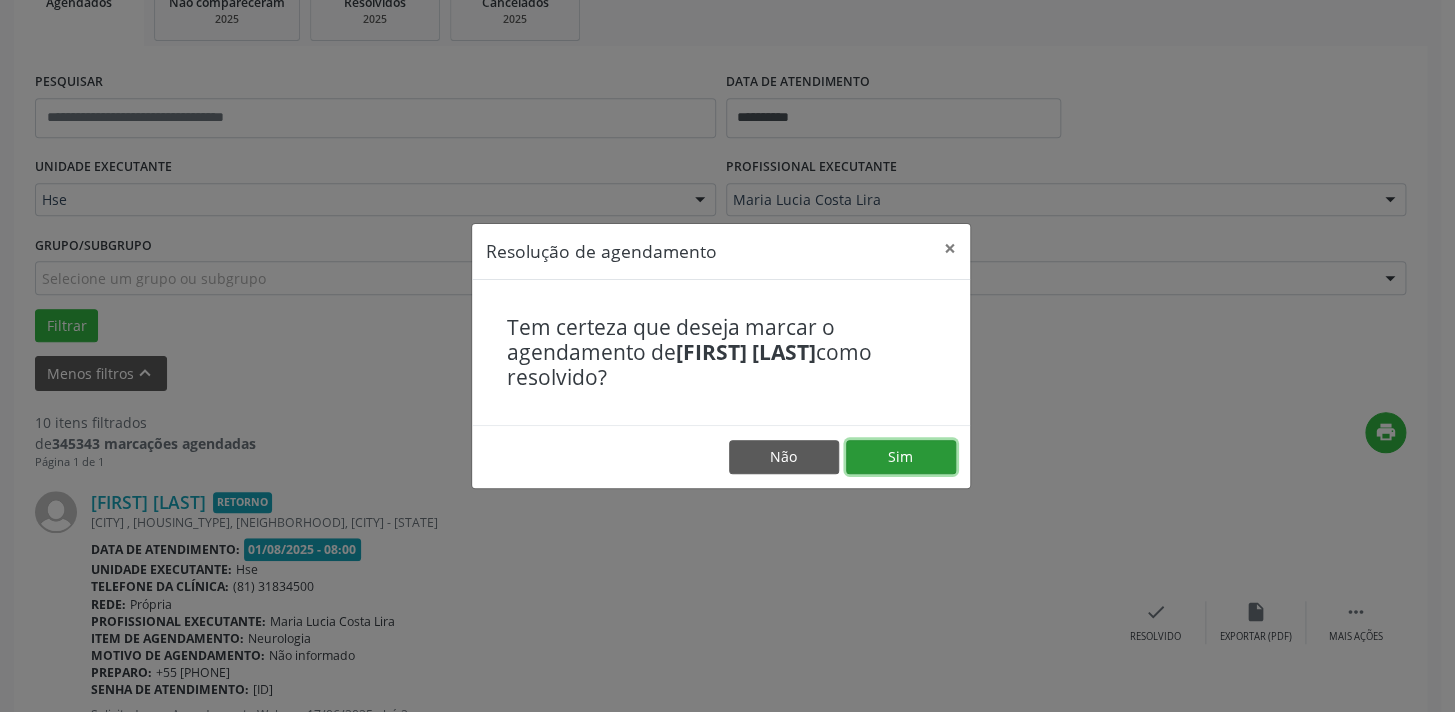 click on "Sim" at bounding box center (901, 457) 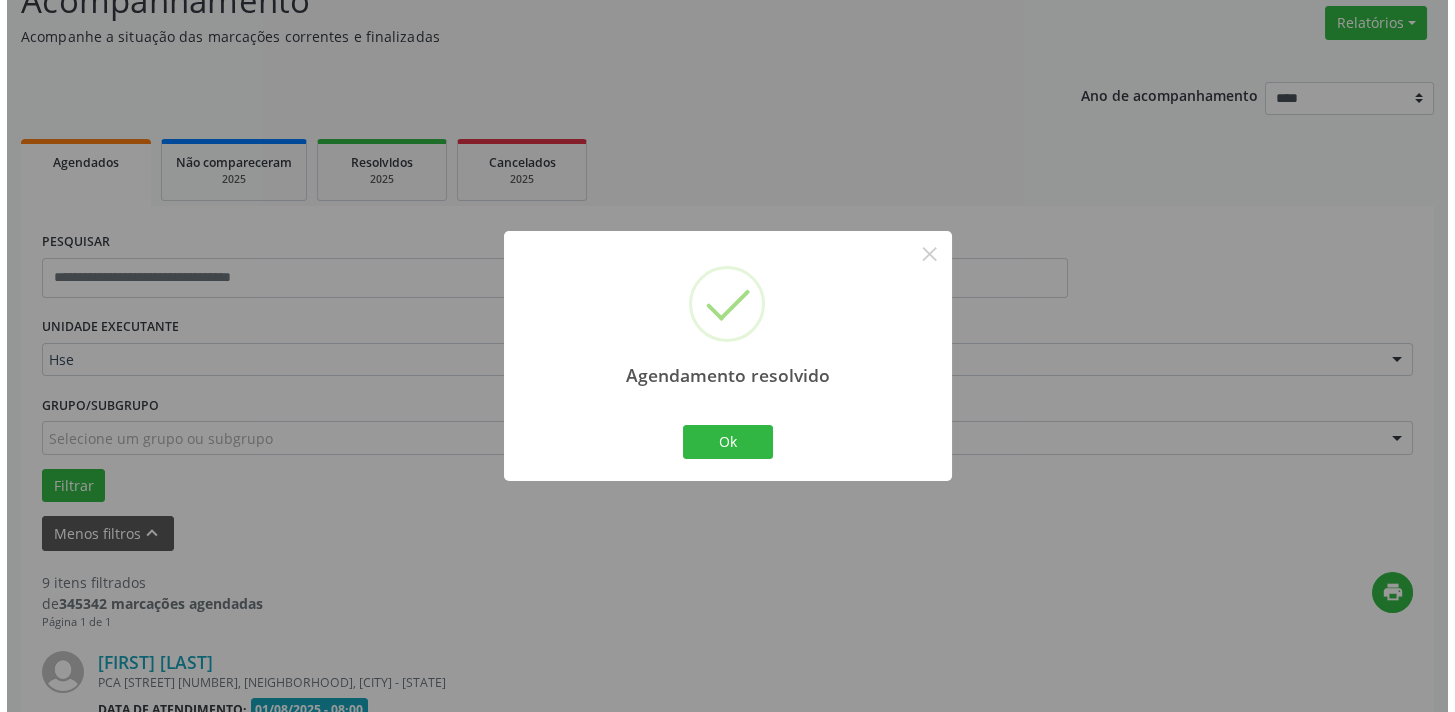 scroll, scrollTop: 320, scrollLeft: 0, axis: vertical 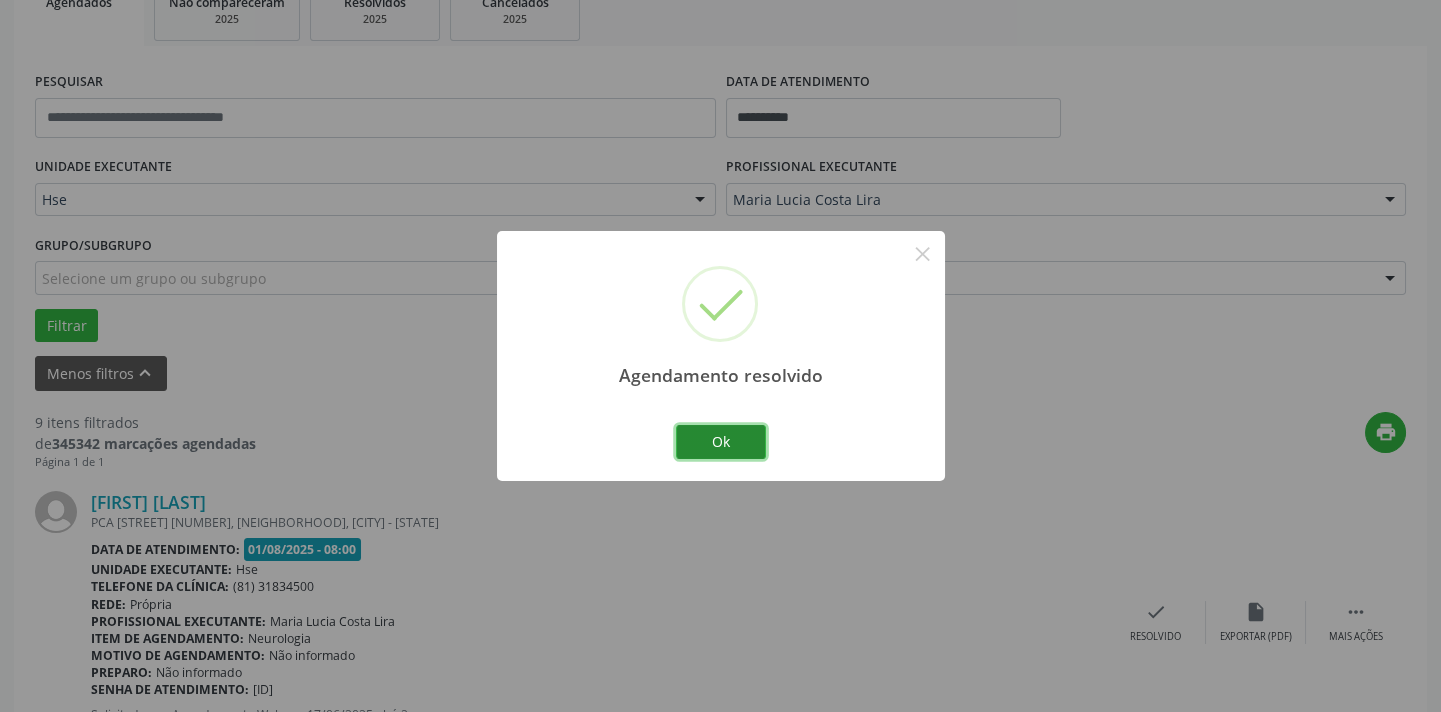 click on "Ok" at bounding box center [721, 442] 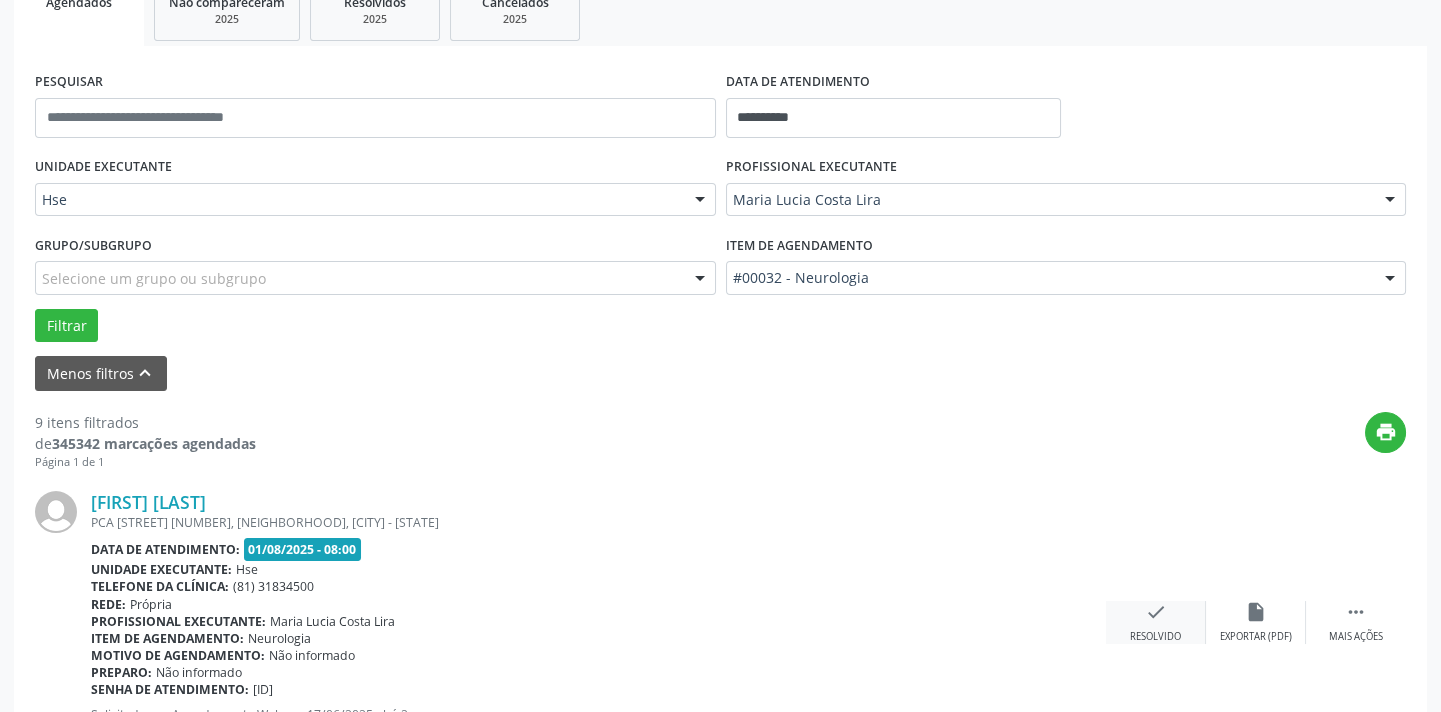 click on "check
Resolvido" at bounding box center (1156, 622) 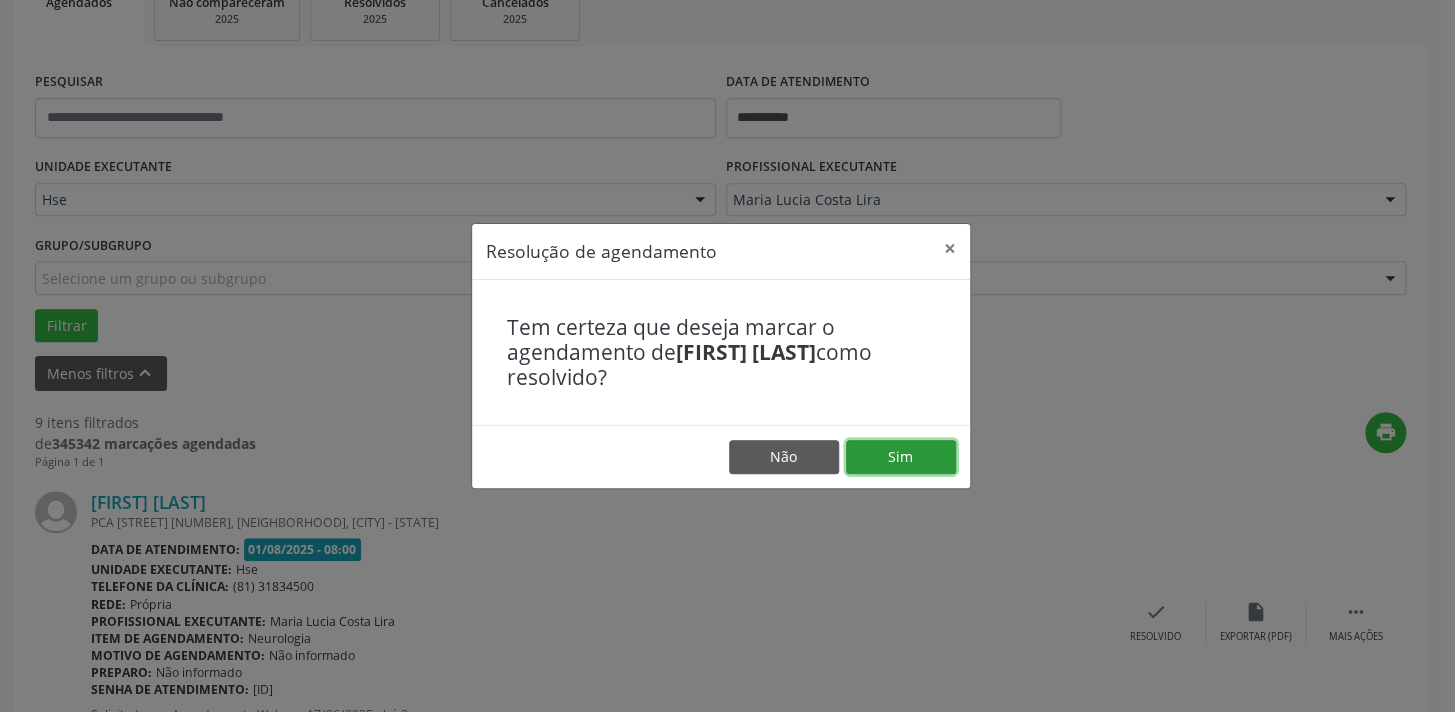 click on "Sim" at bounding box center (901, 457) 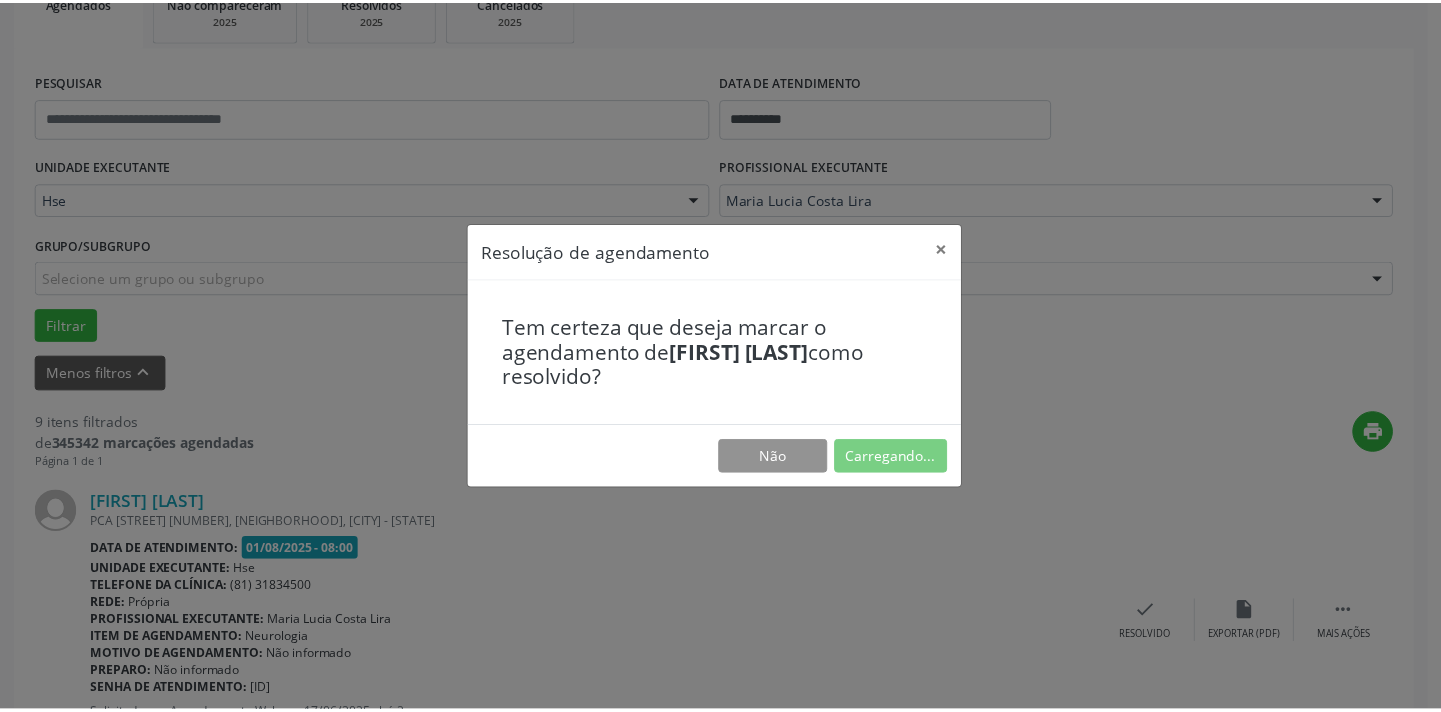 scroll, scrollTop: 139, scrollLeft: 0, axis: vertical 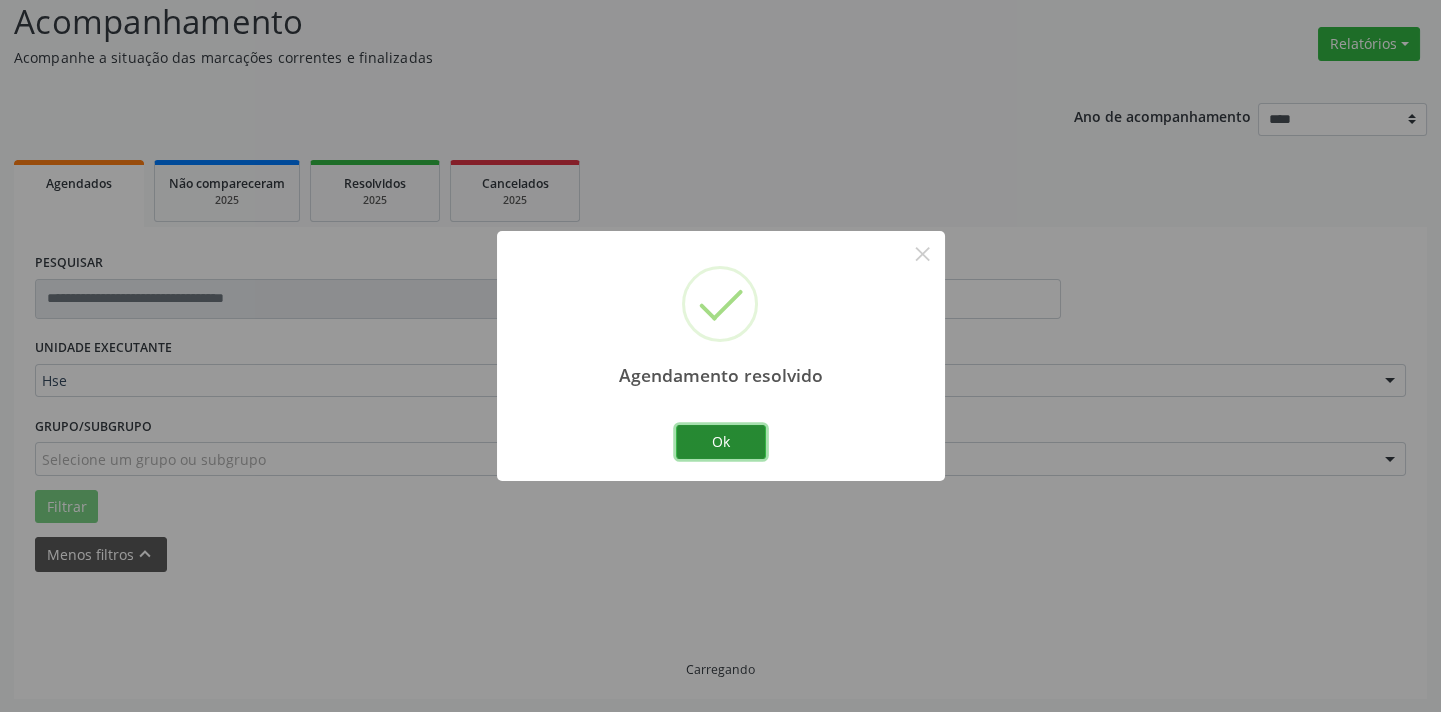 click on "Ok" at bounding box center [721, 442] 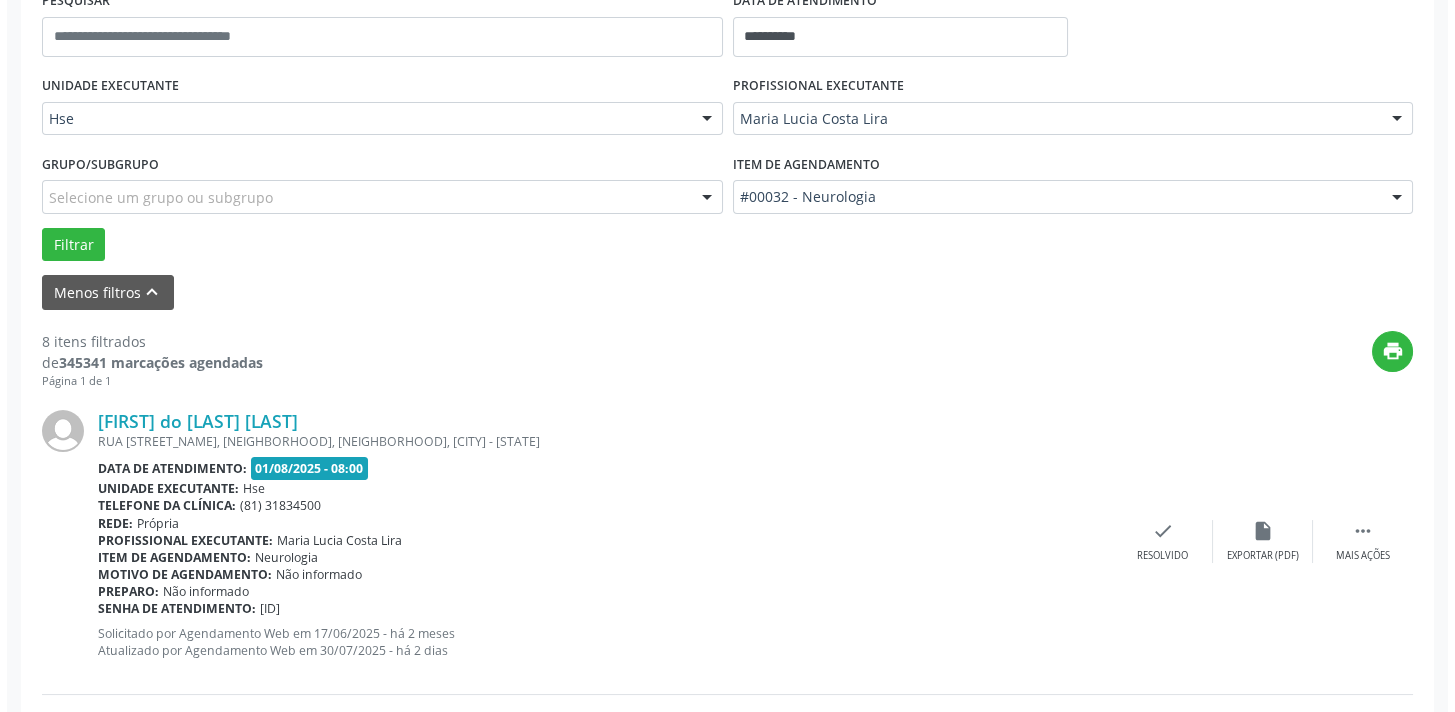 scroll, scrollTop: 411, scrollLeft: 0, axis: vertical 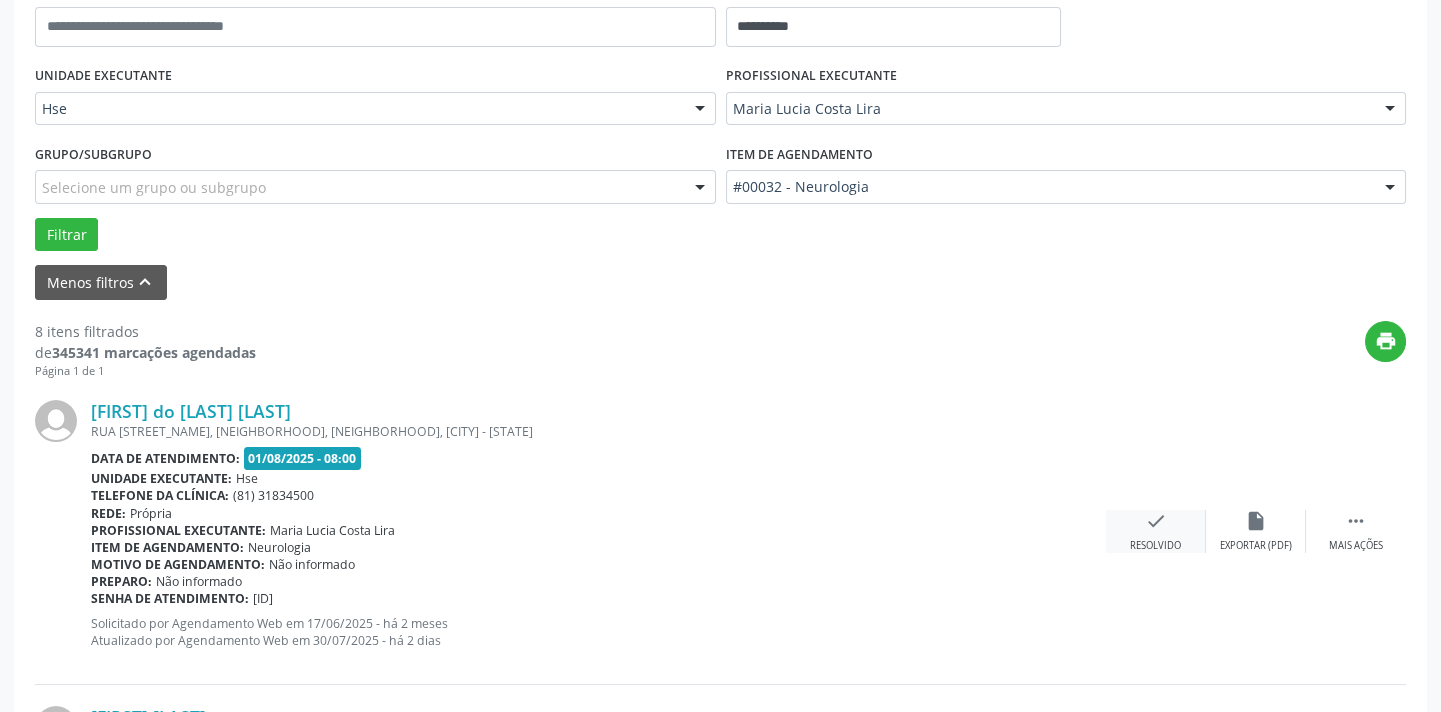 click on "Resolvido" at bounding box center (1155, 546) 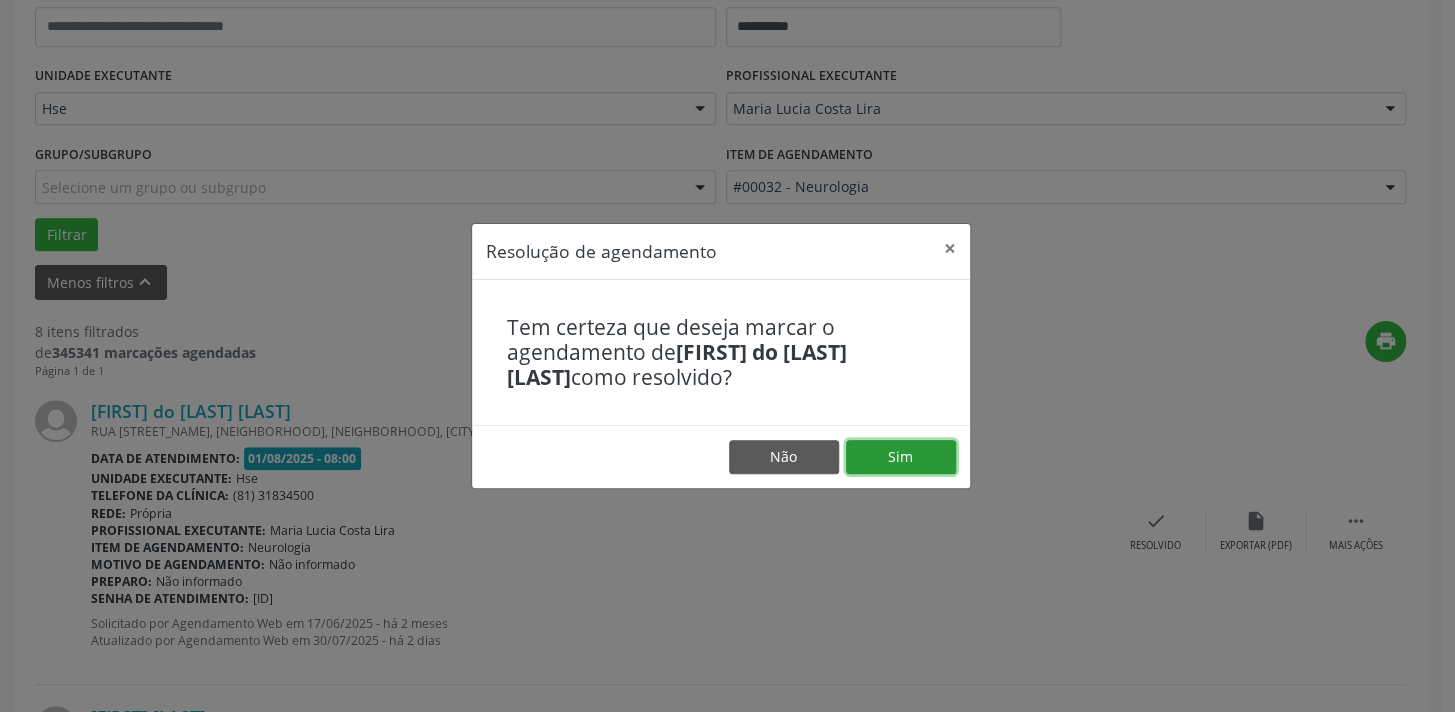 click on "Sim" at bounding box center (901, 457) 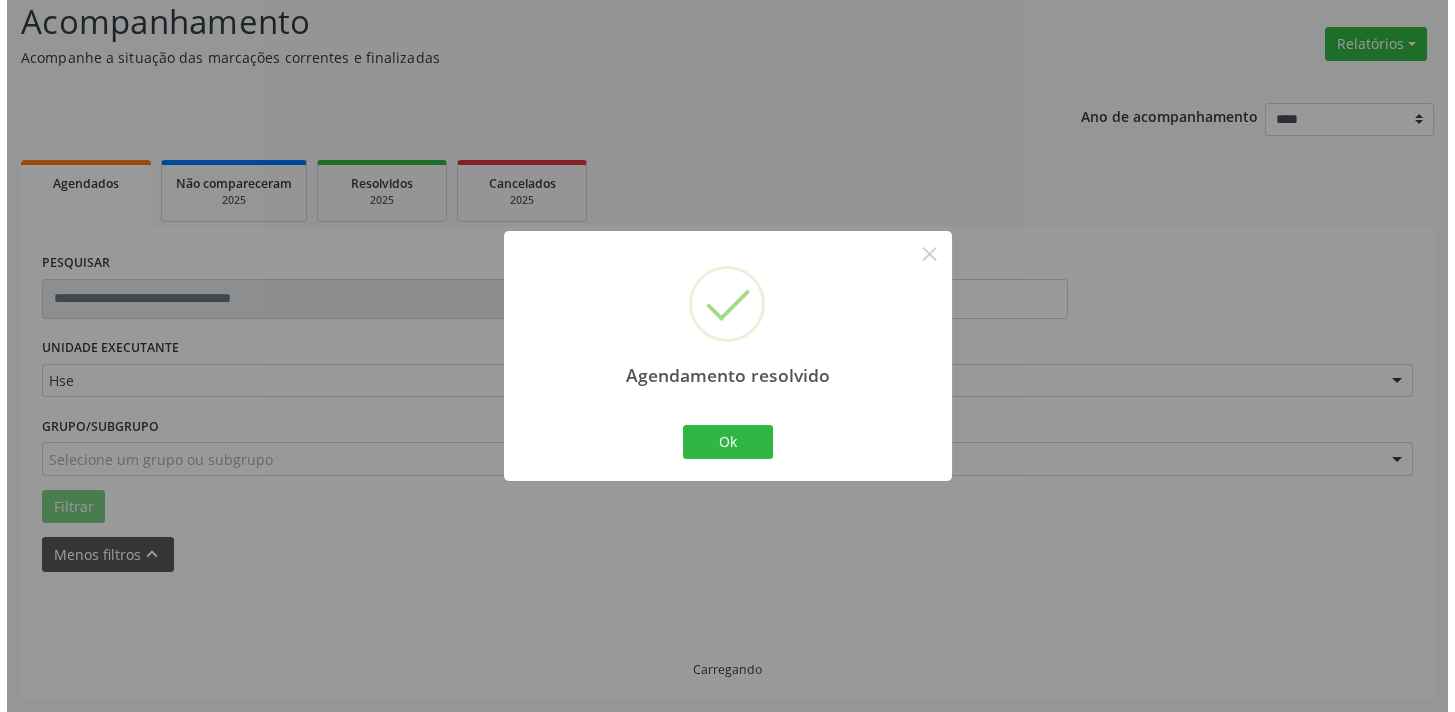 scroll, scrollTop: 411, scrollLeft: 0, axis: vertical 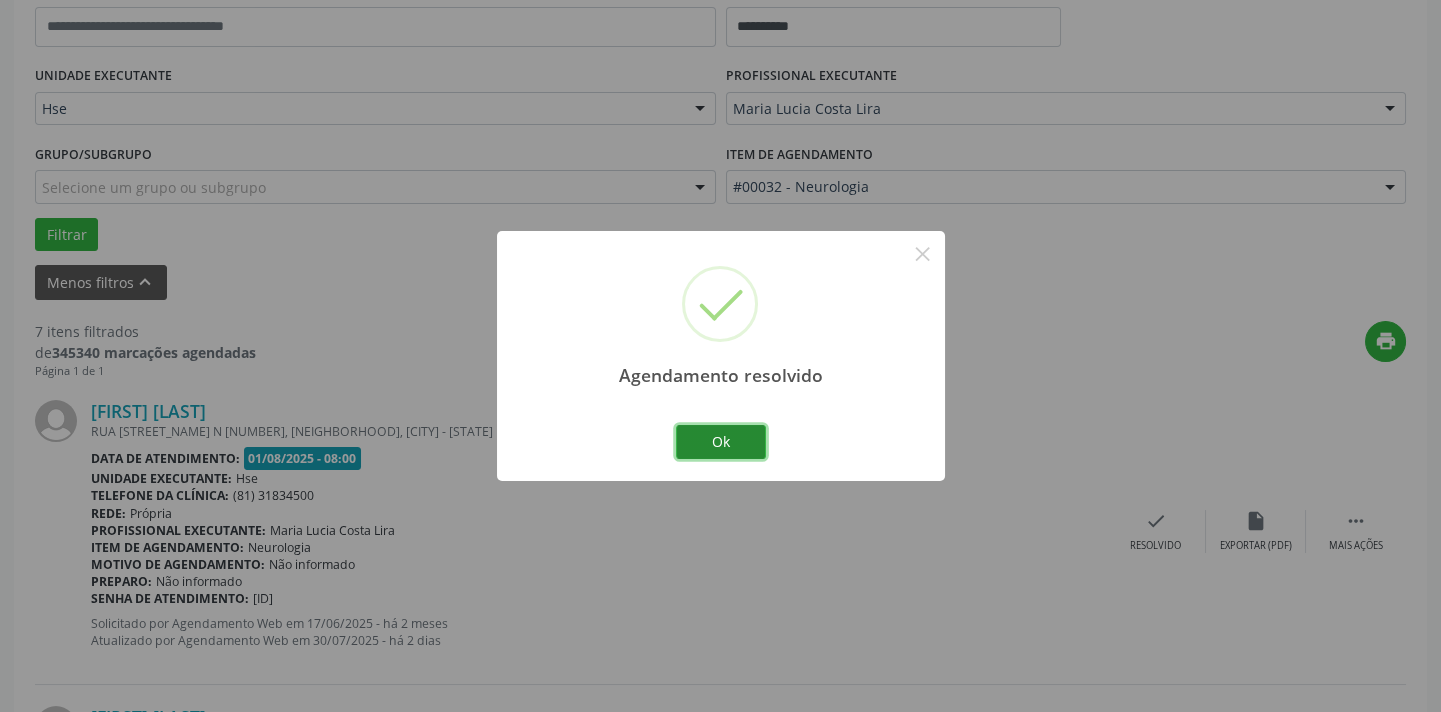 click on "Ok" at bounding box center [721, 442] 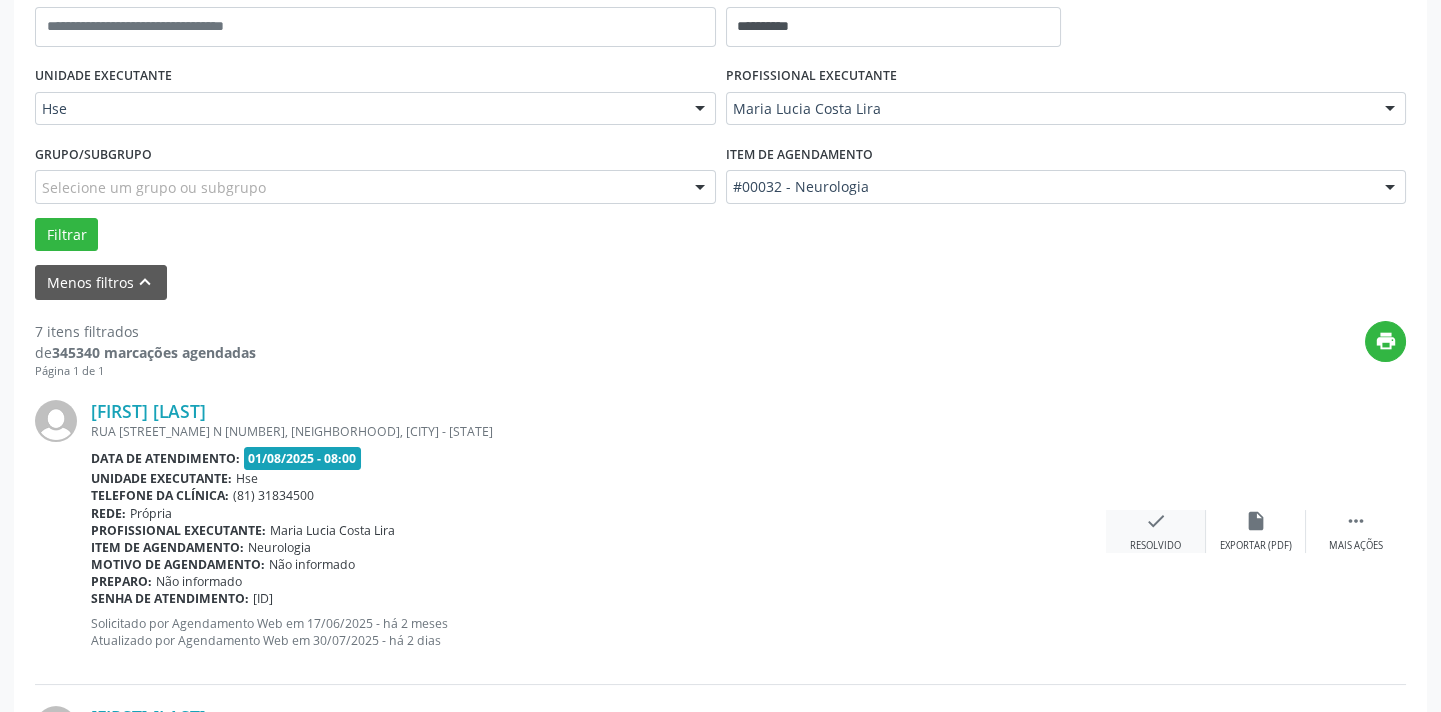 click on "Resolvido" at bounding box center (1155, 546) 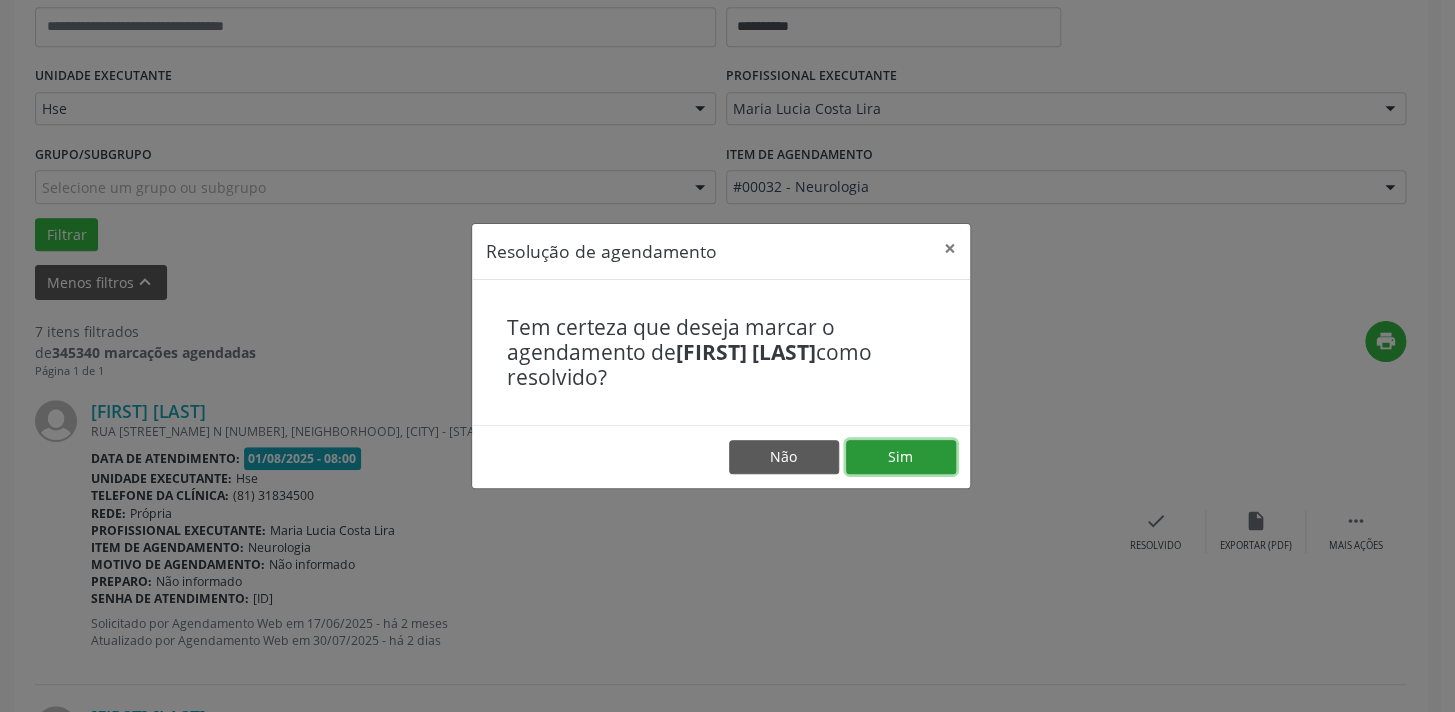 click on "Sim" at bounding box center [901, 457] 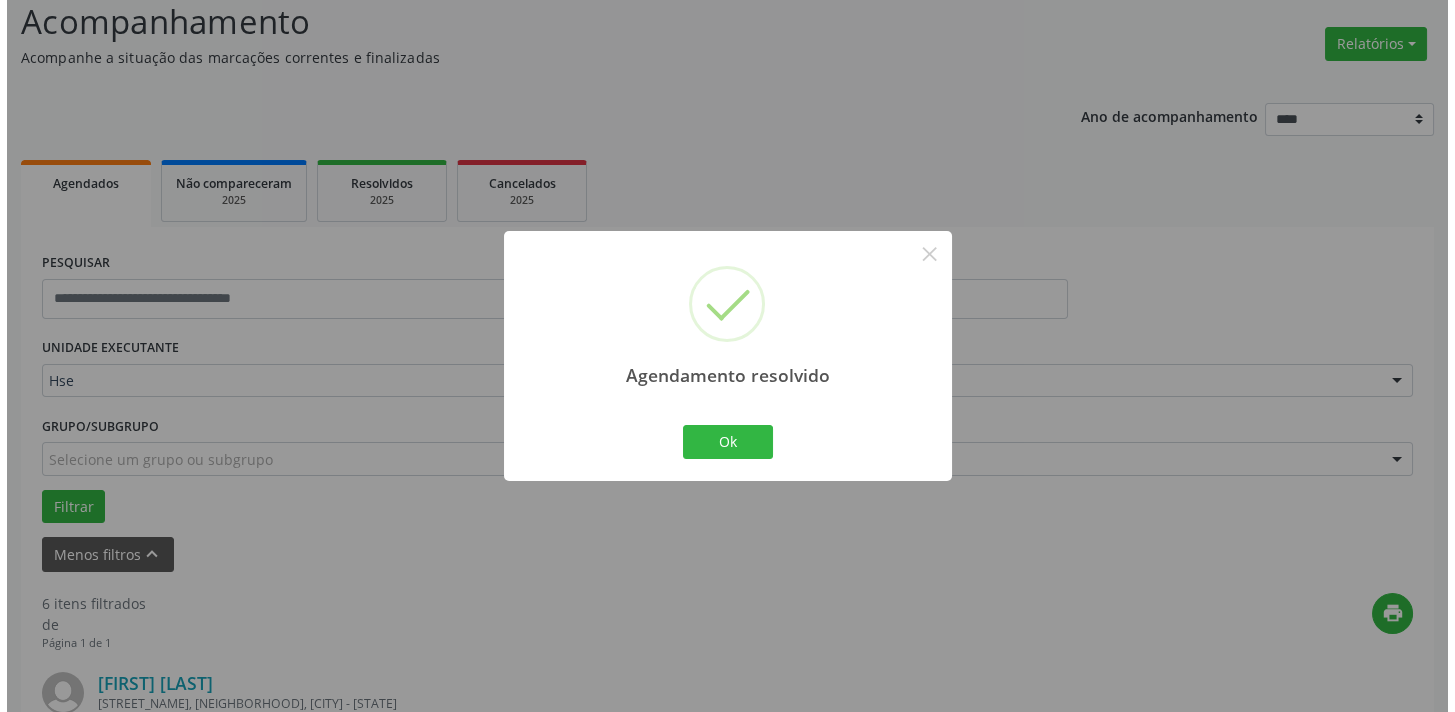 scroll, scrollTop: 411, scrollLeft: 0, axis: vertical 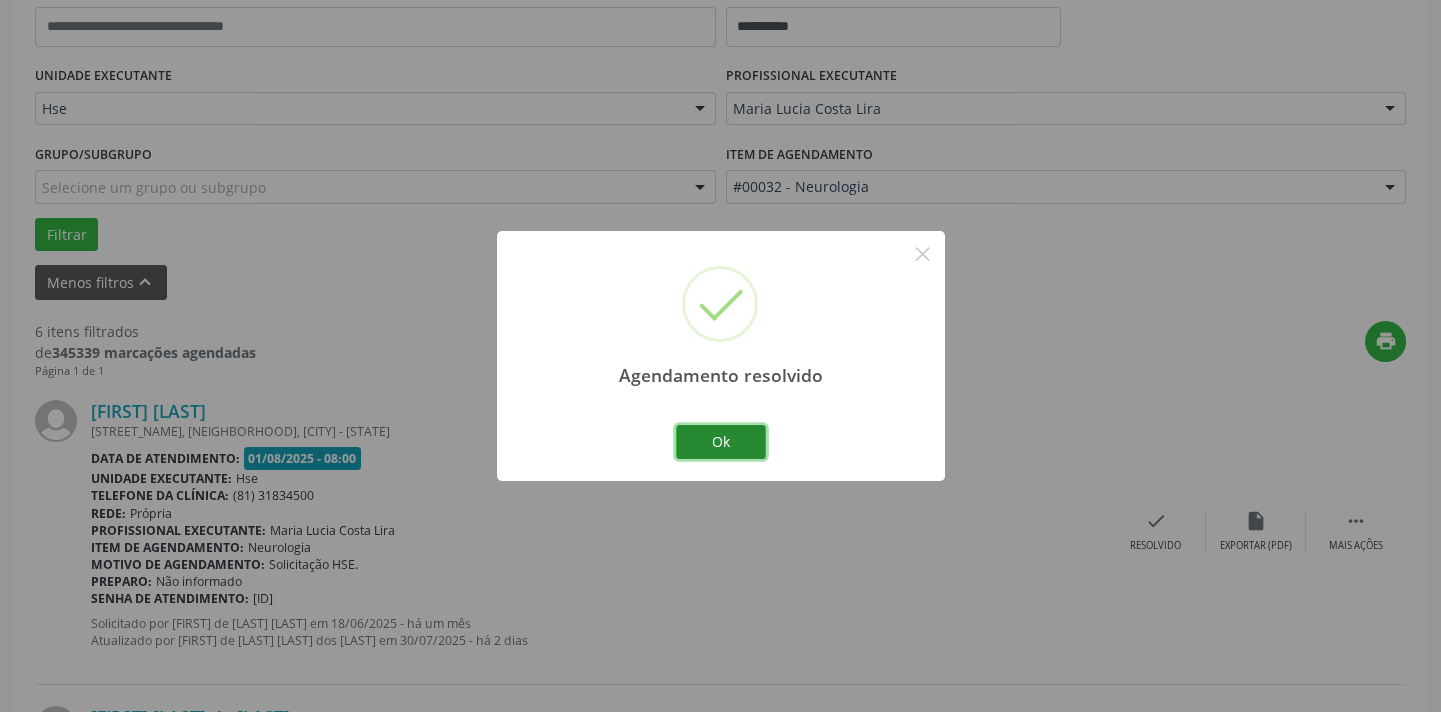 click on "Ok" at bounding box center (721, 442) 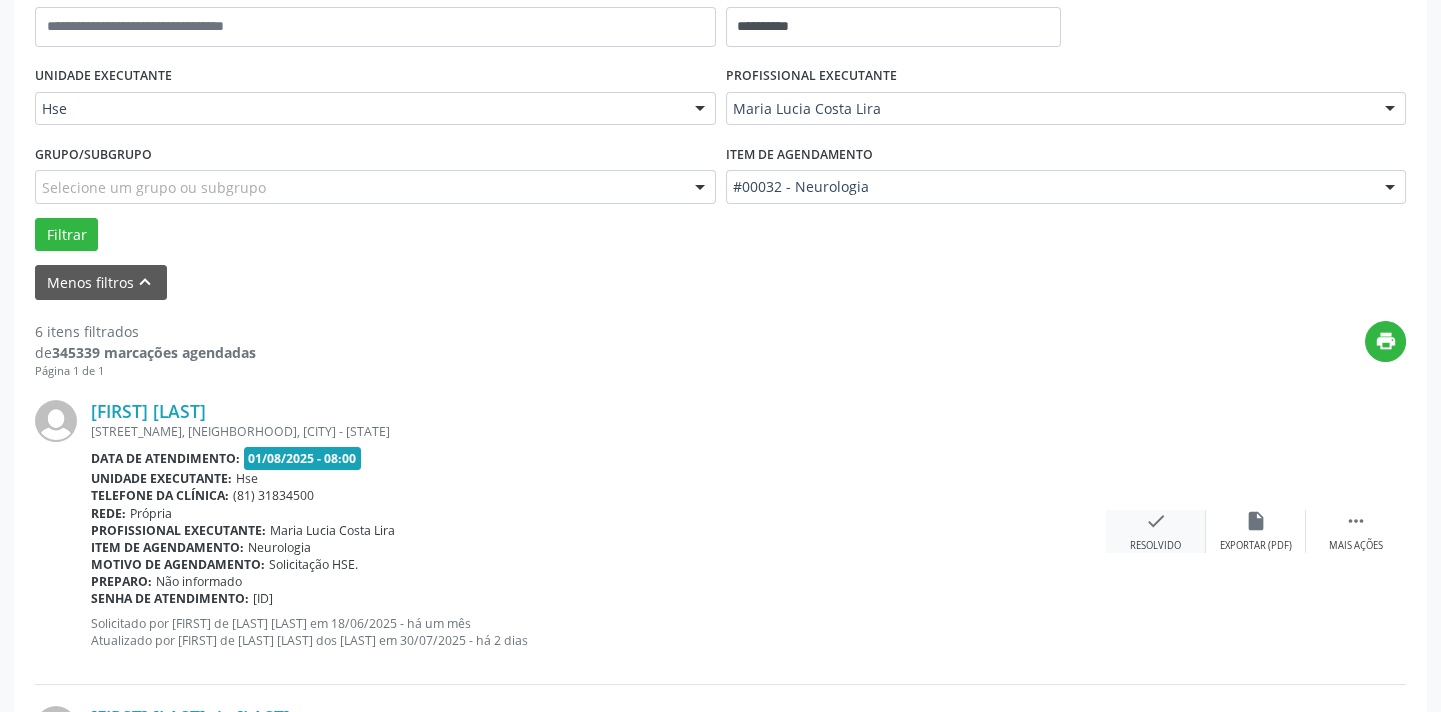 click on "Resolvido" at bounding box center (1155, 546) 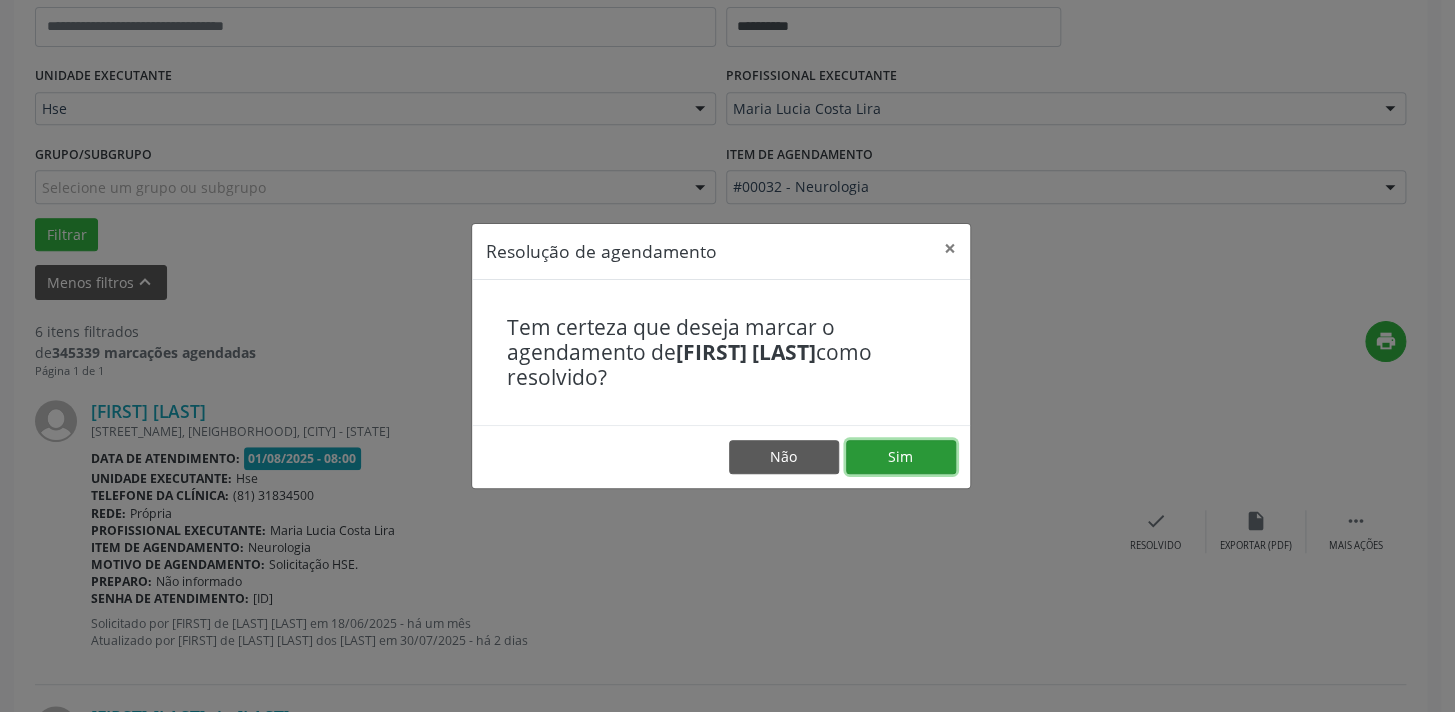 click on "Sim" at bounding box center (901, 457) 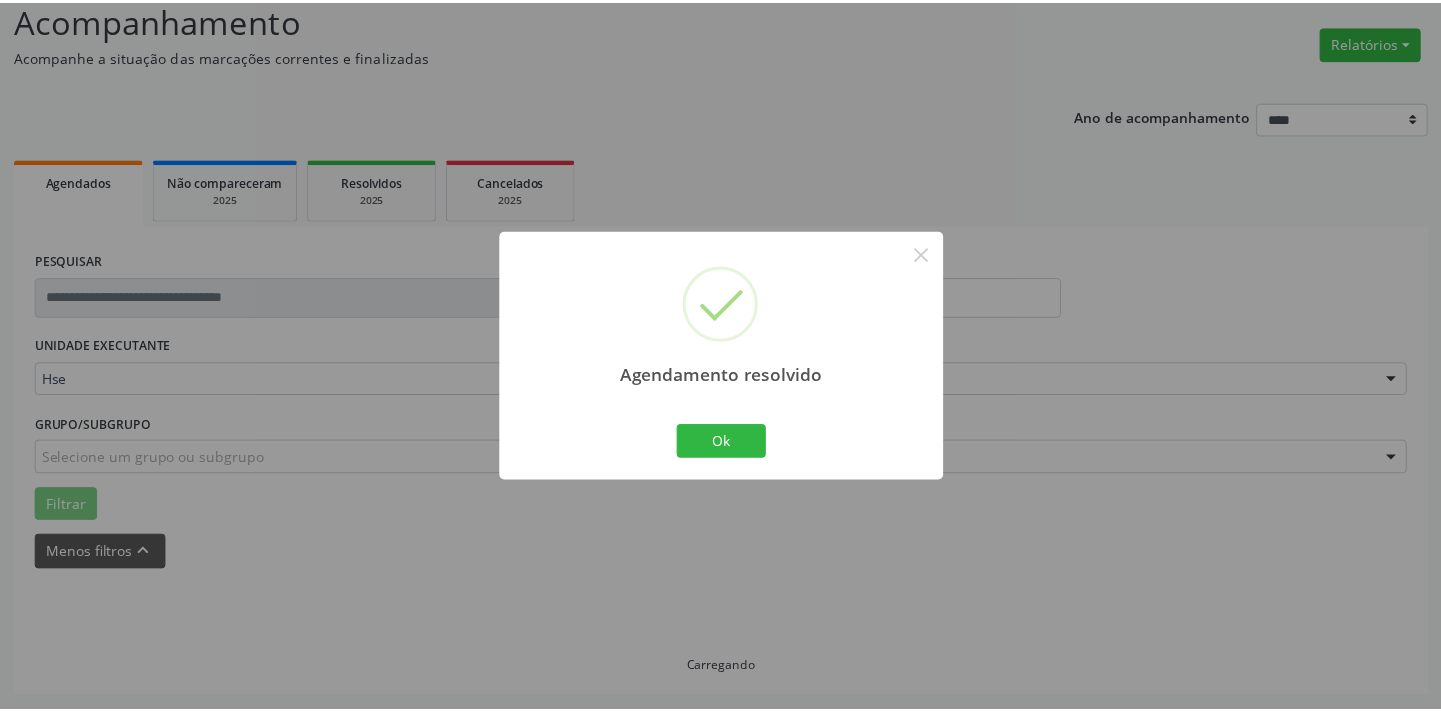 scroll, scrollTop: 139, scrollLeft: 0, axis: vertical 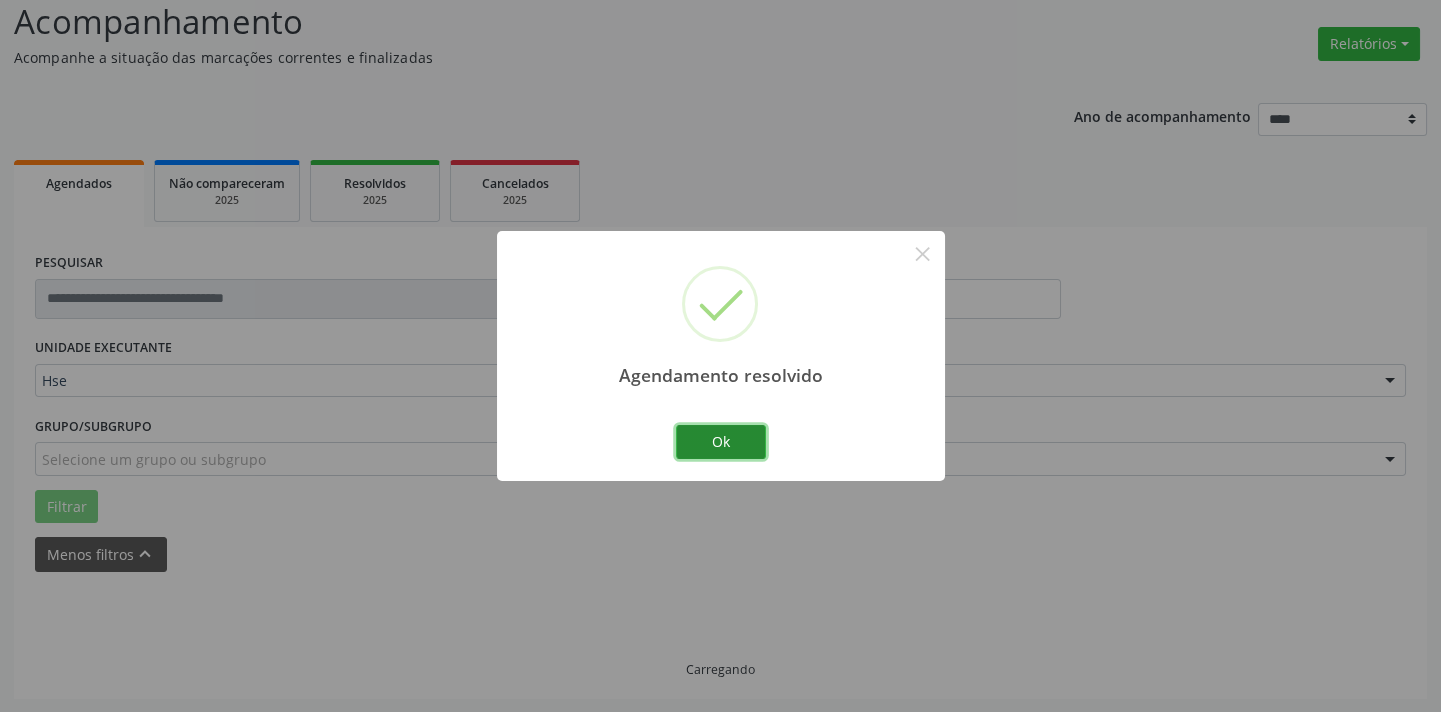click on "Ok" at bounding box center [721, 442] 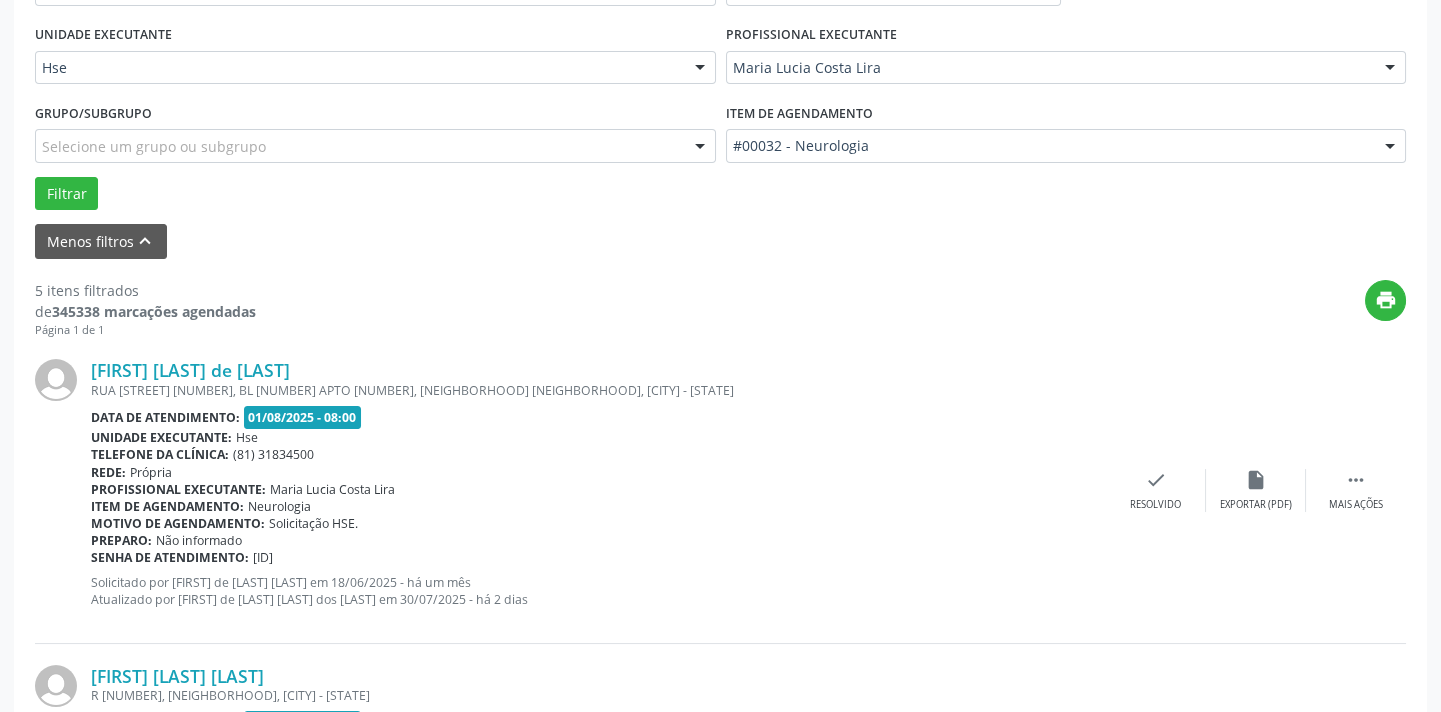 scroll, scrollTop: 502, scrollLeft: 0, axis: vertical 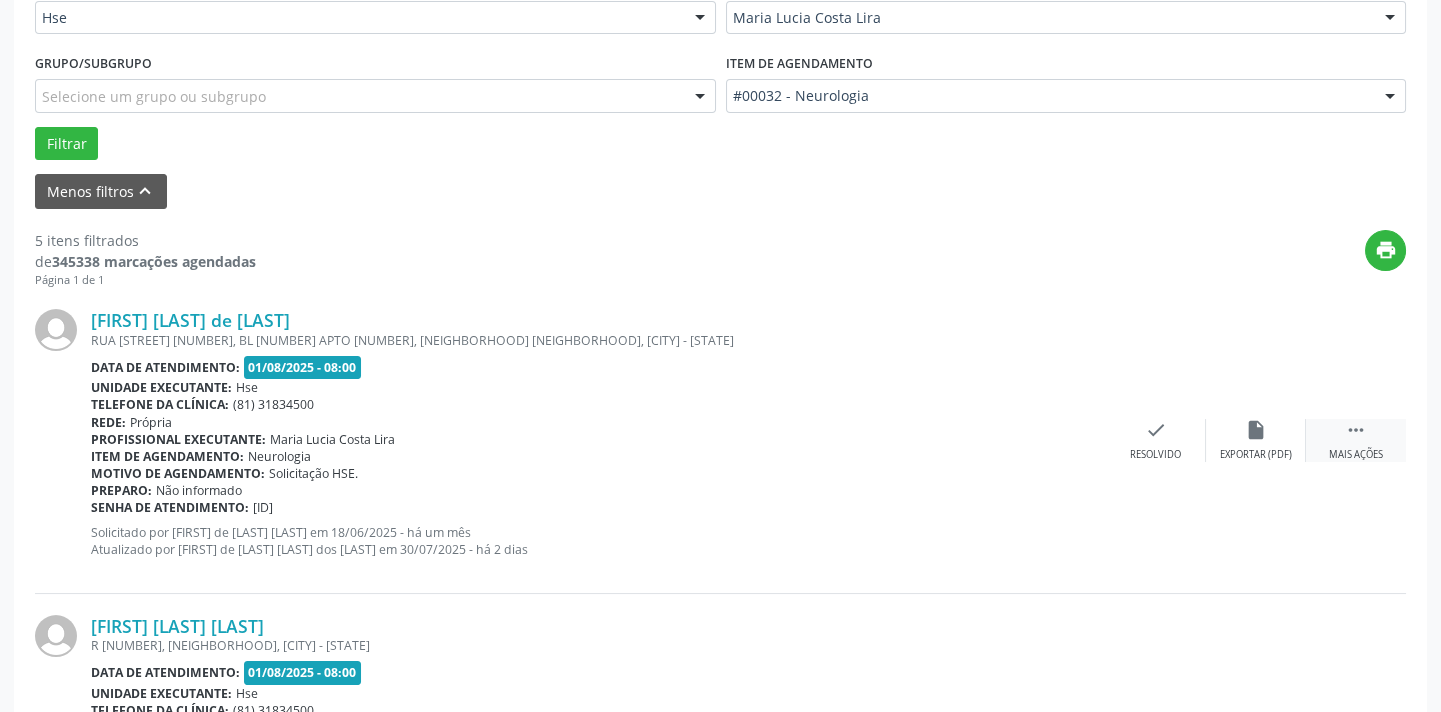 click on "Mais ações" at bounding box center [1356, 455] 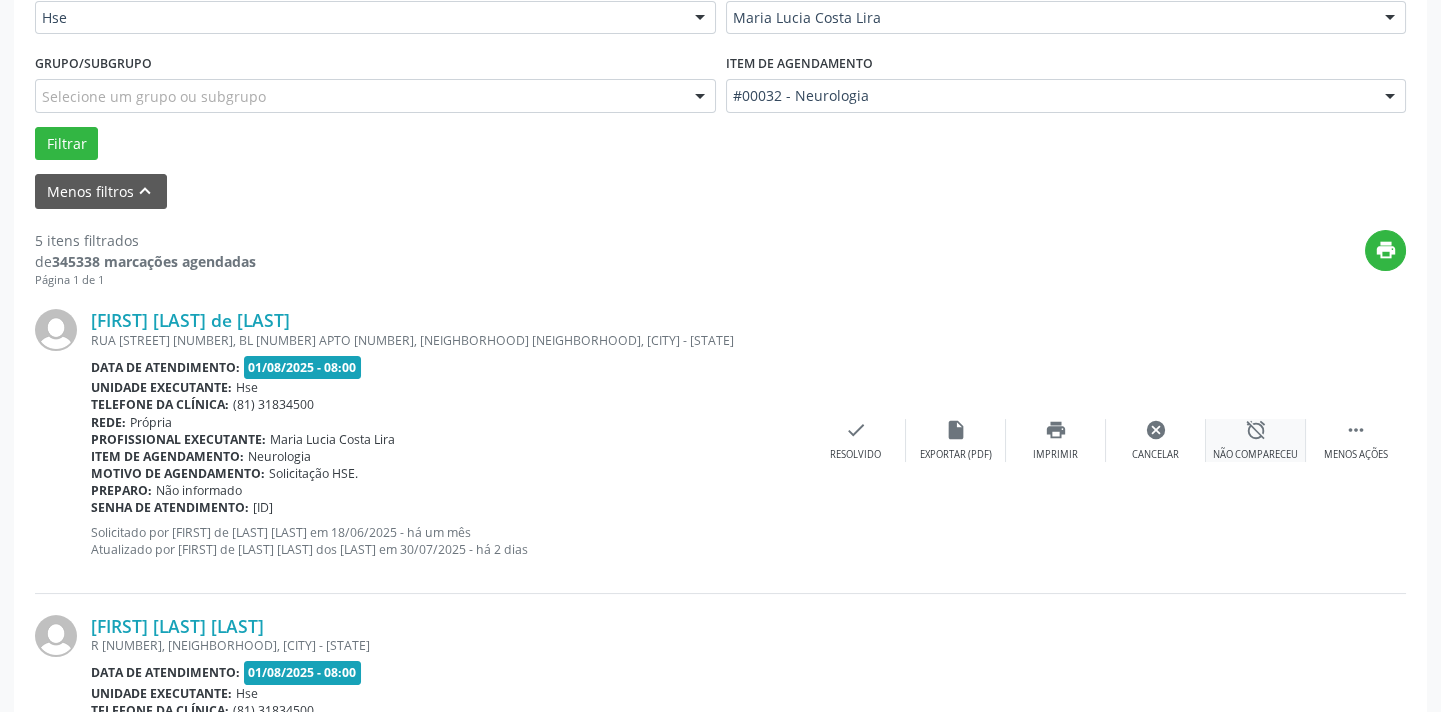 click on "Não compareceu" at bounding box center (1255, 455) 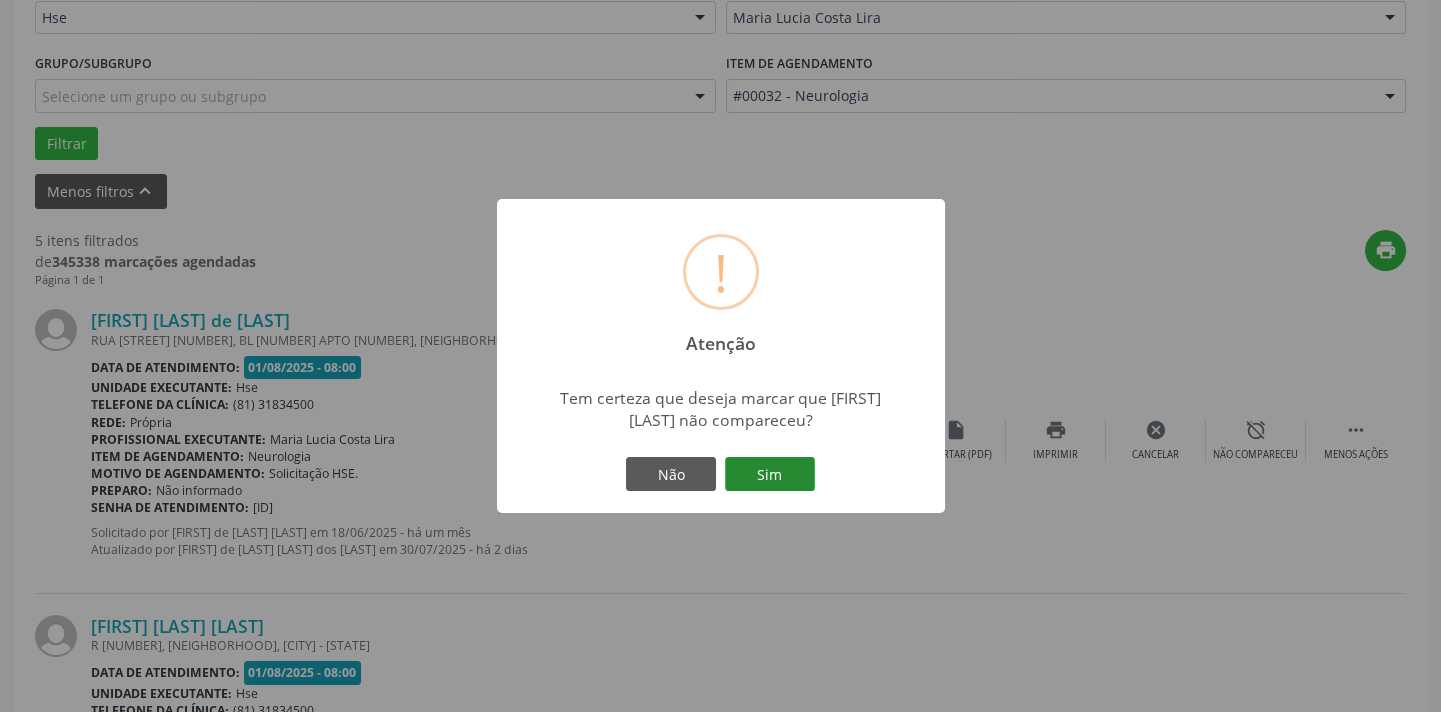click on "Sim" at bounding box center (770, 474) 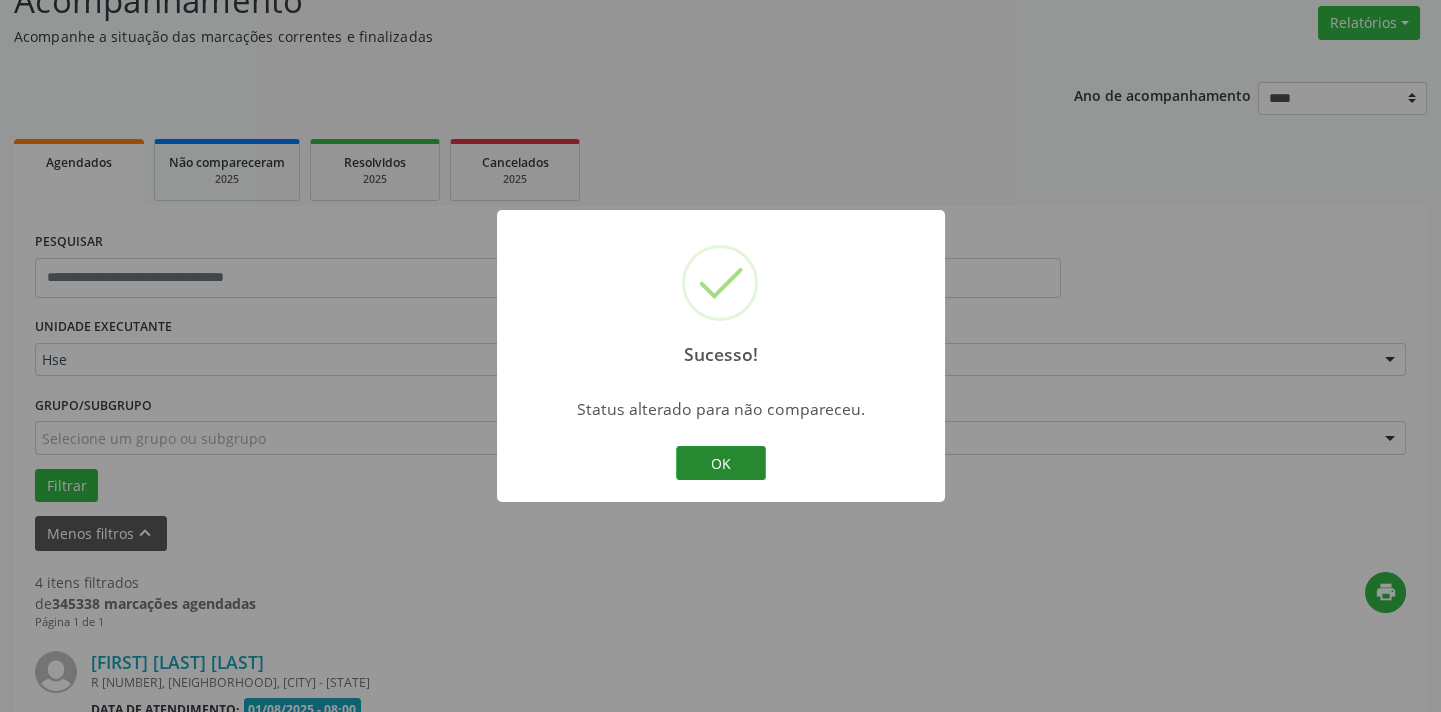 scroll, scrollTop: 502, scrollLeft: 0, axis: vertical 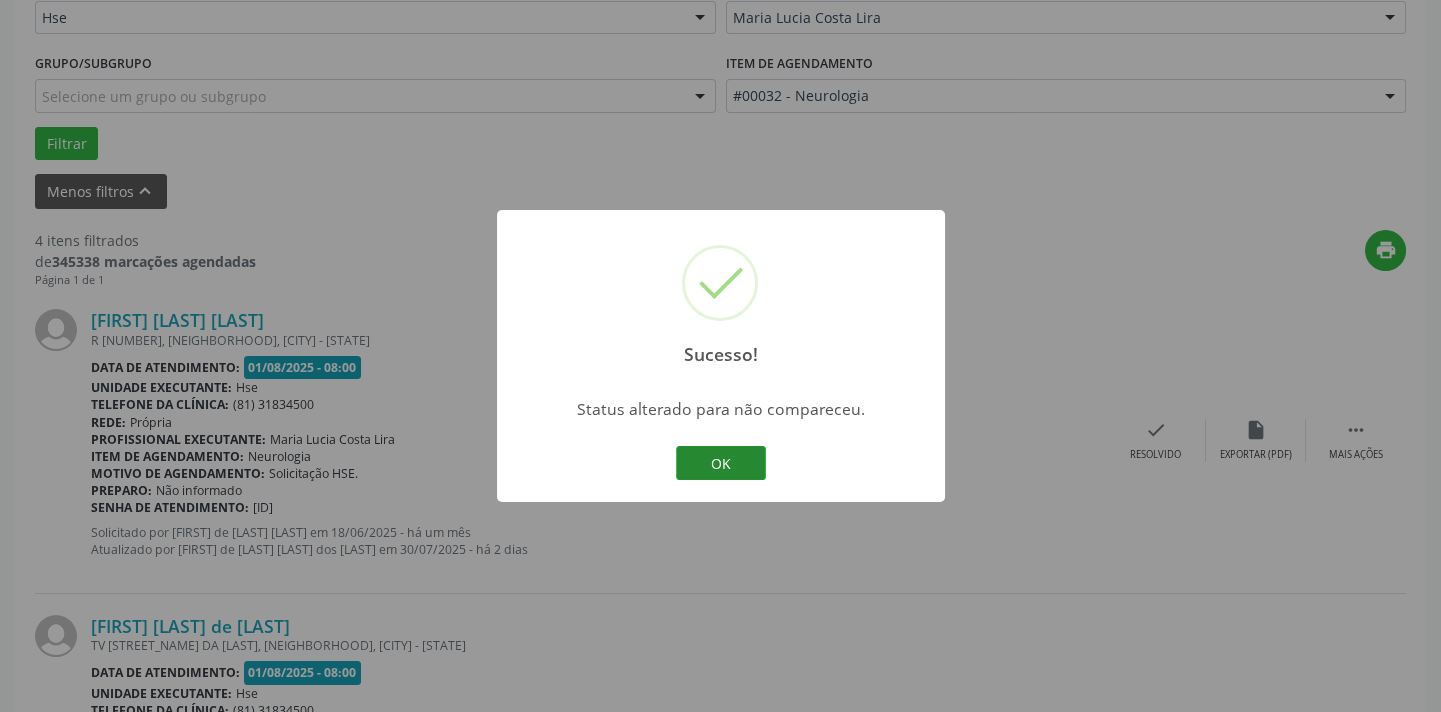 click on "OK" at bounding box center [721, 463] 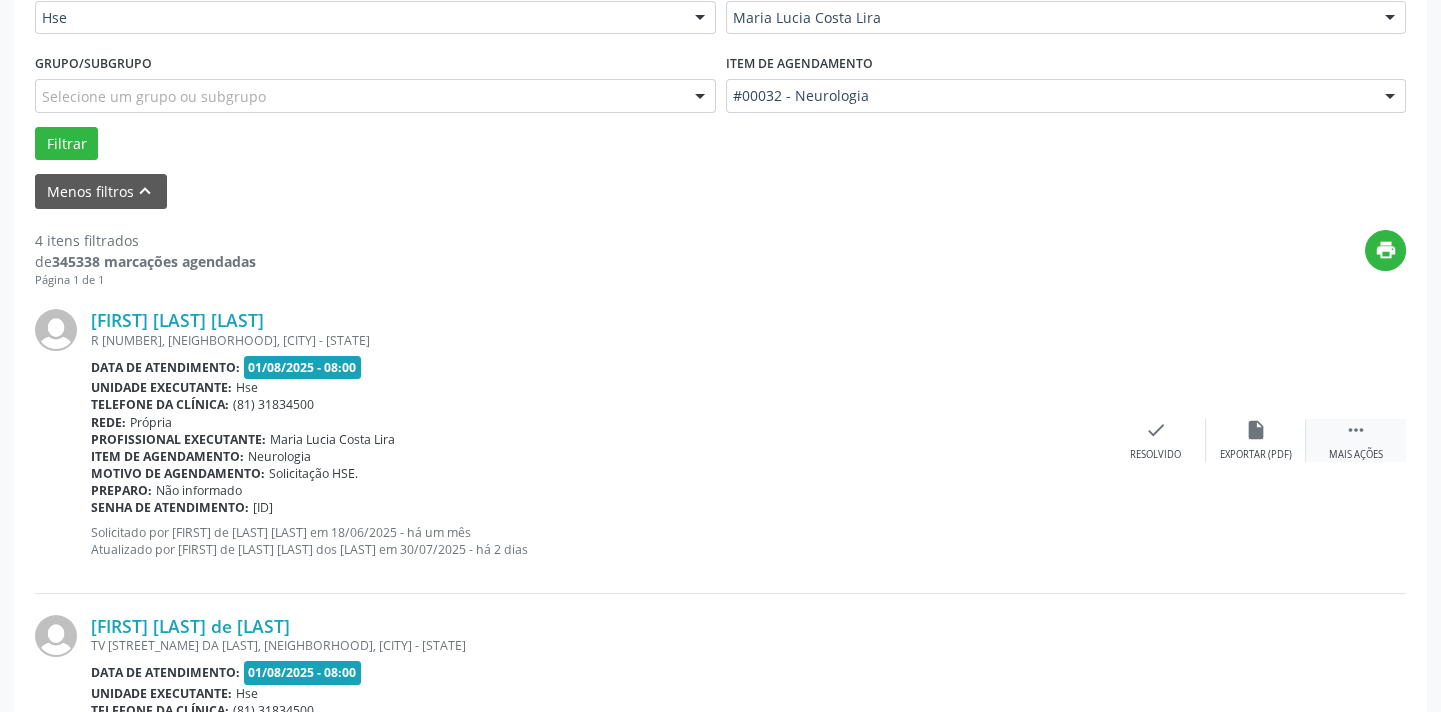 click on "
Mais ações" at bounding box center [1356, 440] 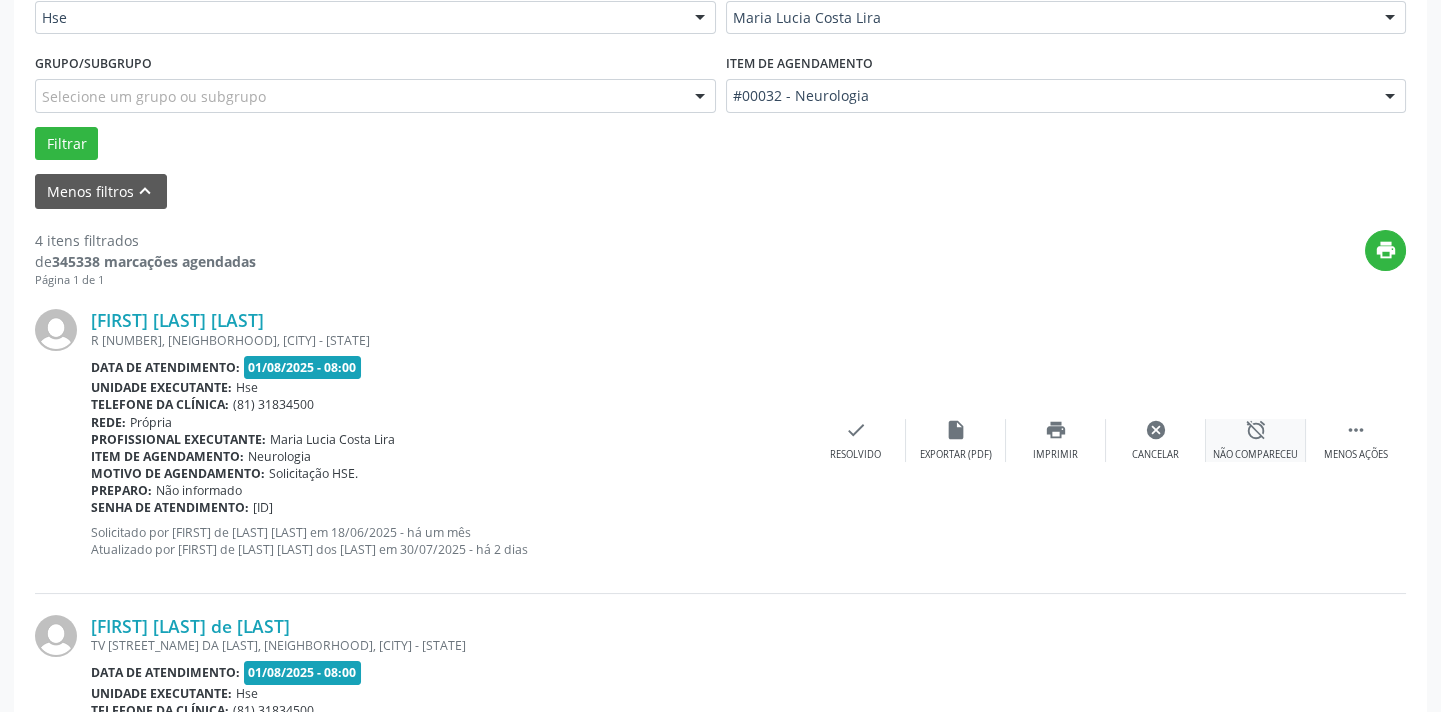 click on "Não compareceu" at bounding box center (1255, 455) 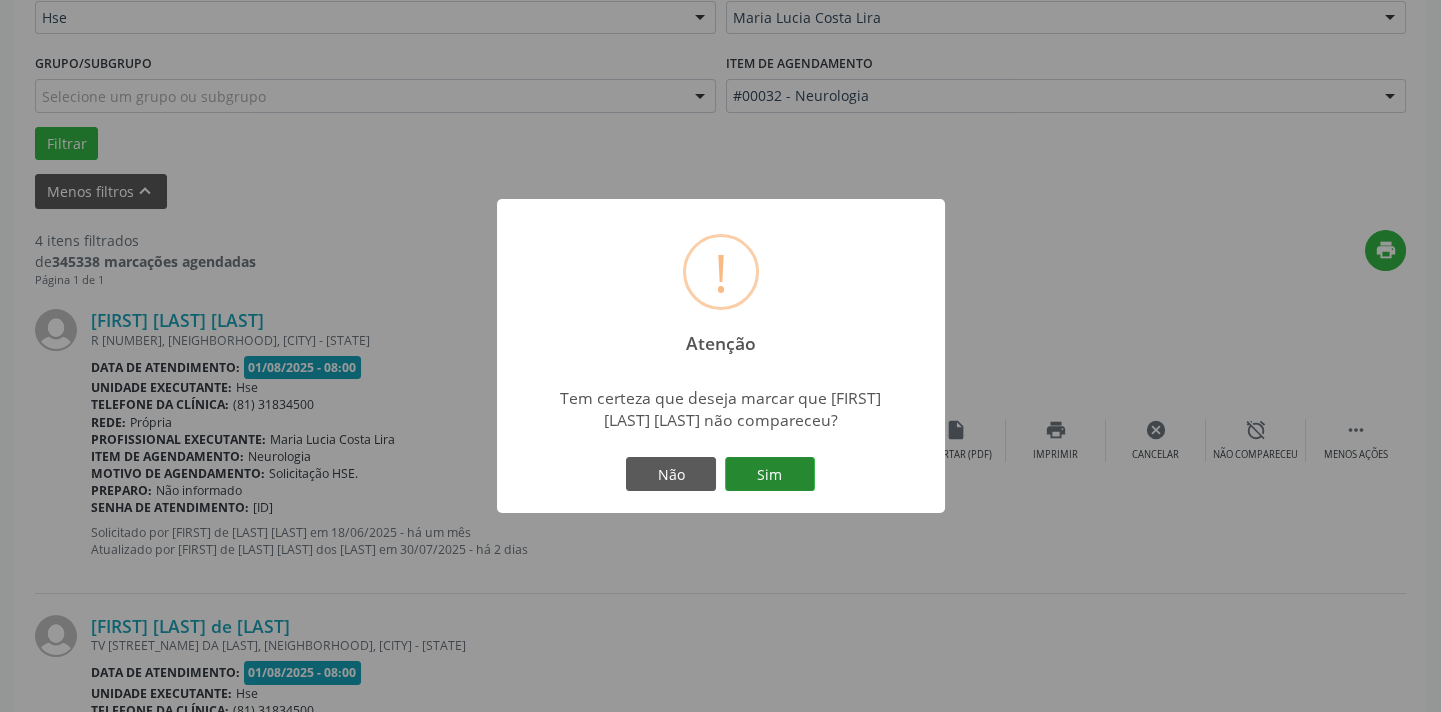 click on "Sim" at bounding box center (770, 474) 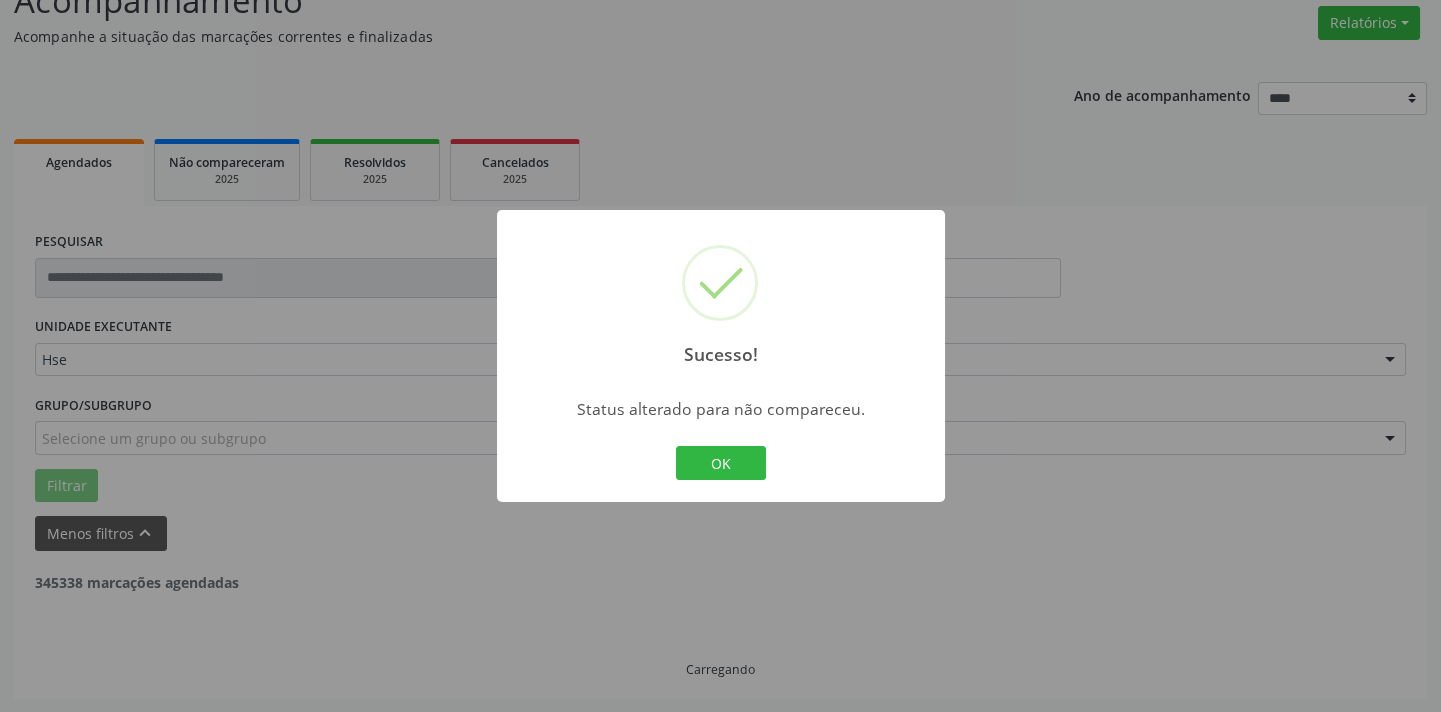 scroll, scrollTop: 502, scrollLeft: 0, axis: vertical 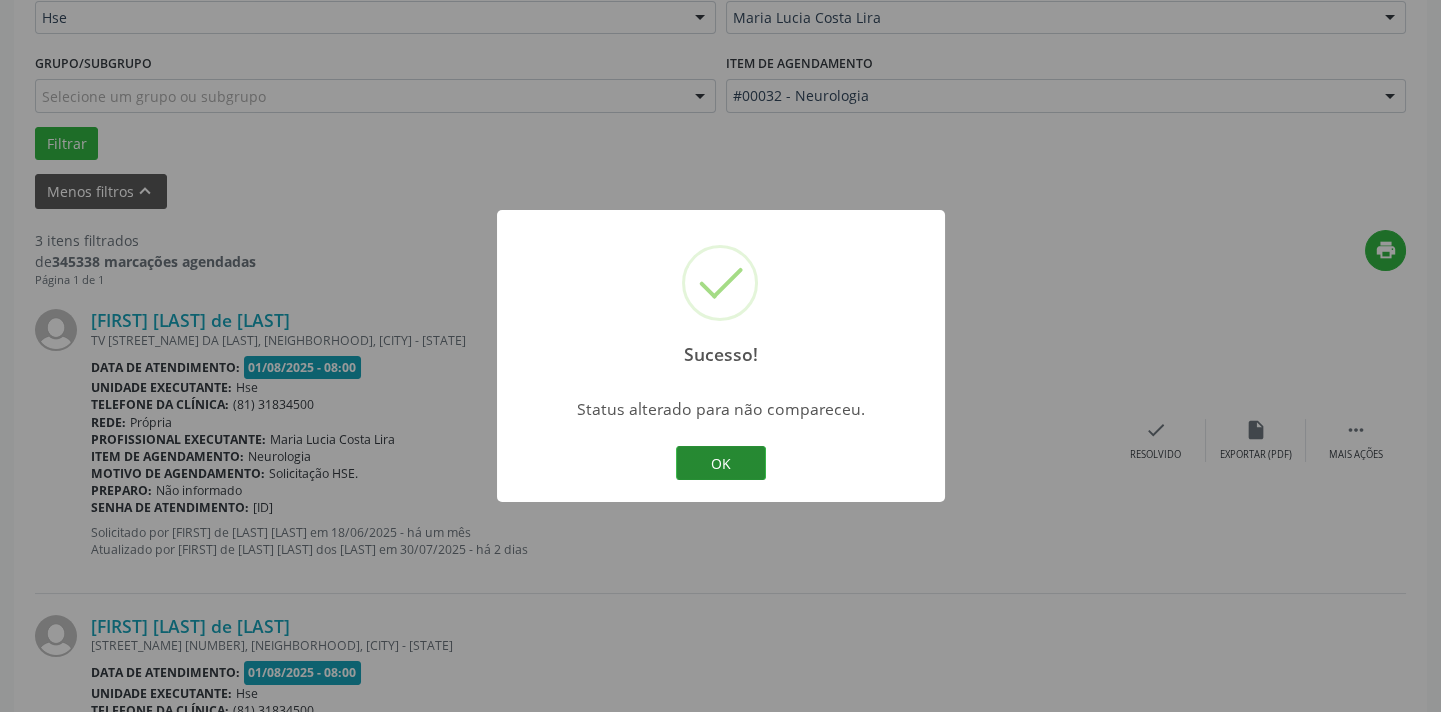 click on "OK" at bounding box center (721, 463) 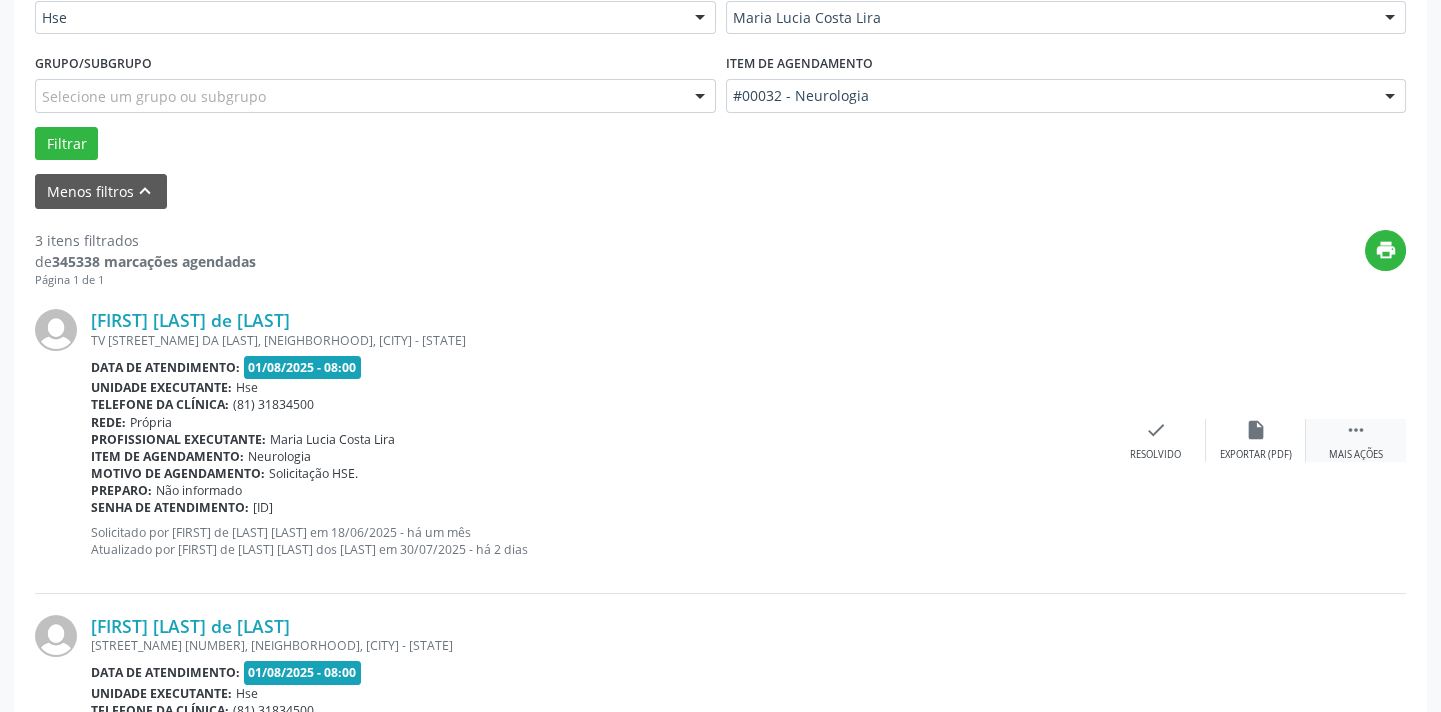 click on "
Mais ações" at bounding box center (1356, 440) 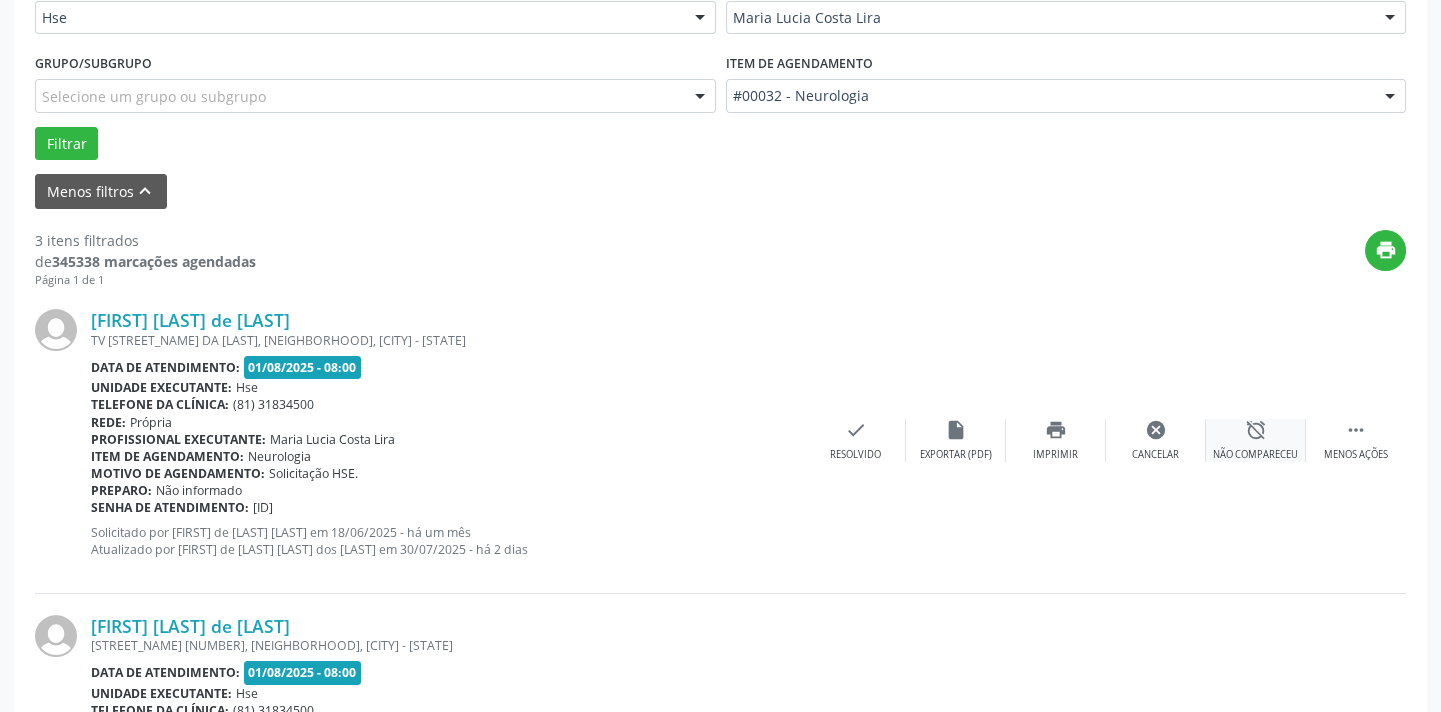 click on "alarm_off
Não compareceu" at bounding box center [1256, 440] 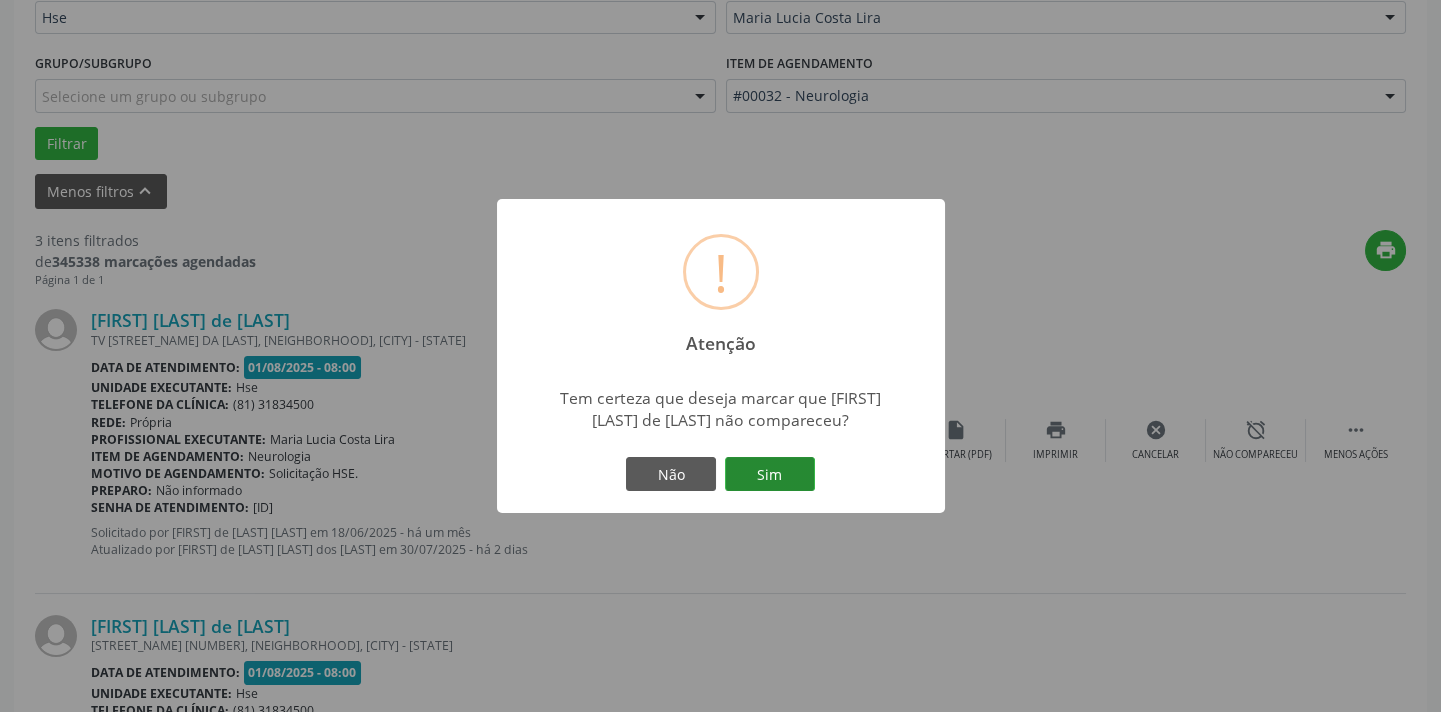 click on "Sim" at bounding box center (770, 474) 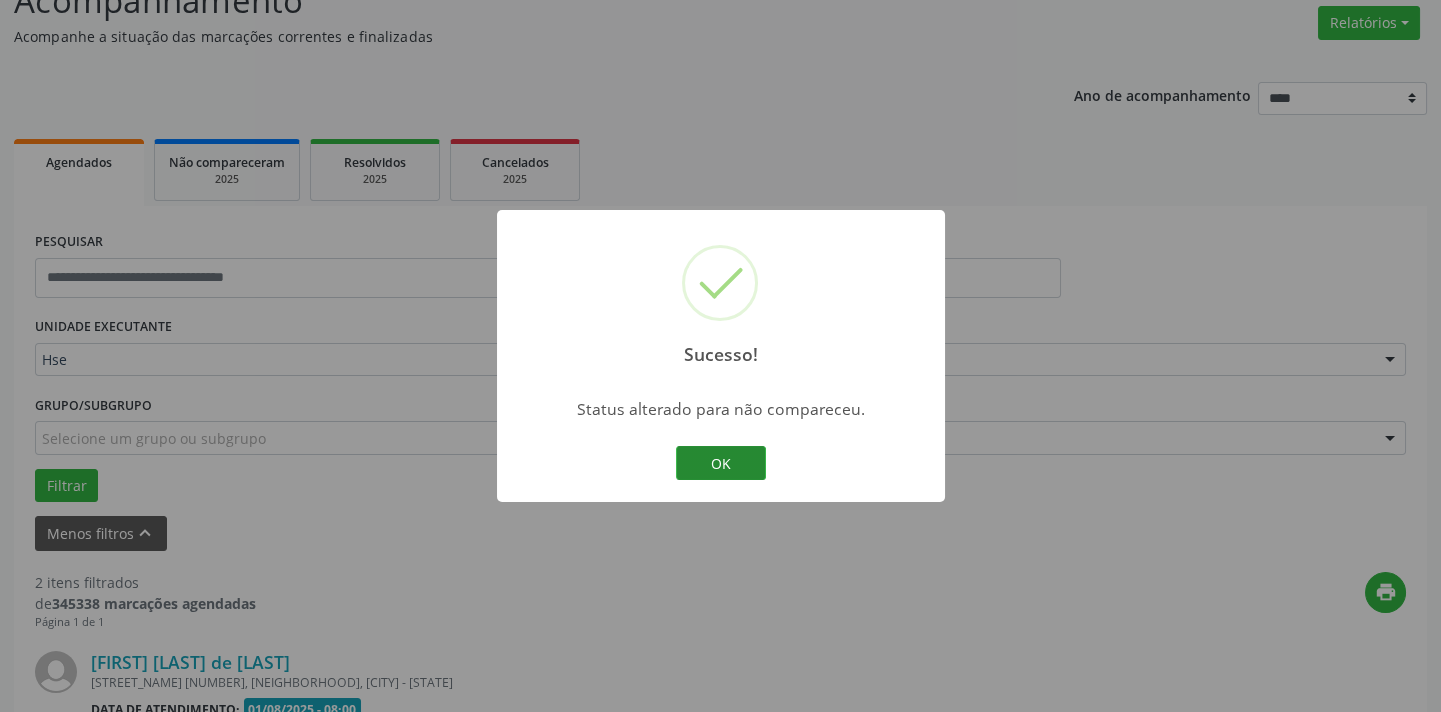 scroll, scrollTop: 502, scrollLeft: 0, axis: vertical 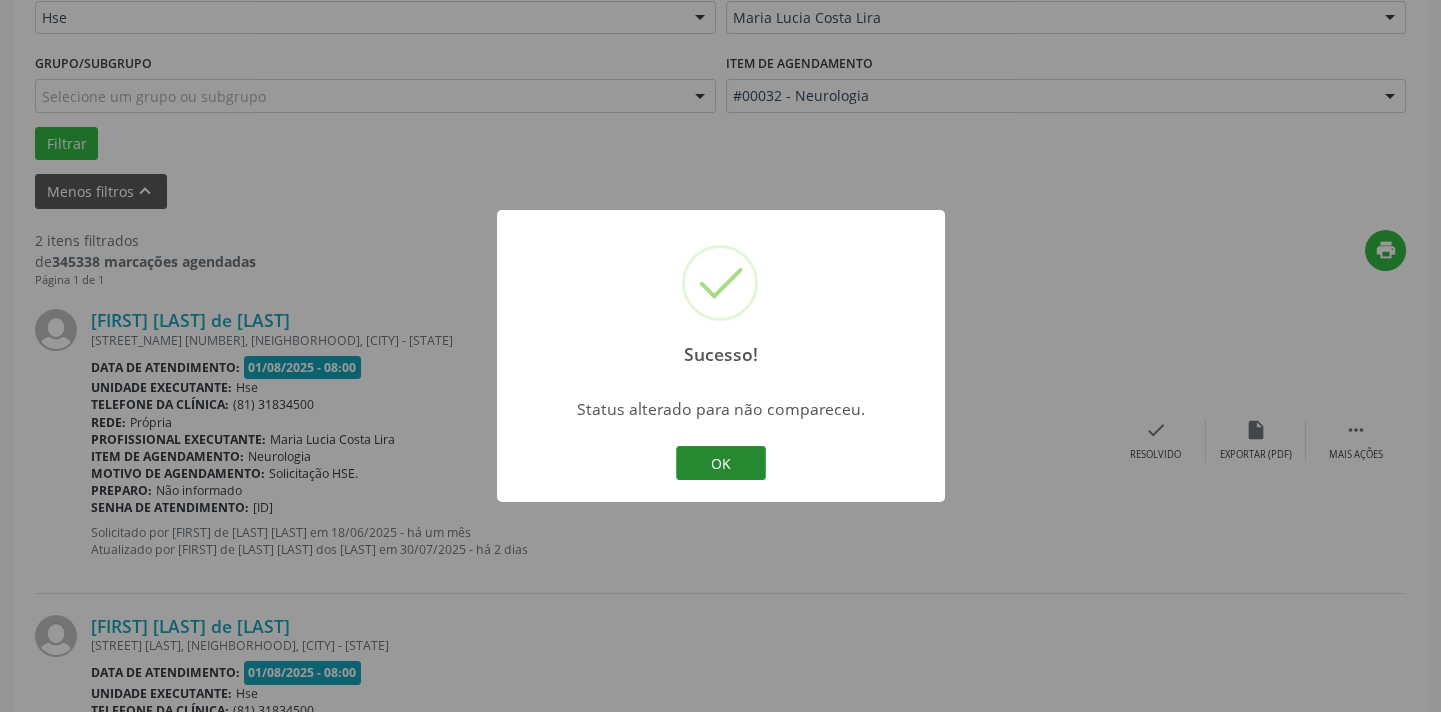 click on "OK" at bounding box center (721, 463) 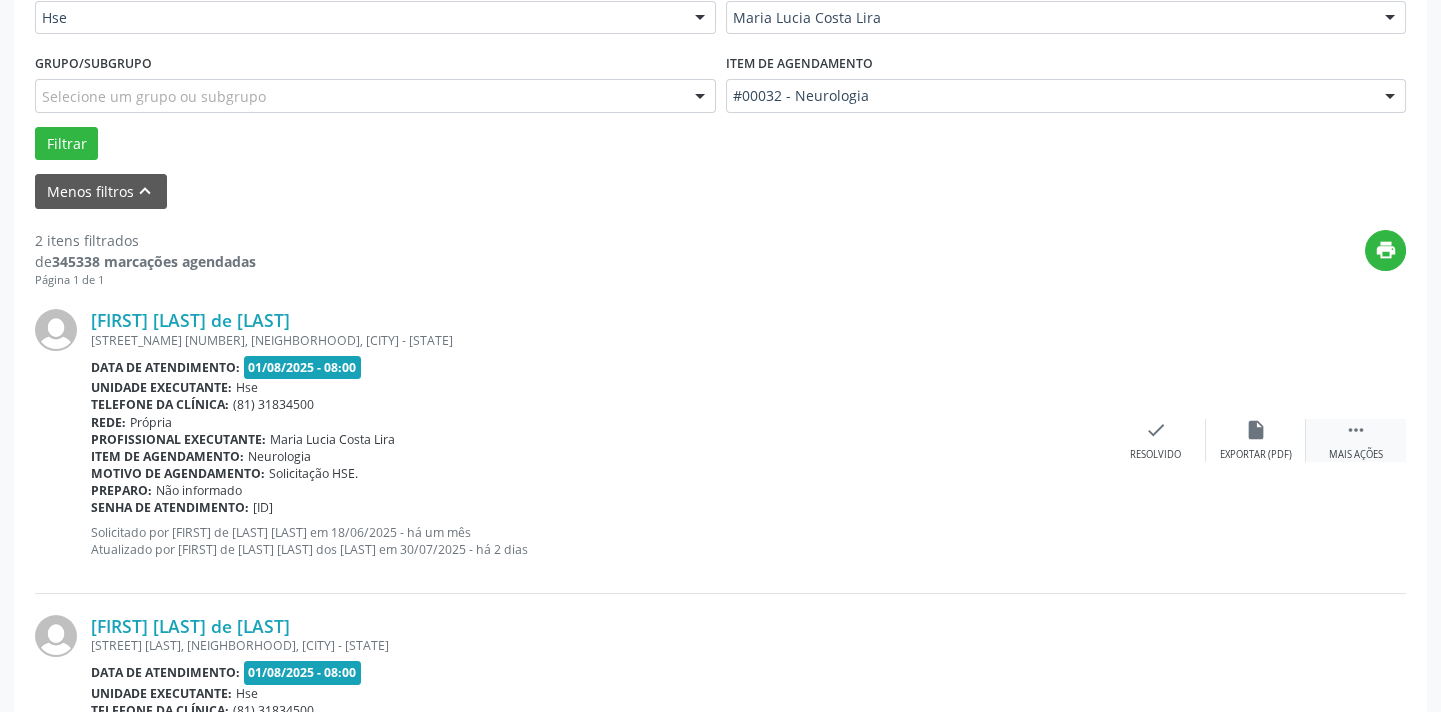 click on "Mais ações" at bounding box center [1356, 455] 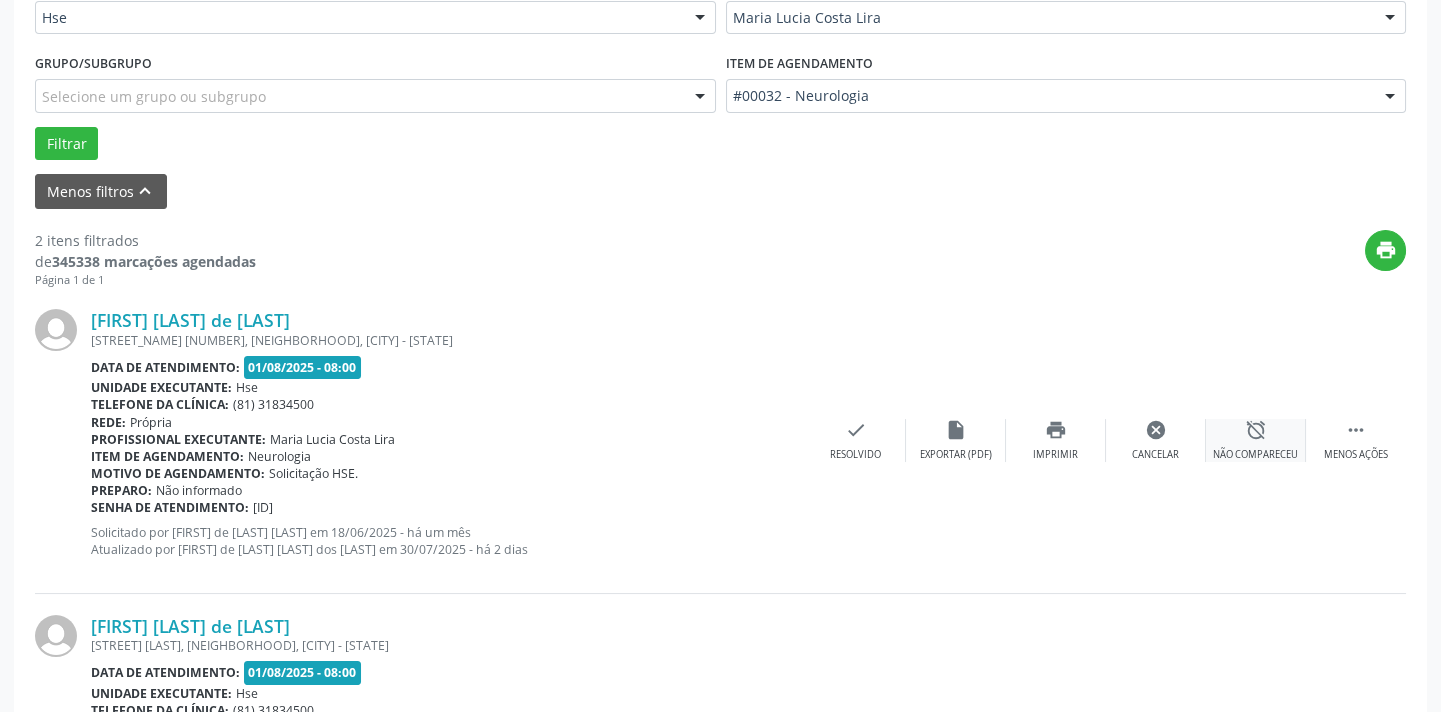 click on "Não compareceu" at bounding box center (1255, 455) 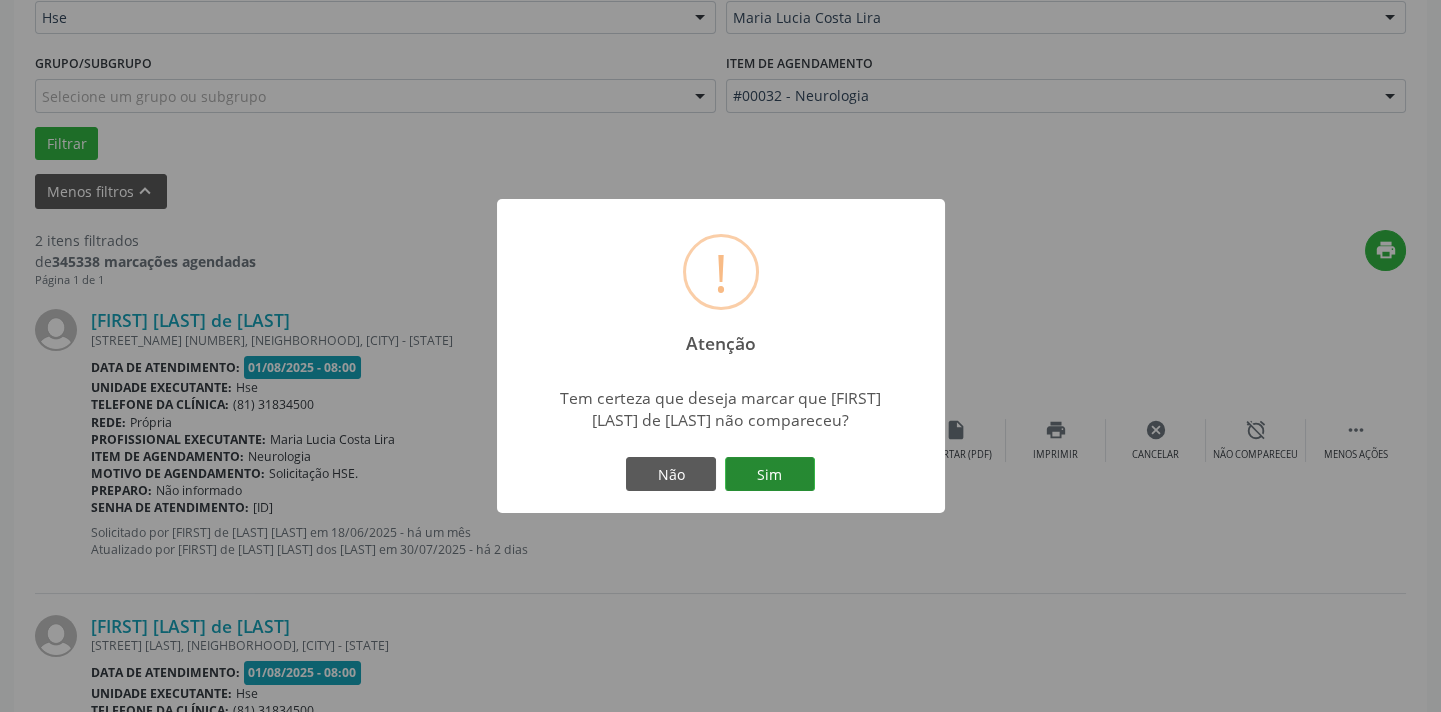 click on "Sim" at bounding box center (770, 474) 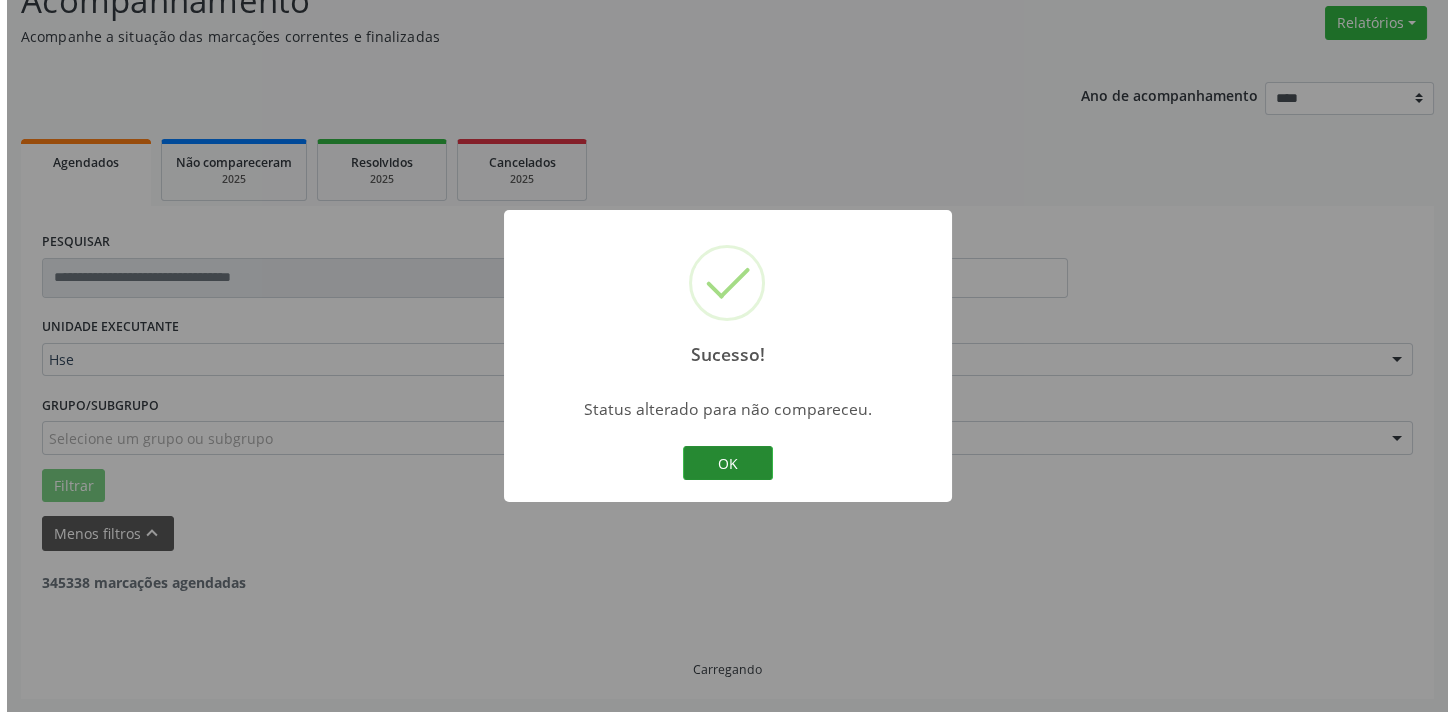 scroll, scrollTop: 417, scrollLeft: 0, axis: vertical 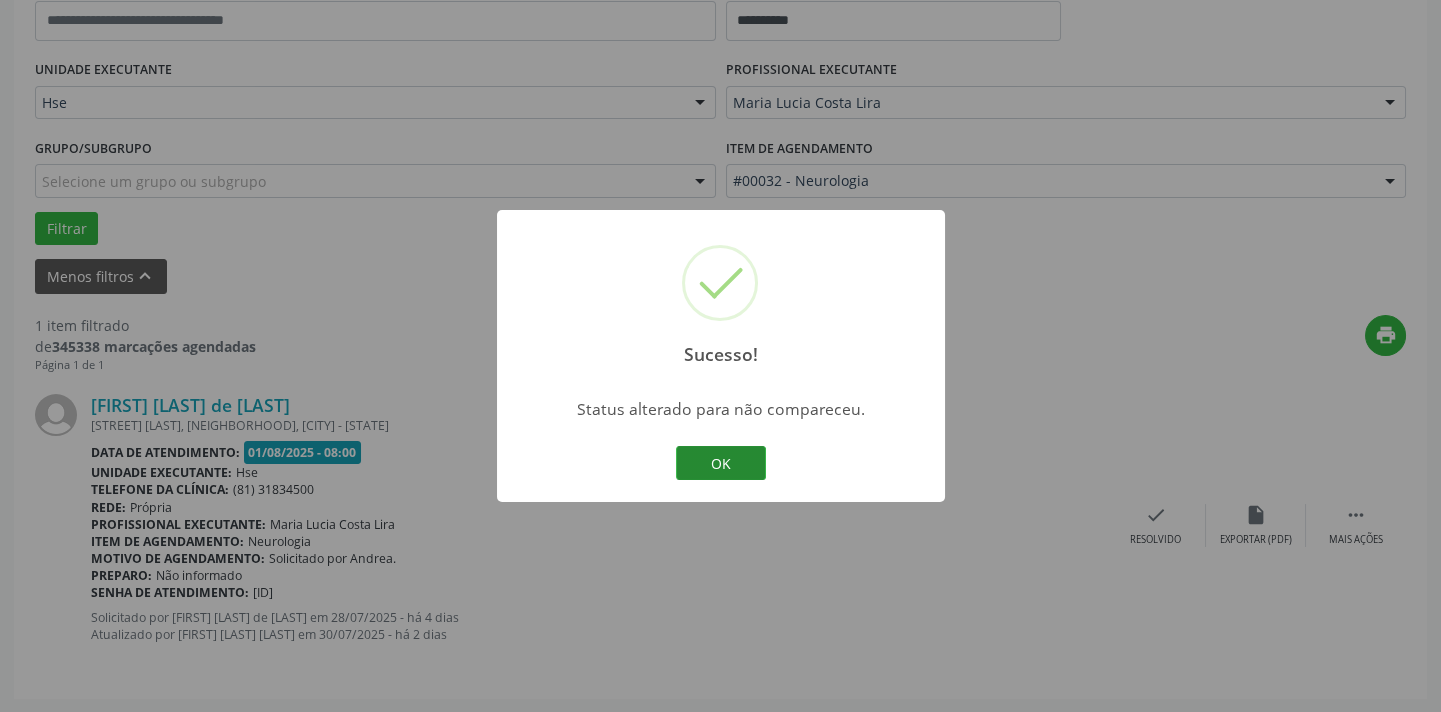 click on "OK" at bounding box center (721, 463) 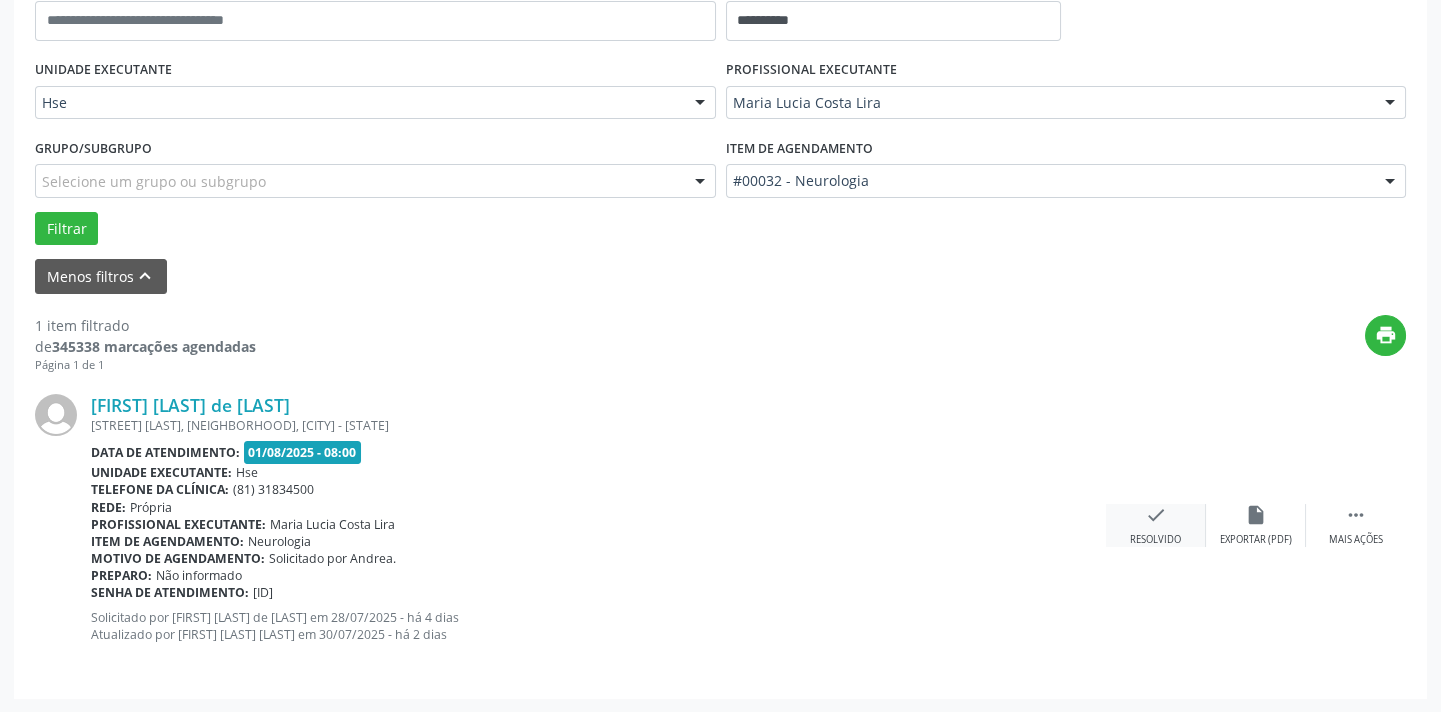 click on "check
Resolvido" at bounding box center [1156, 525] 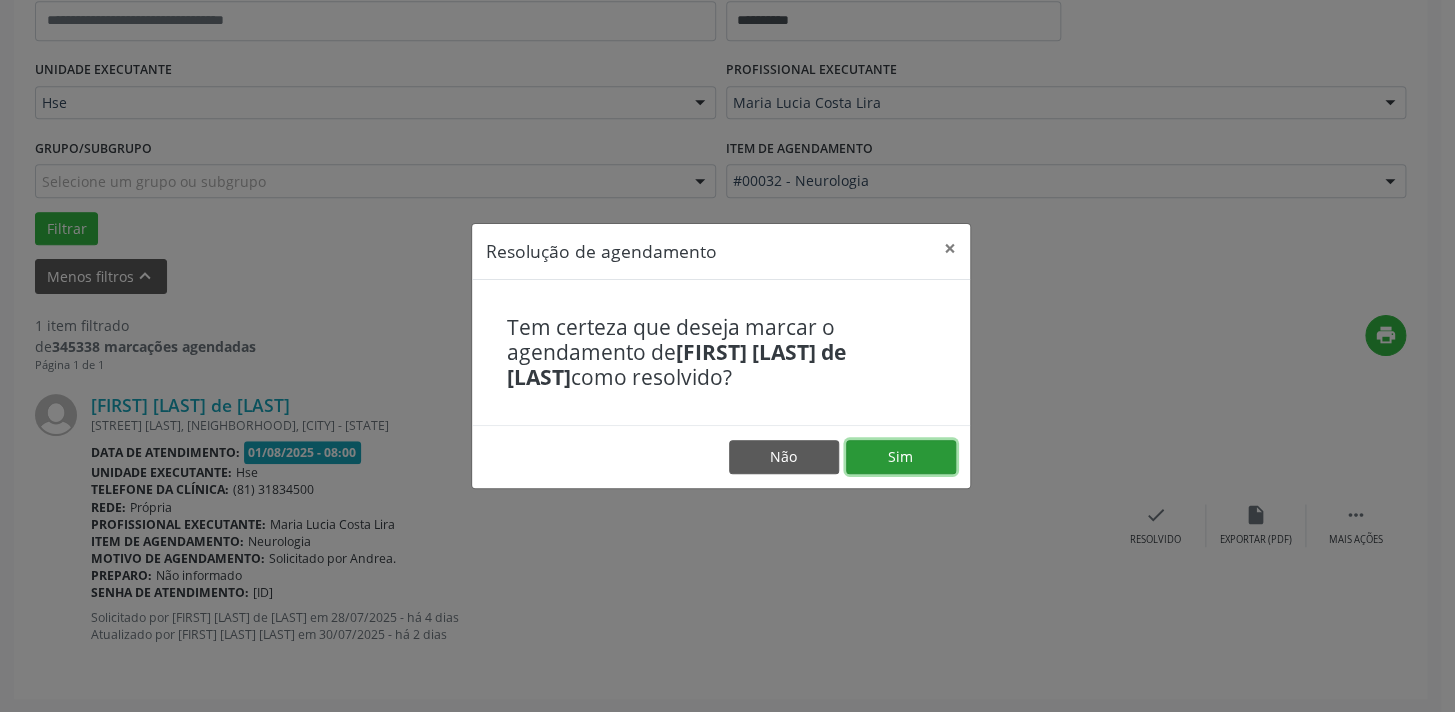 click on "Sim" at bounding box center (901, 457) 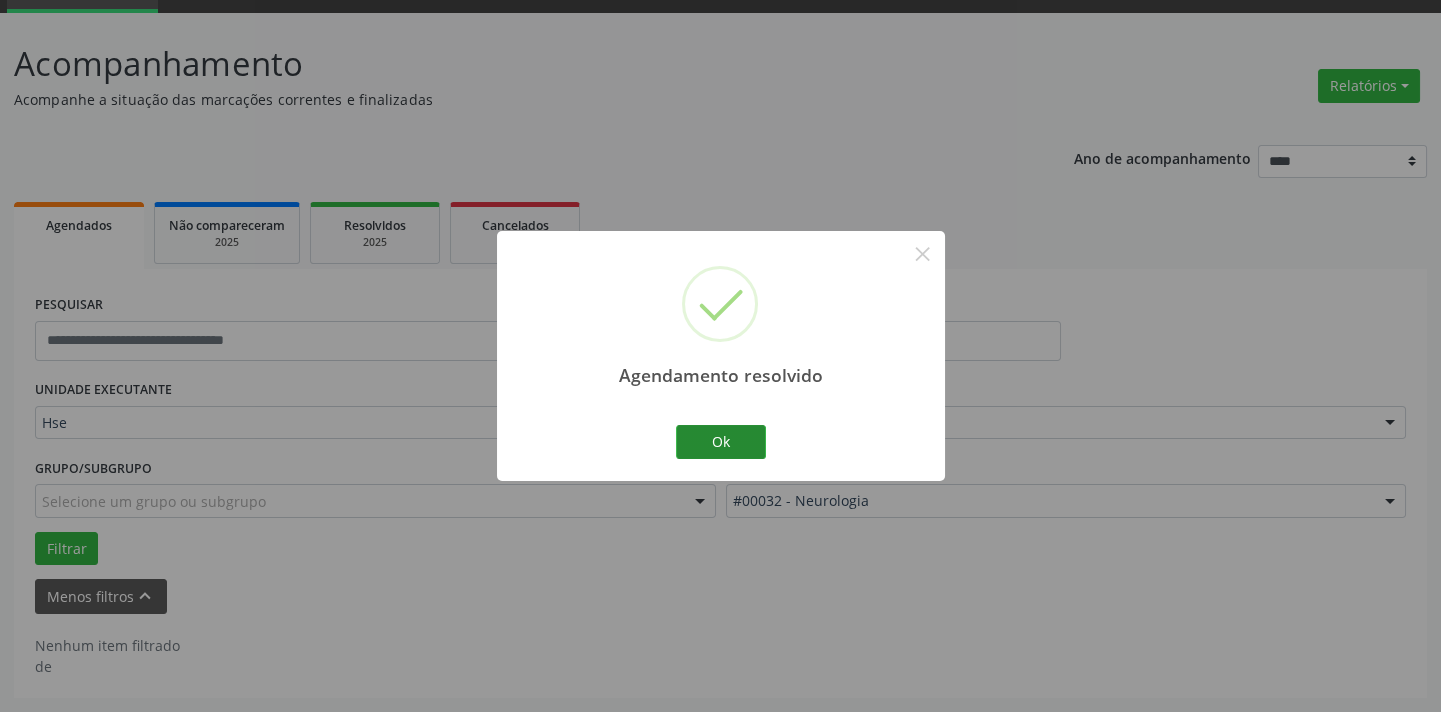 scroll, scrollTop: 95, scrollLeft: 0, axis: vertical 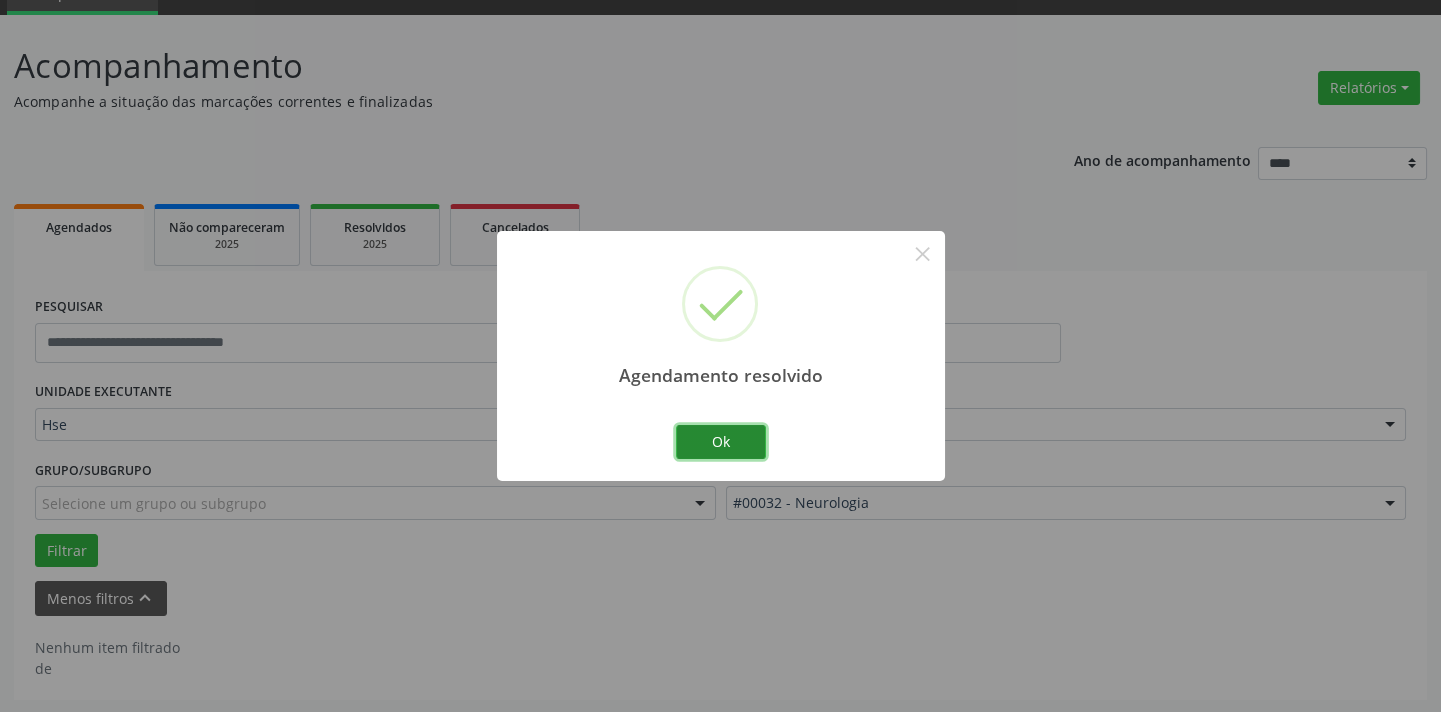 click on "Ok" at bounding box center [721, 442] 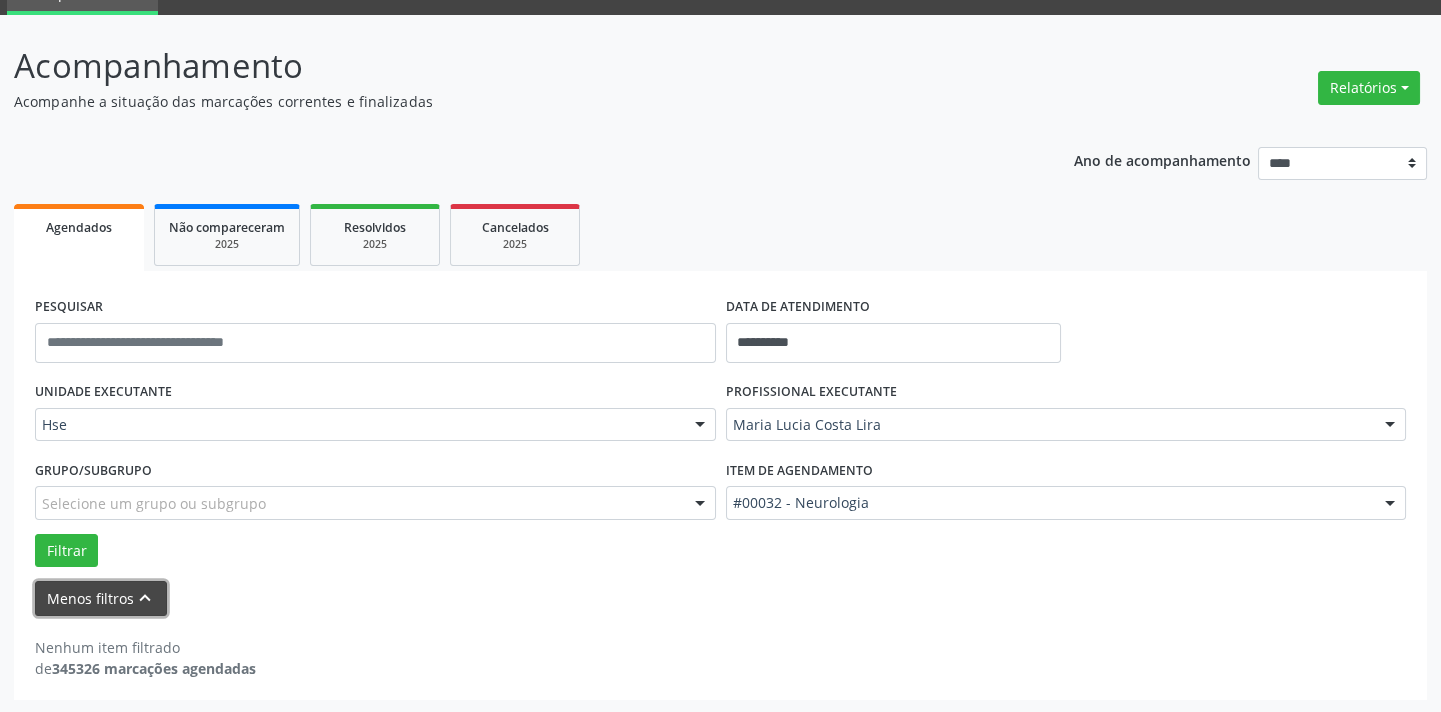 click on "Menos filtros
keyboard_arrow_up" at bounding box center (101, 598) 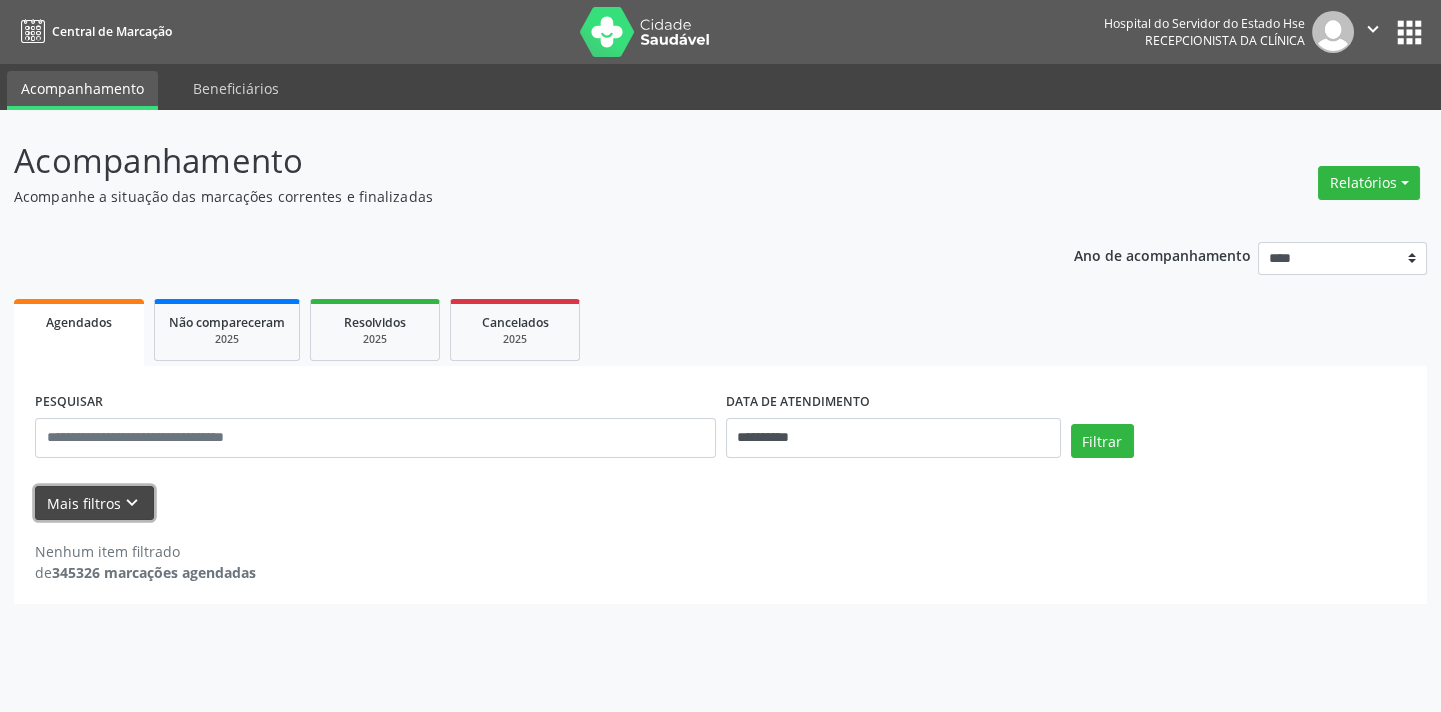 scroll, scrollTop: 0, scrollLeft: 0, axis: both 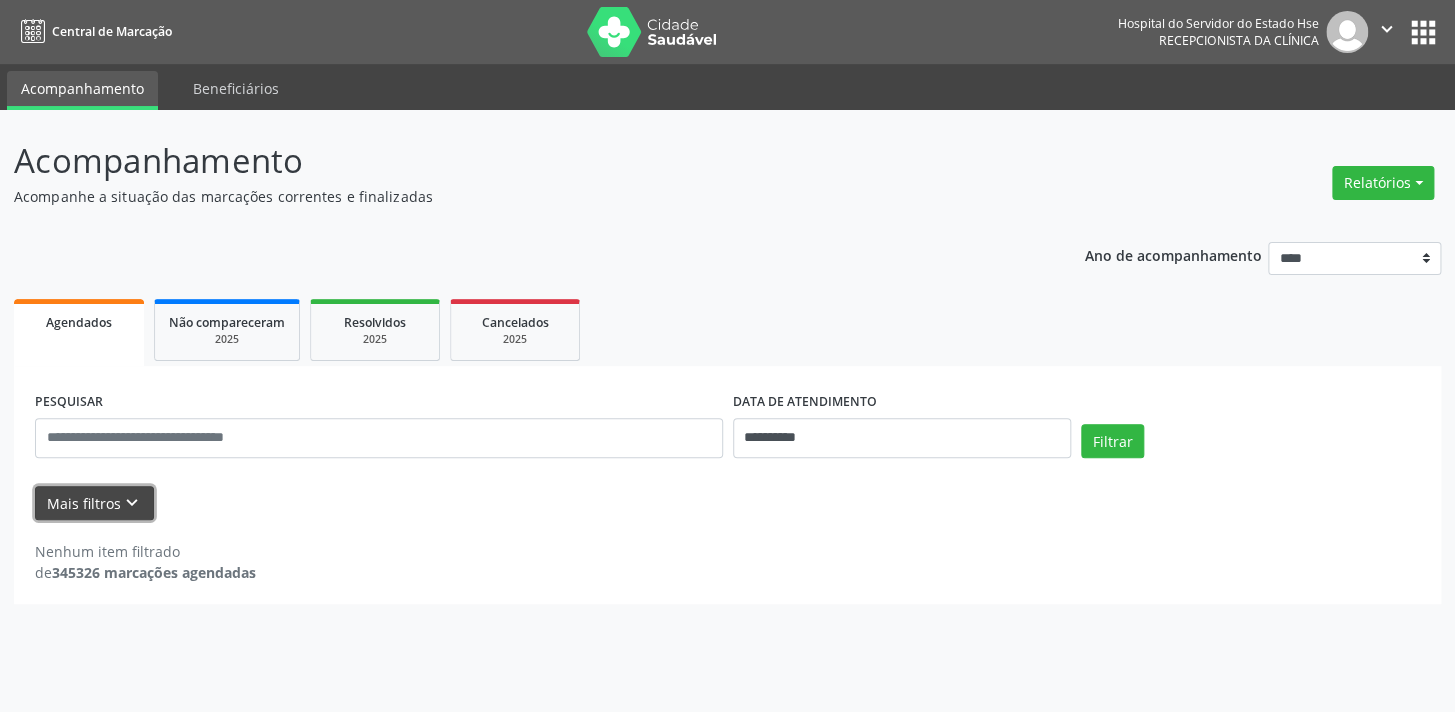 click on "Mais filtros
keyboard_arrow_down" at bounding box center [94, 503] 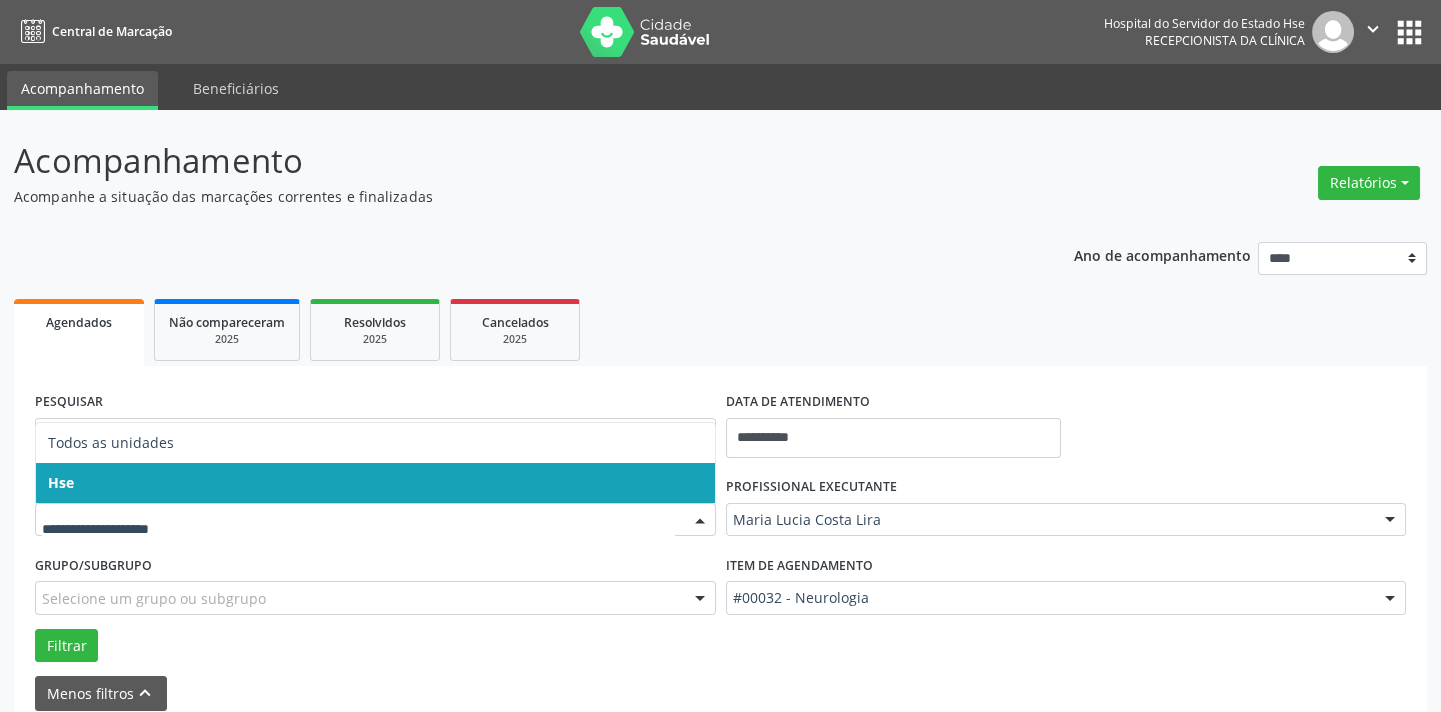 click on "Hse" at bounding box center [375, 483] 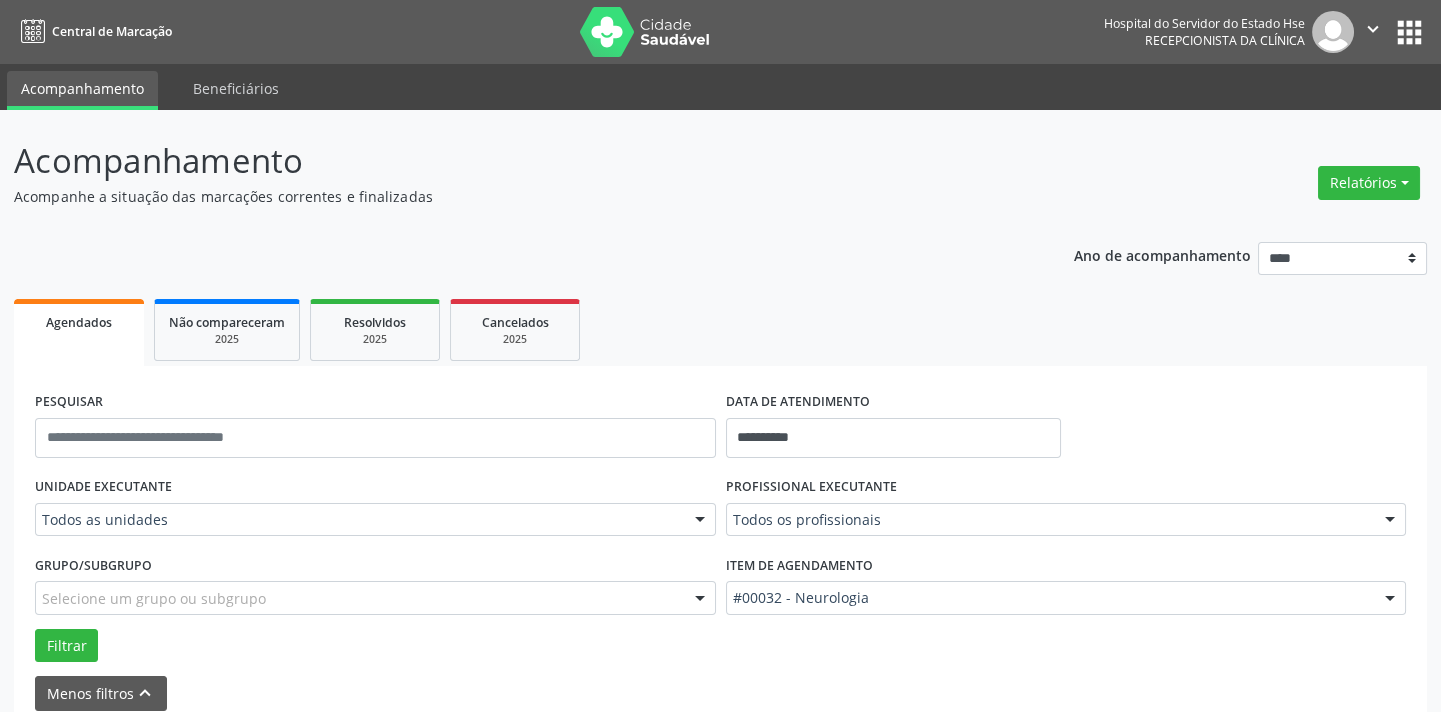 click on "**********" at bounding box center [720, 429] 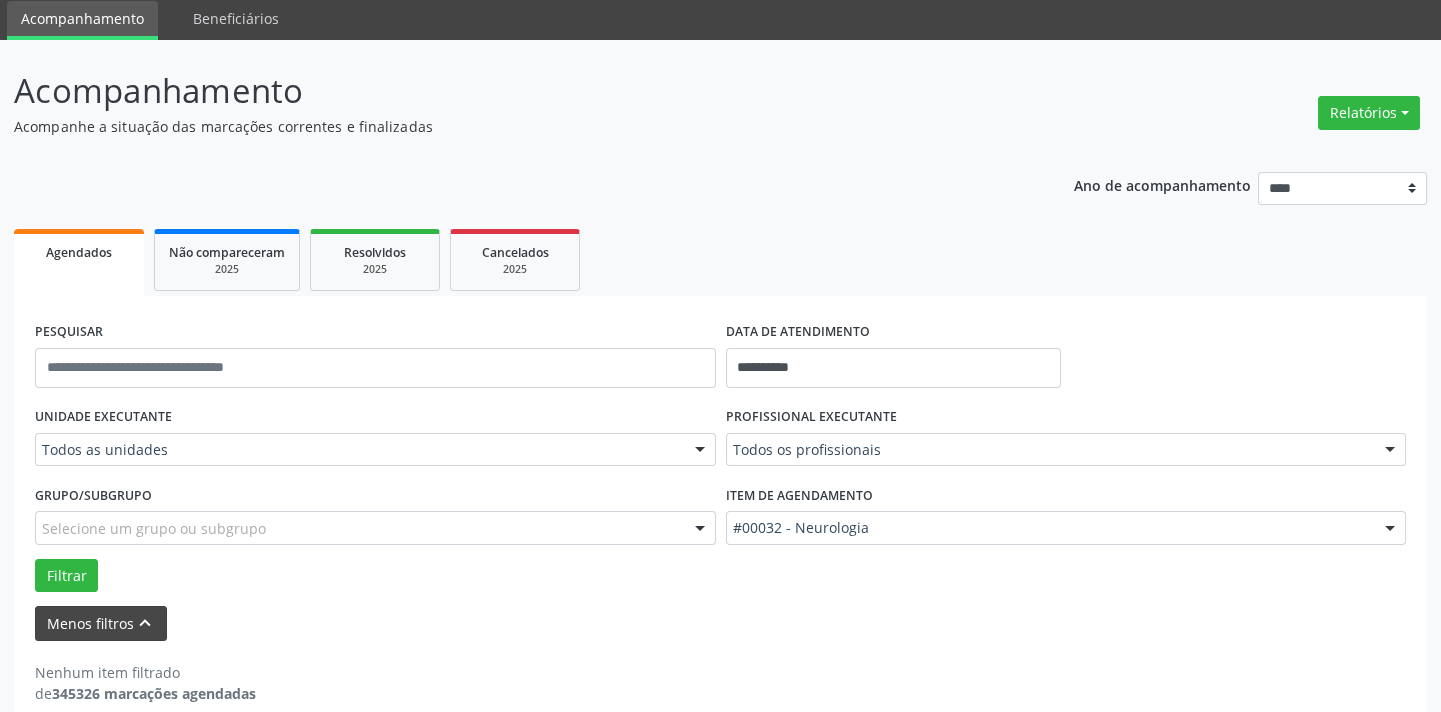 scroll, scrollTop: 90, scrollLeft: 0, axis: vertical 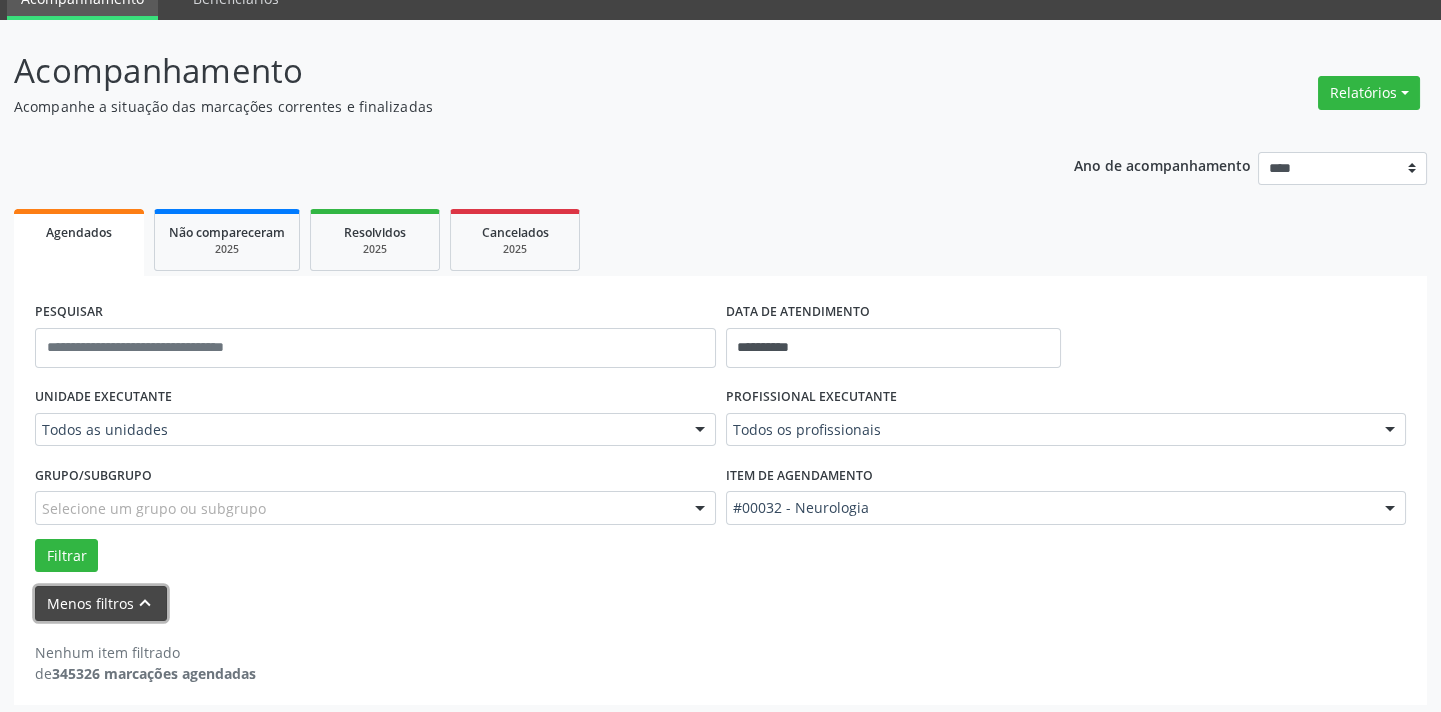 click on "Menos filtros
keyboard_arrow_up" at bounding box center (101, 603) 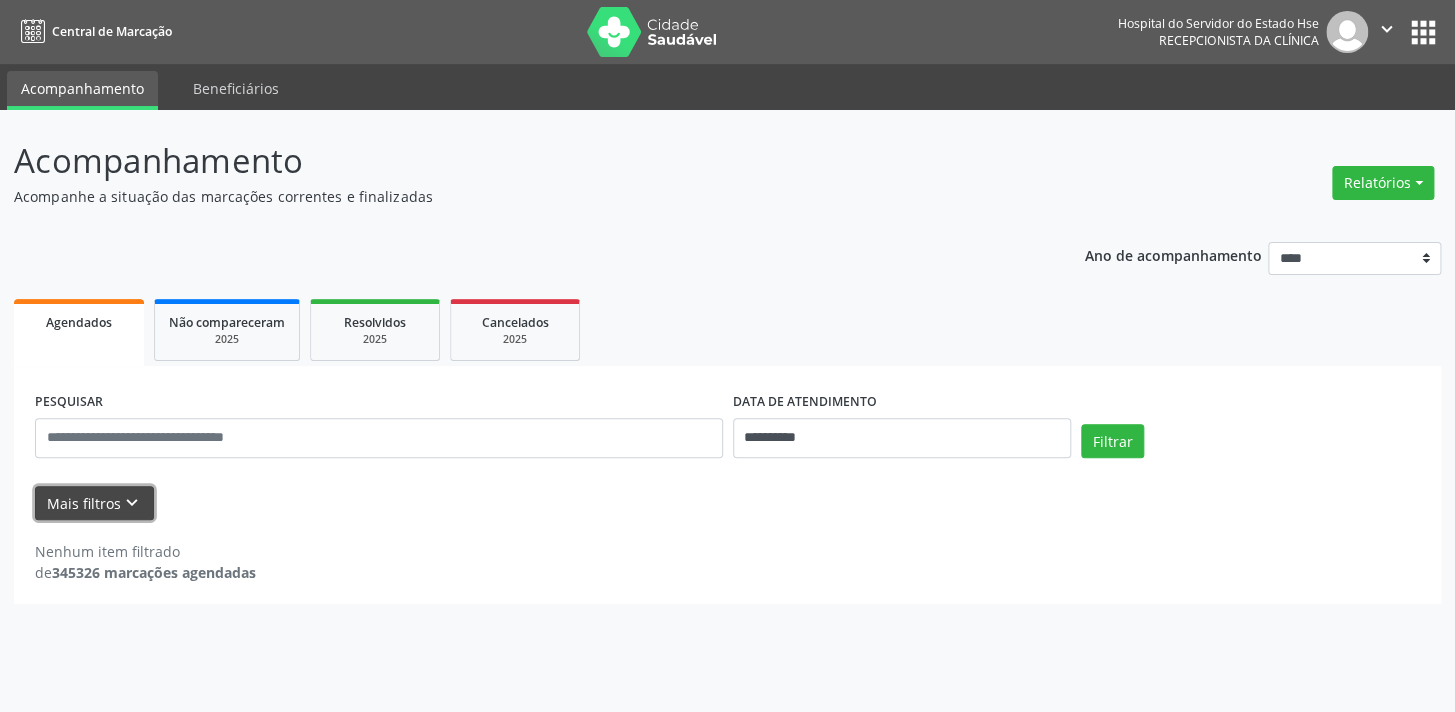 click on "Mais filtros
keyboard_arrow_down" at bounding box center [94, 503] 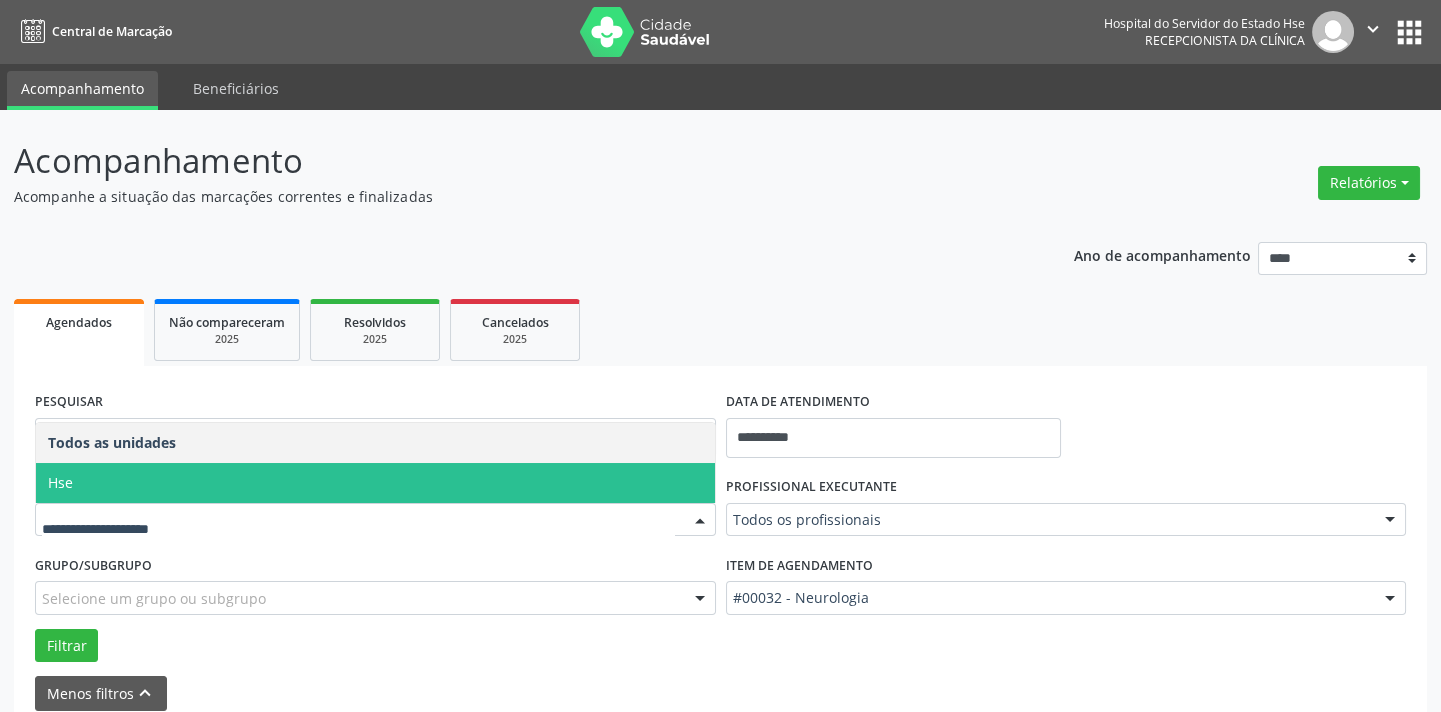 click on "Hse" at bounding box center [375, 483] 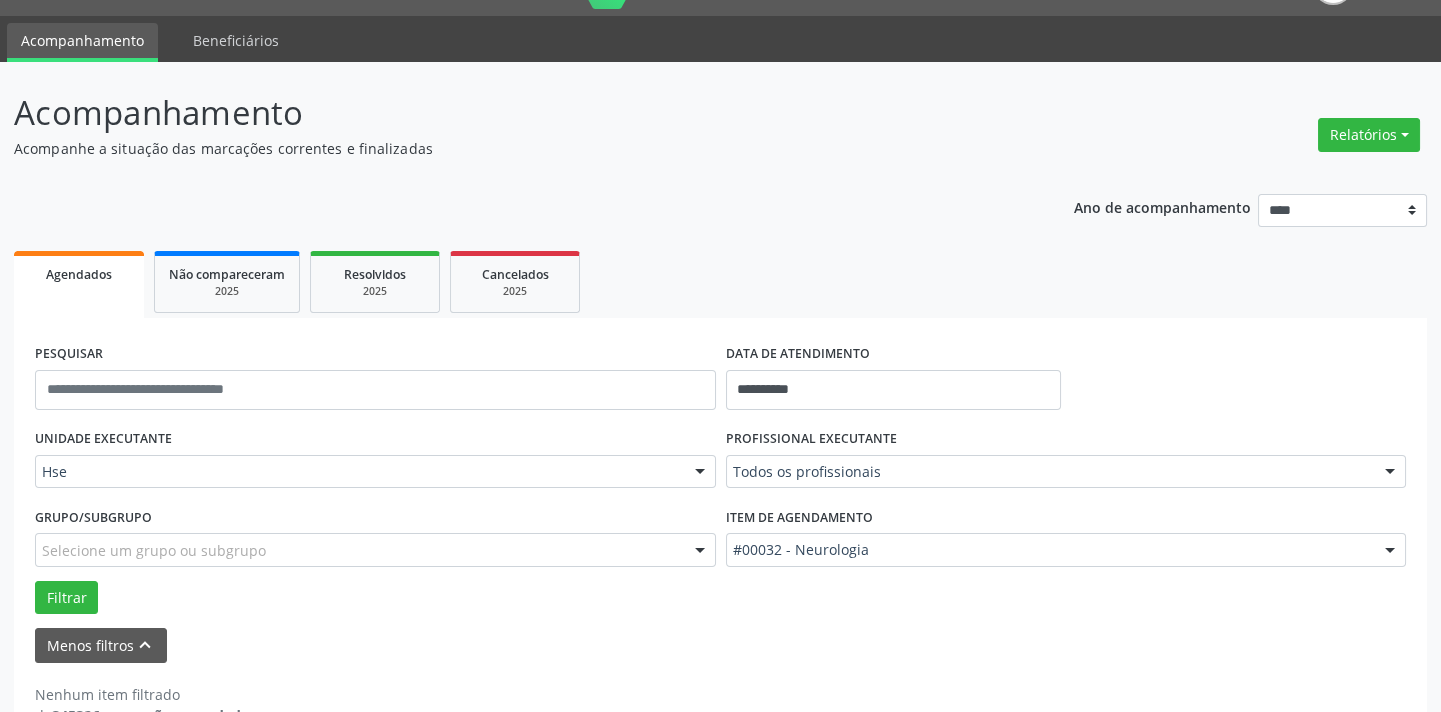 scroll, scrollTop: 90, scrollLeft: 0, axis: vertical 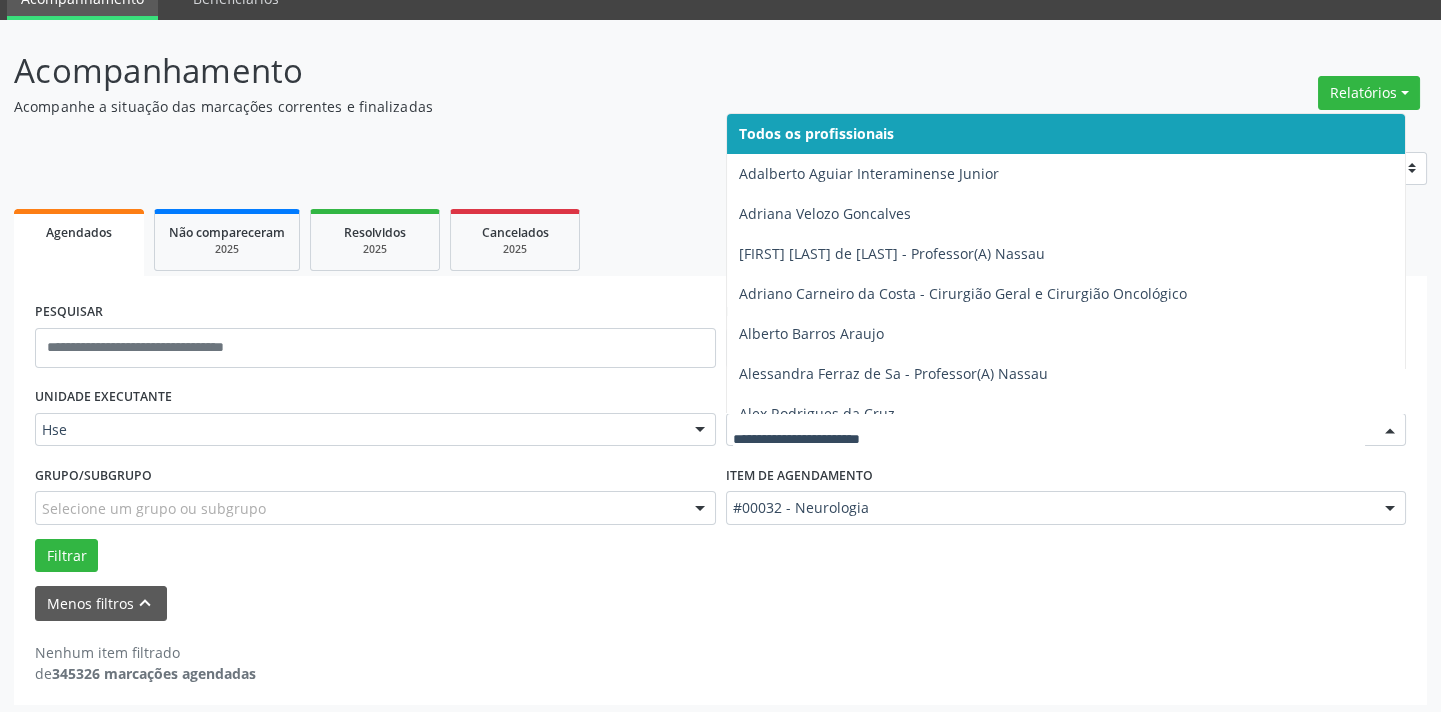 click at bounding box center [1390, 431] 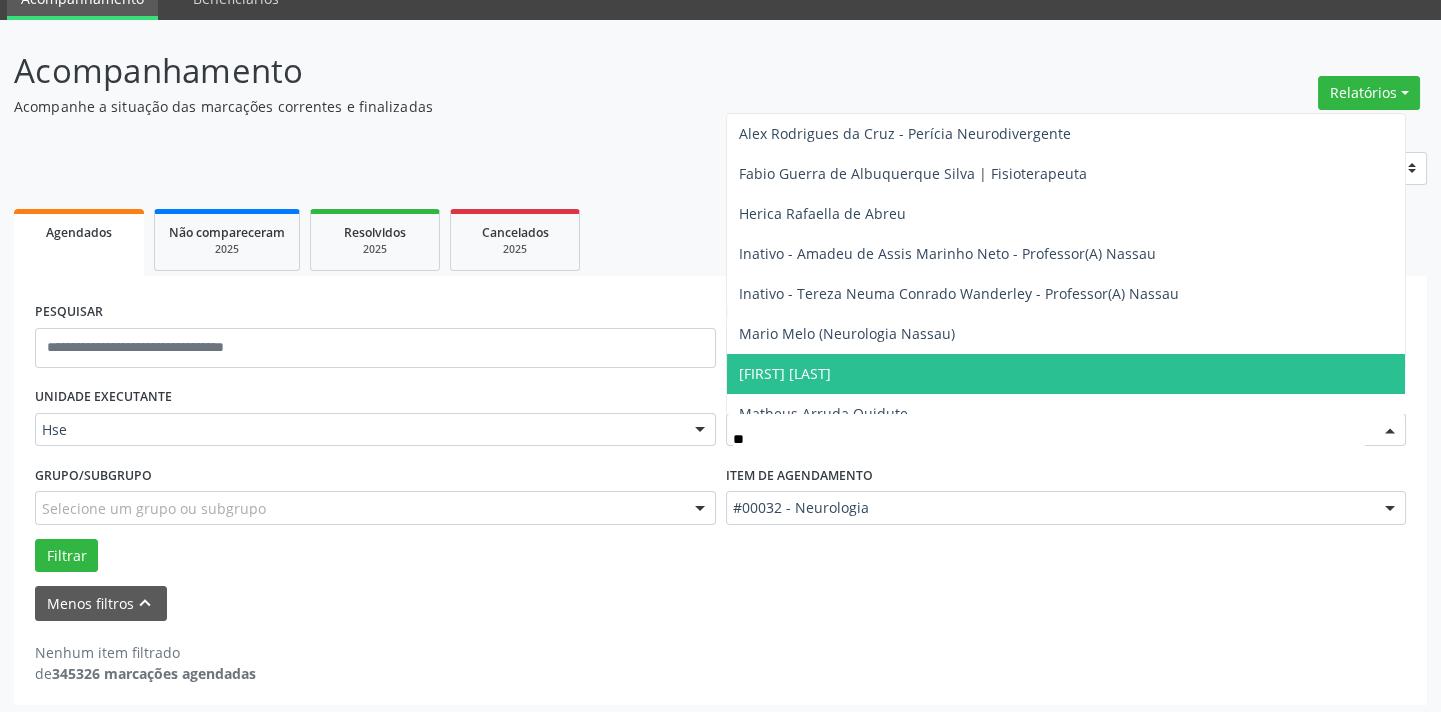 type on "*" 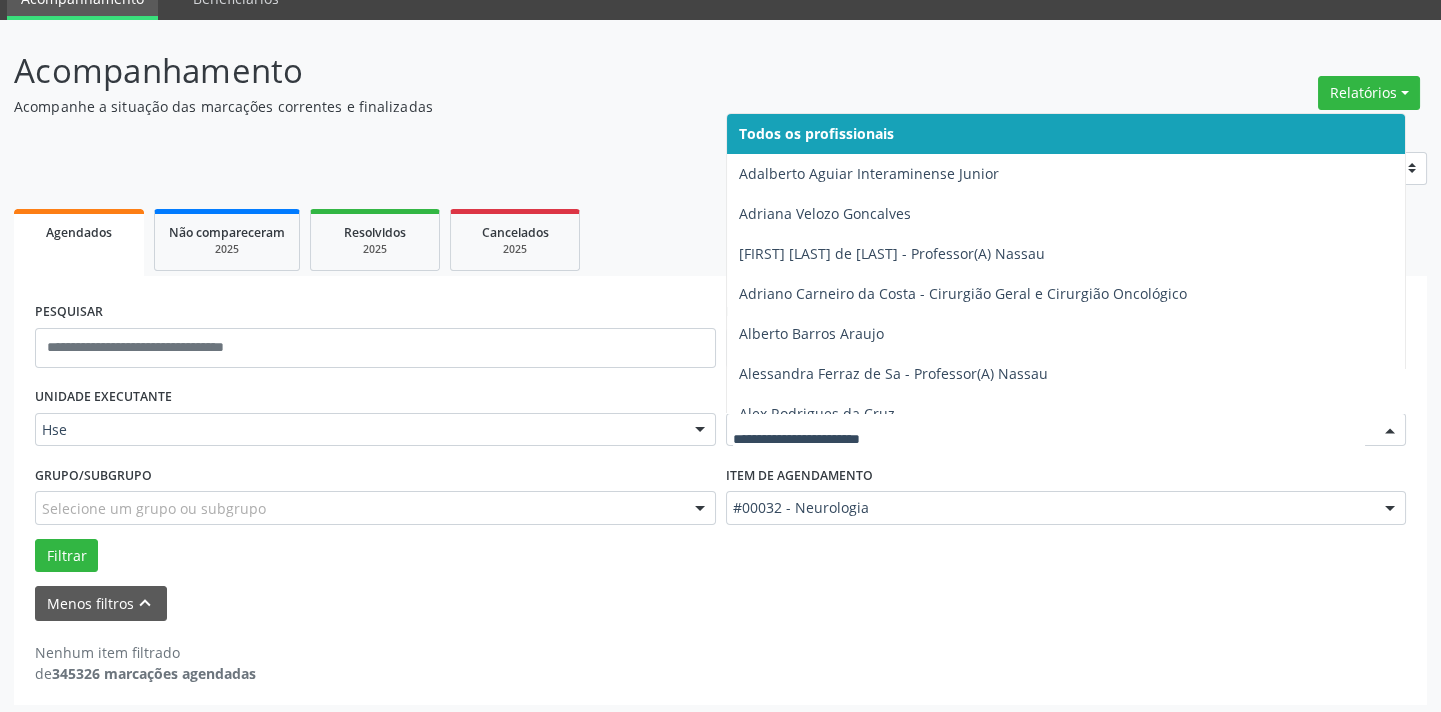 click at bounding box center (1390, 431) 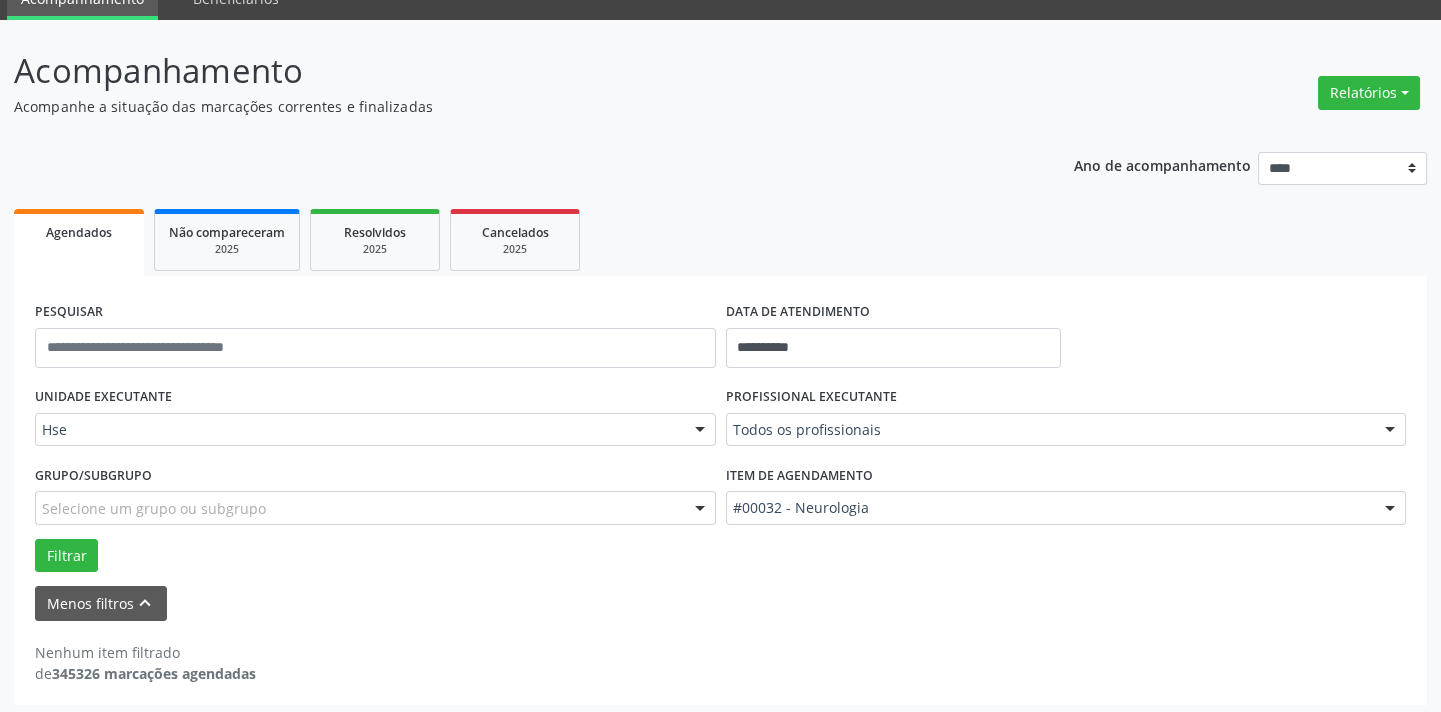 click at bounding box center [1390, 431] 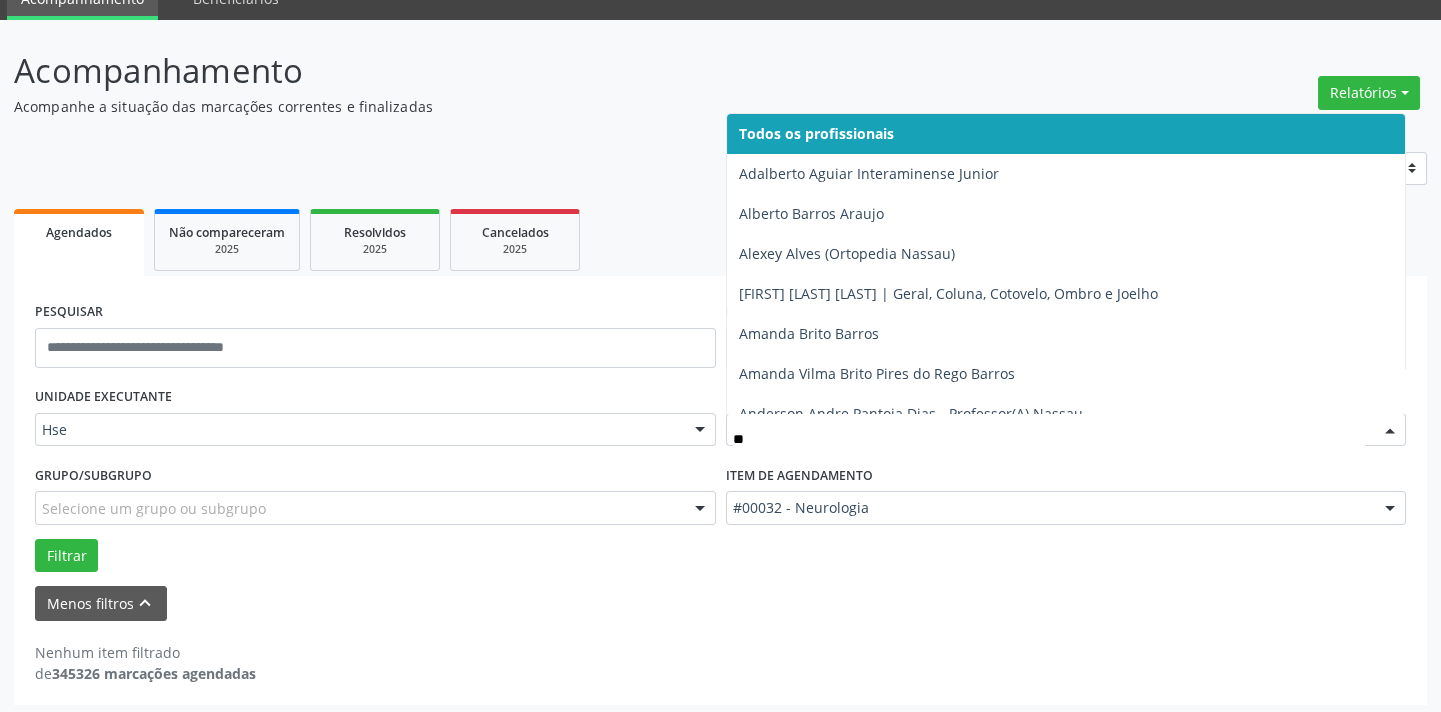 type on "*" 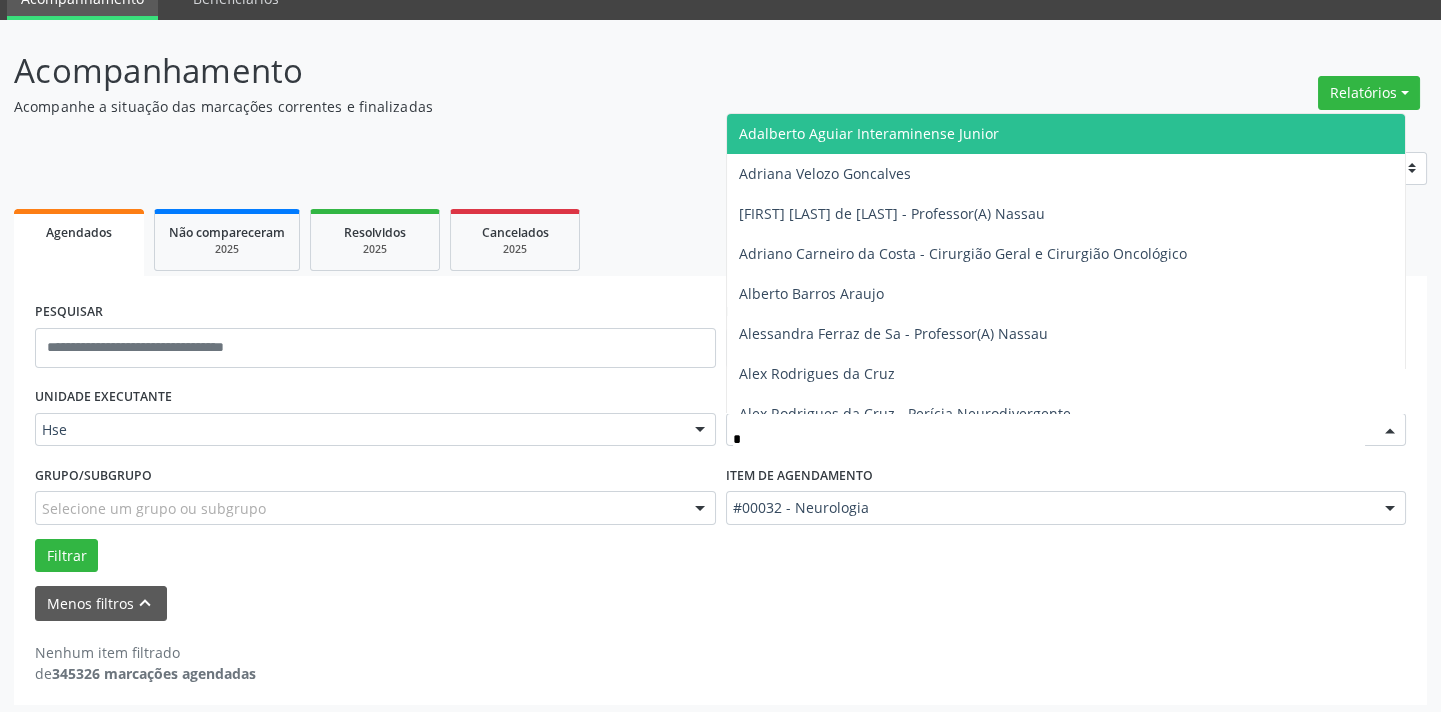 type on "**" 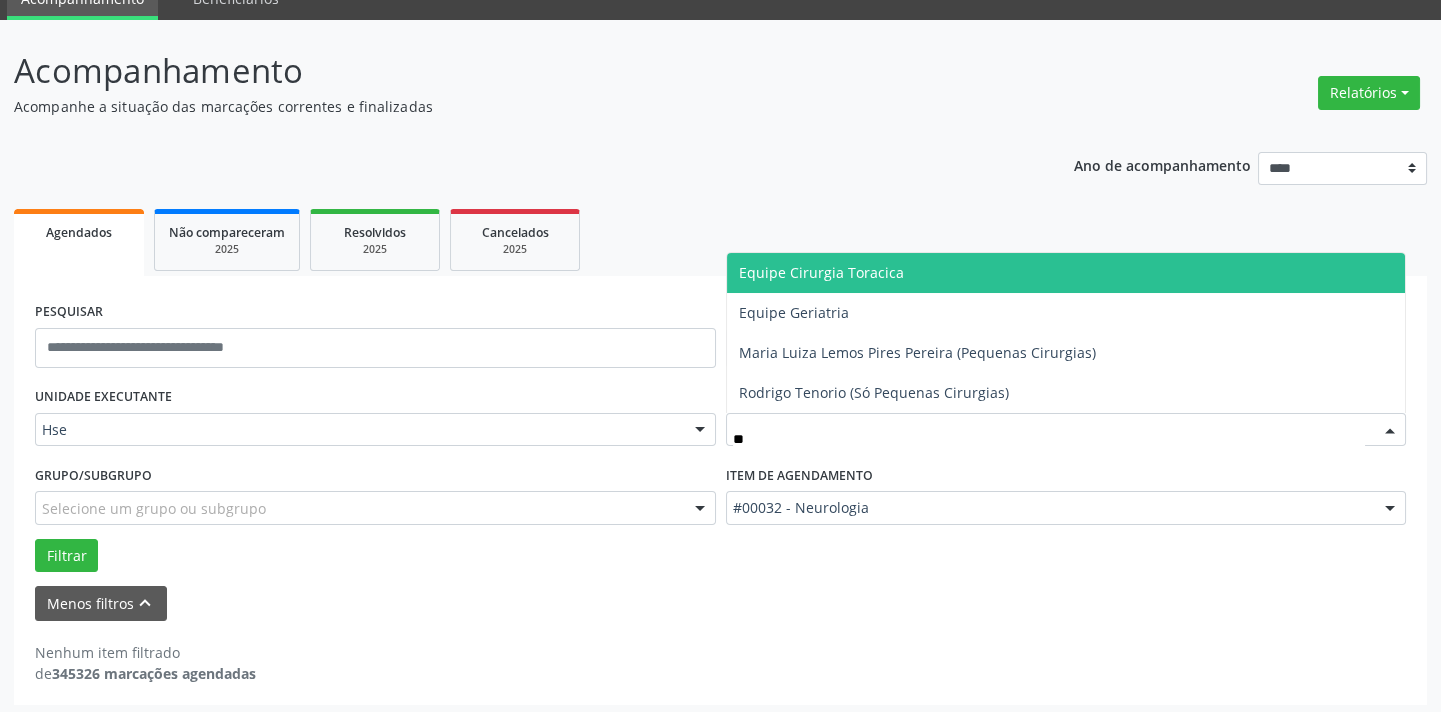 click on "Equipe Cirurgia Toracica" at bounding box center (1066, 273) 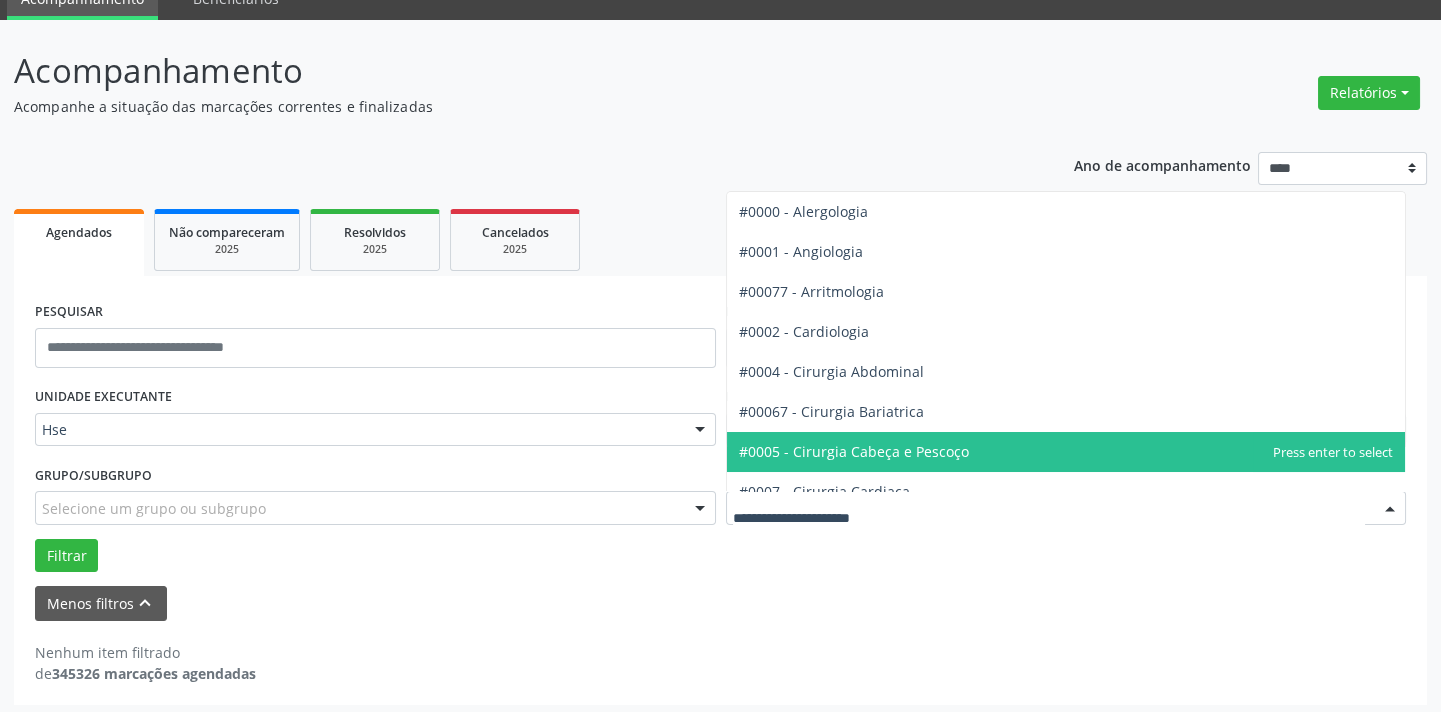 click at bounding box center [1390, 509] 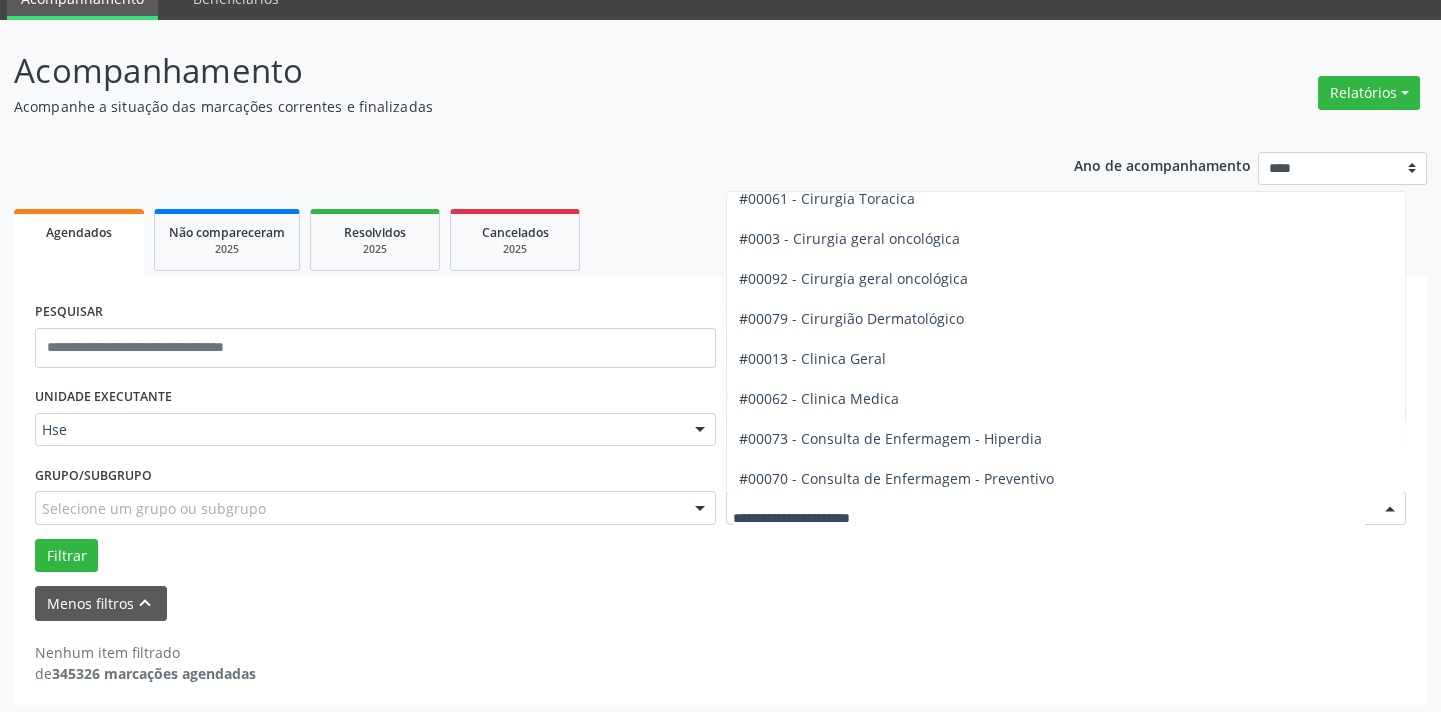 scroll, scrollTop: 509, scrollLeft: 0, axis: vertical 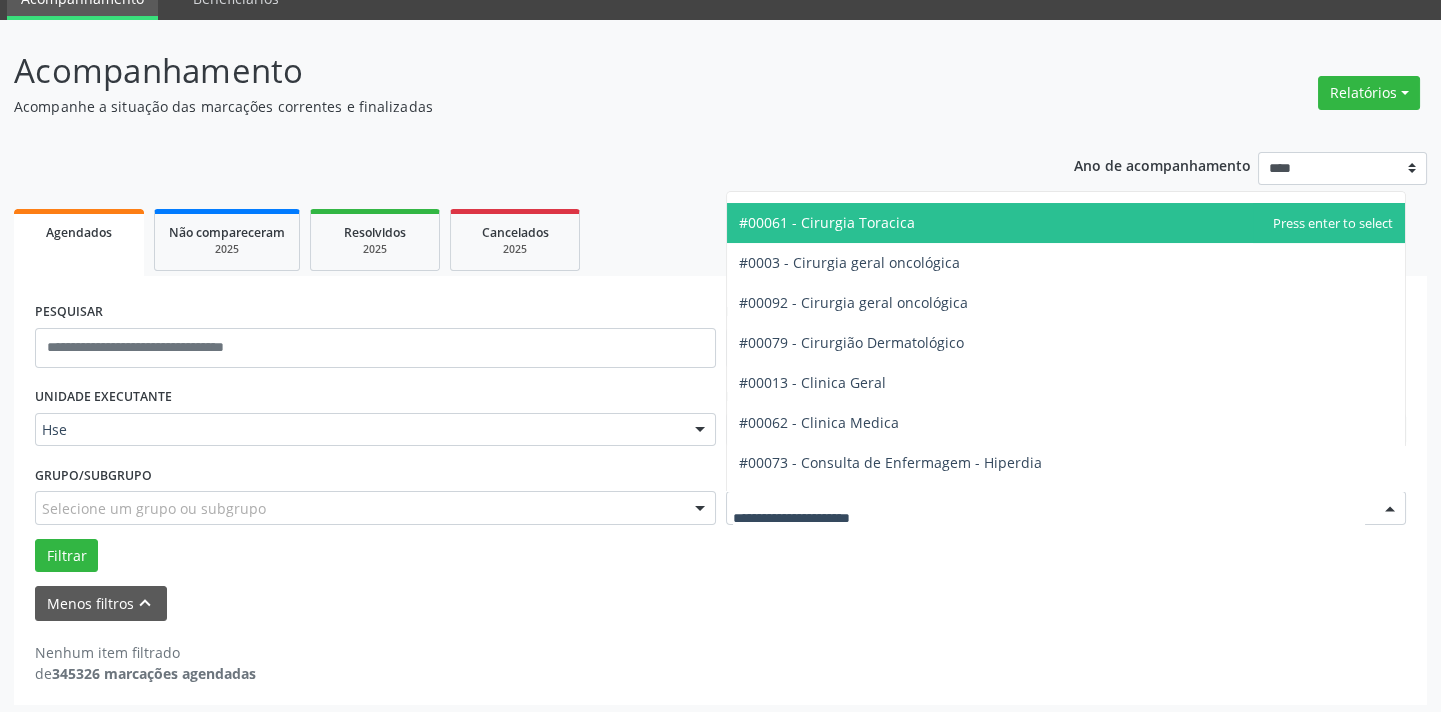 click on "#00061 - Cirurgia Toracica" at bounding box center [1066, 223] 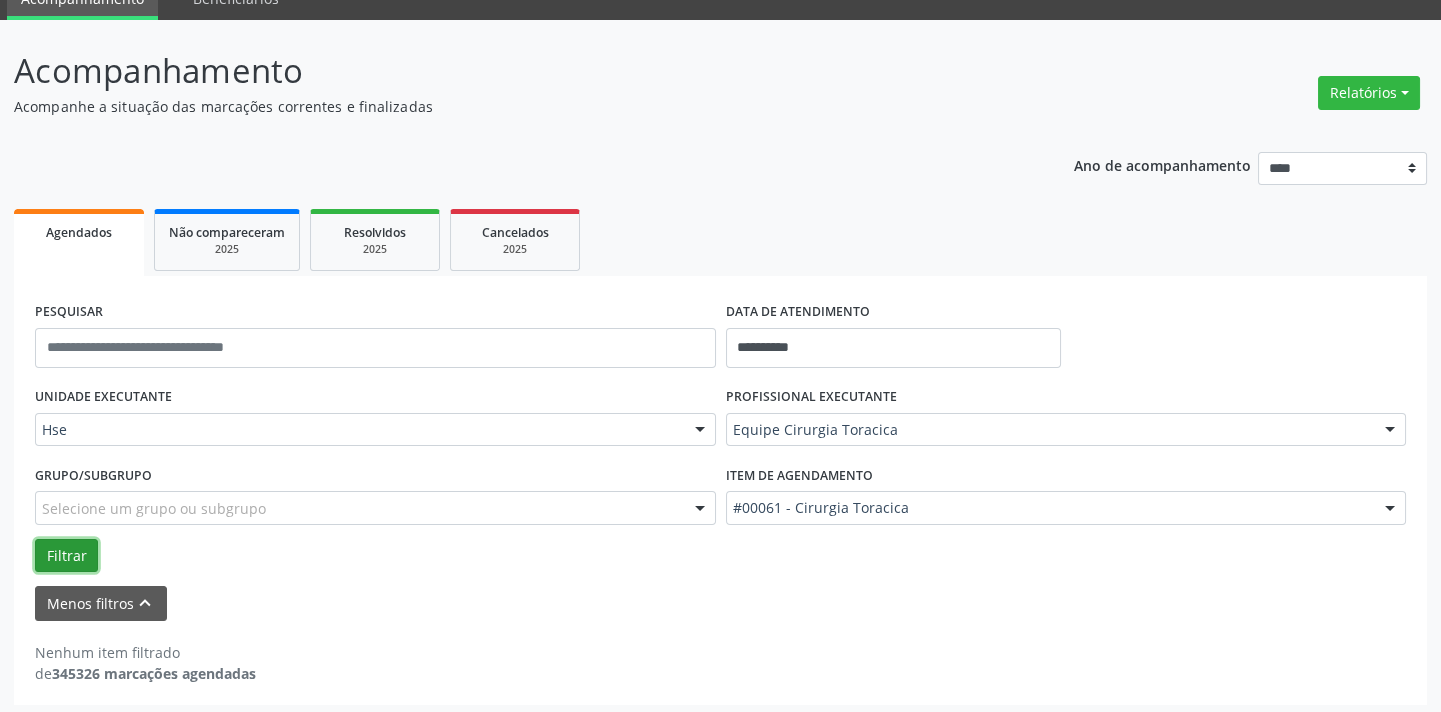 click on "Filtrar" at bounding box center [66, 556] 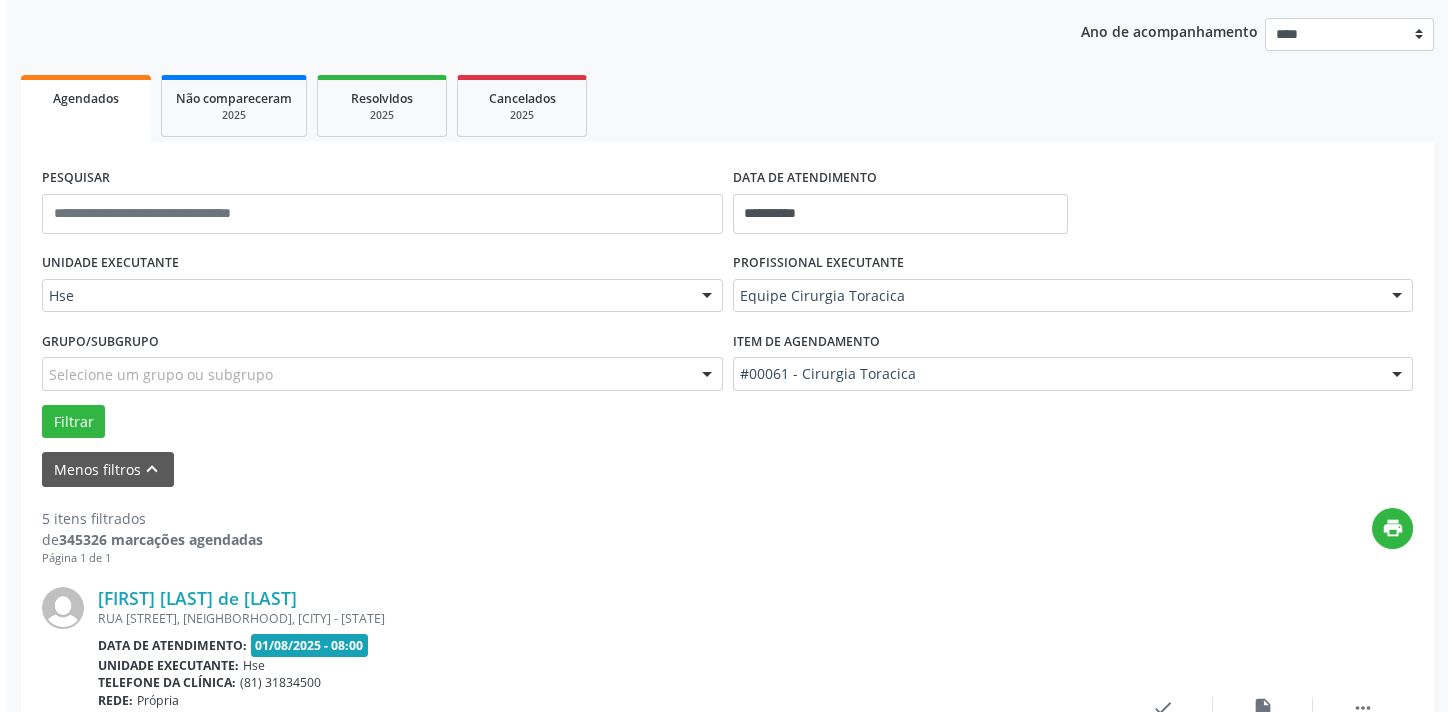 scroll, scrollTop: 363, scrollLeft: 0, axis: vertical 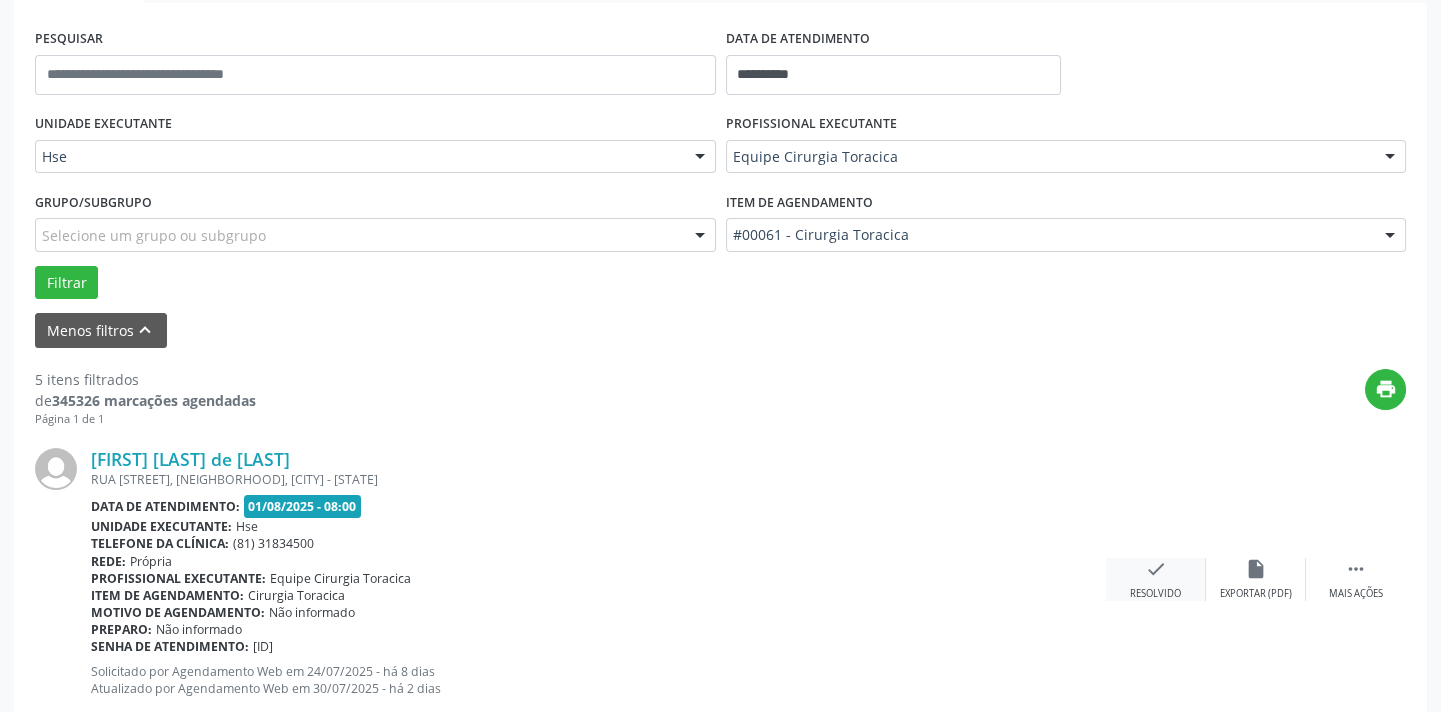 click on "Resolvido" at bounding box center (1155, 594) 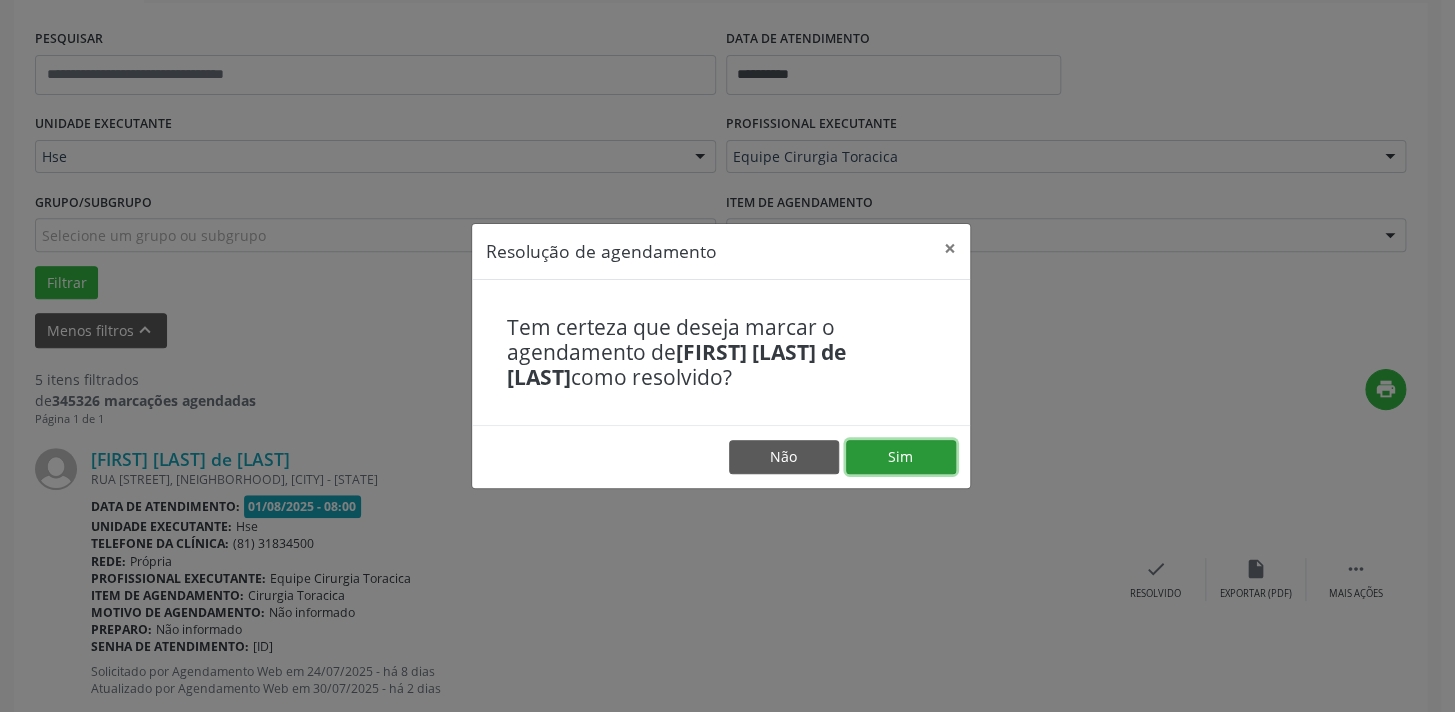 click on "Sim" at bounding box center [901, 457] 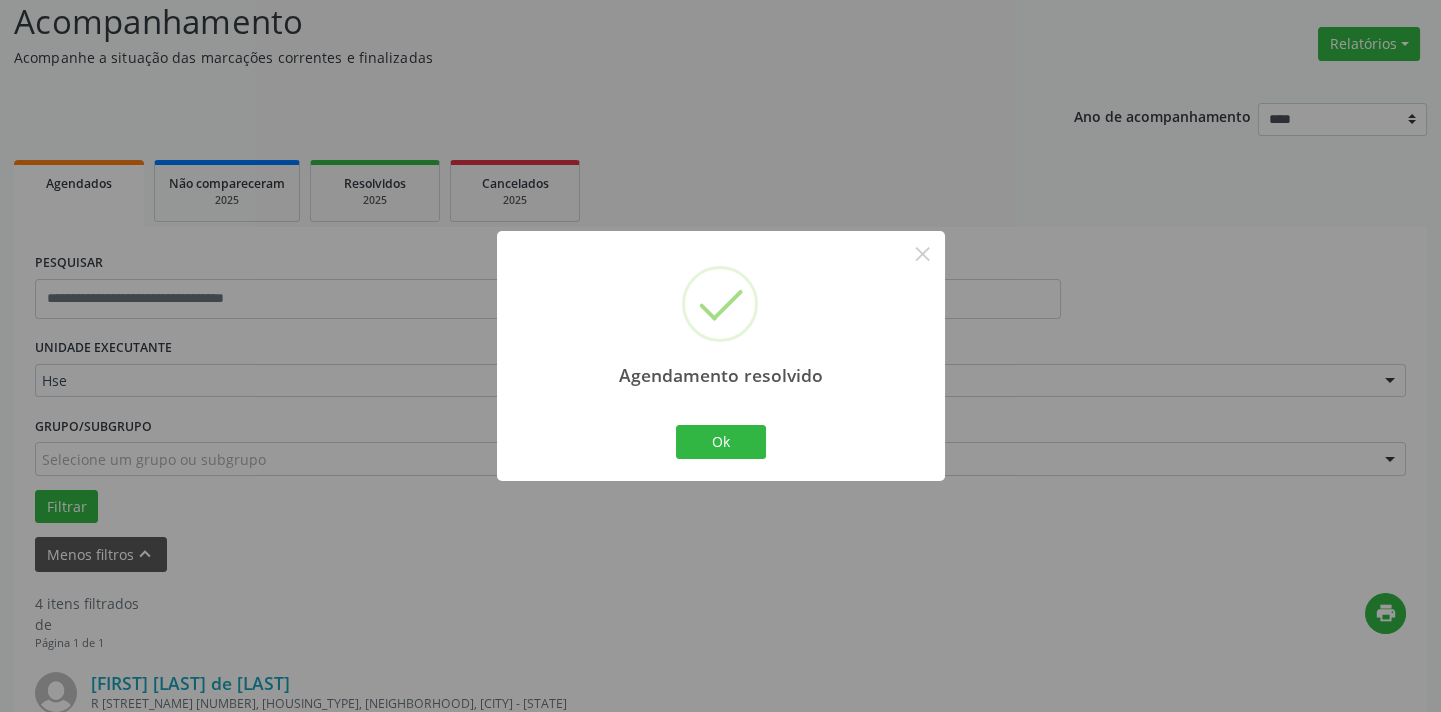 scroll, scrollTop: 363, scrollLeft: 0, axis: vertical 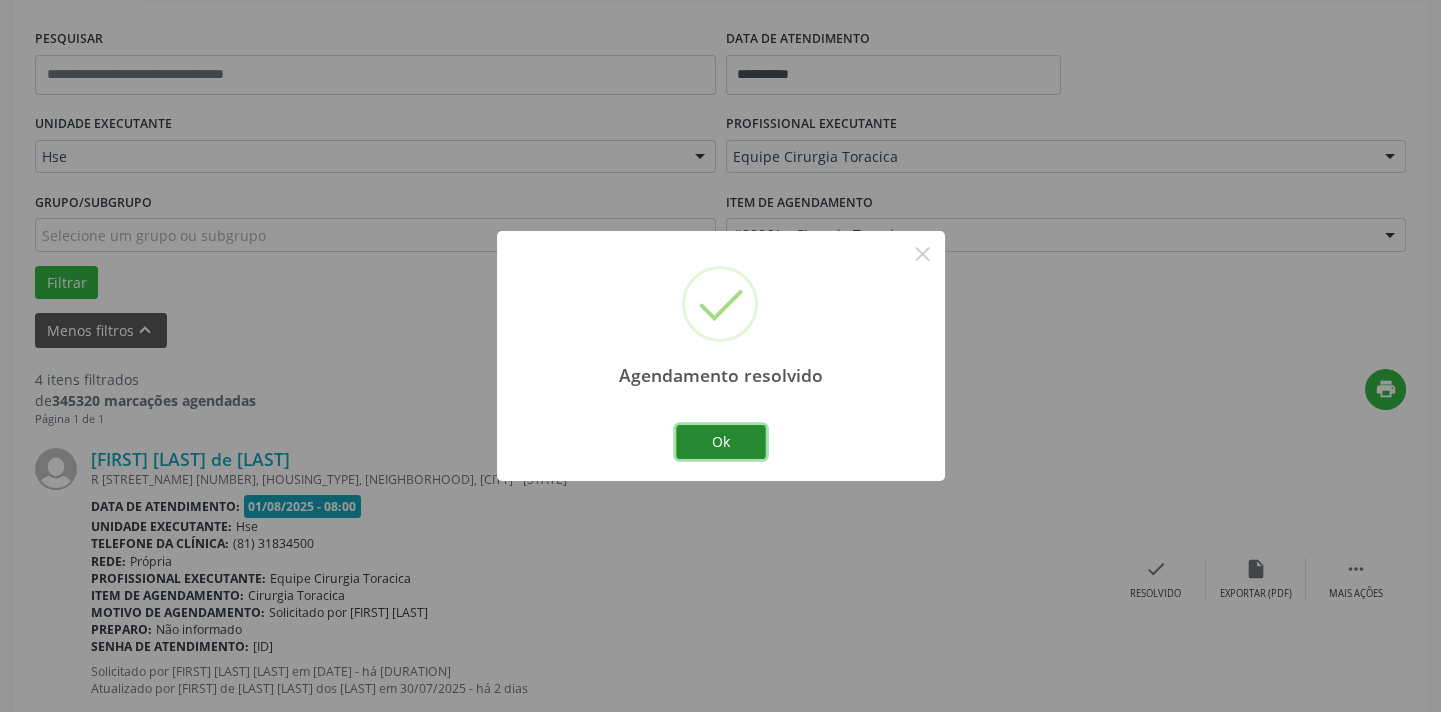 click on "Ok" at bounding box center (721, 442) 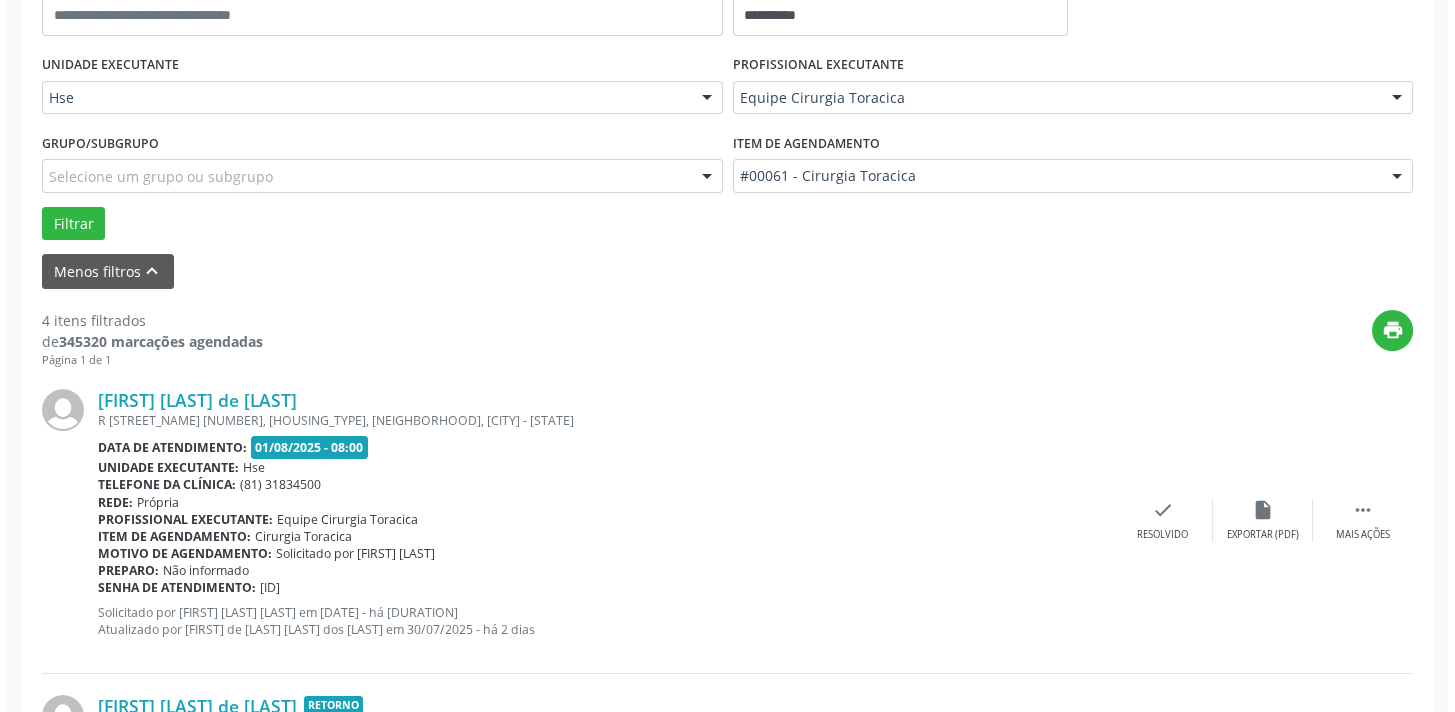 scroll, scrollTop: 454, scrollLeft: 0, axis: vertical 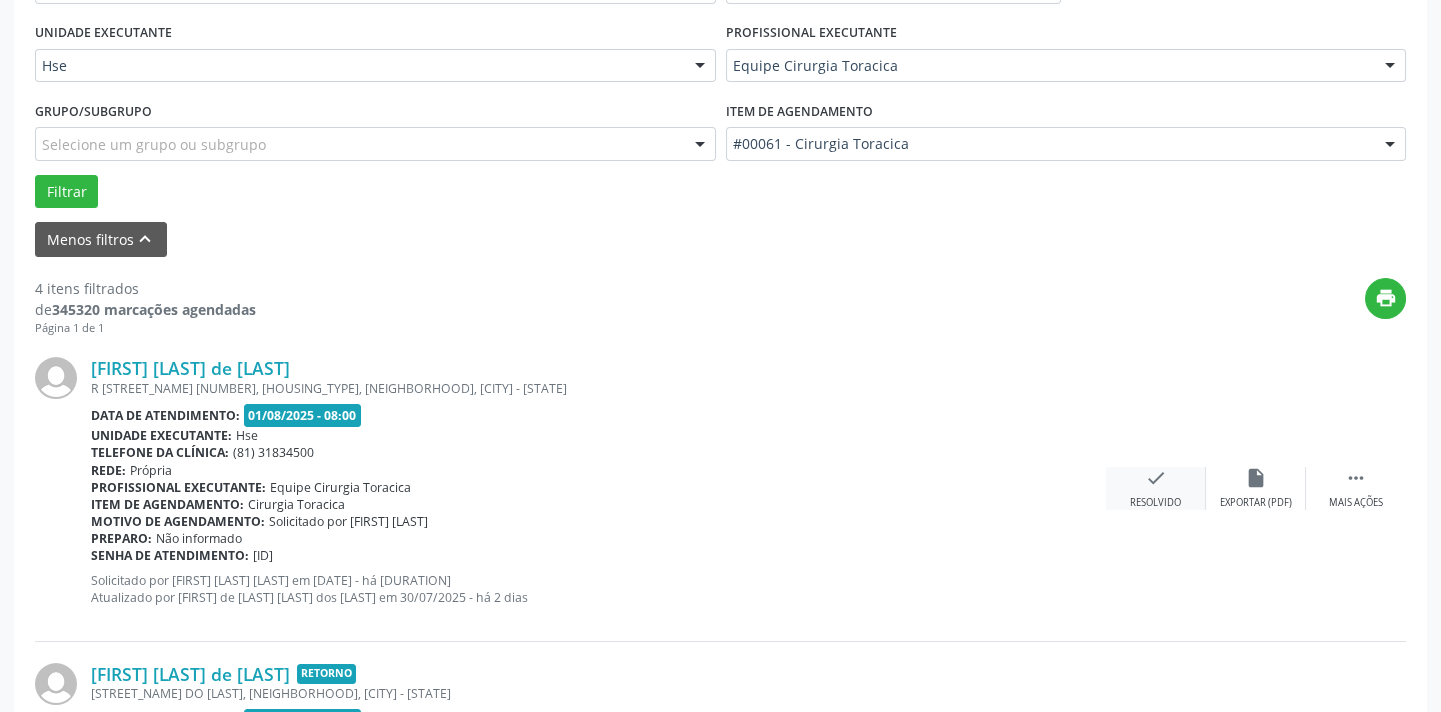 click on "check
Resolvido" at bounding box center (1156, 488) 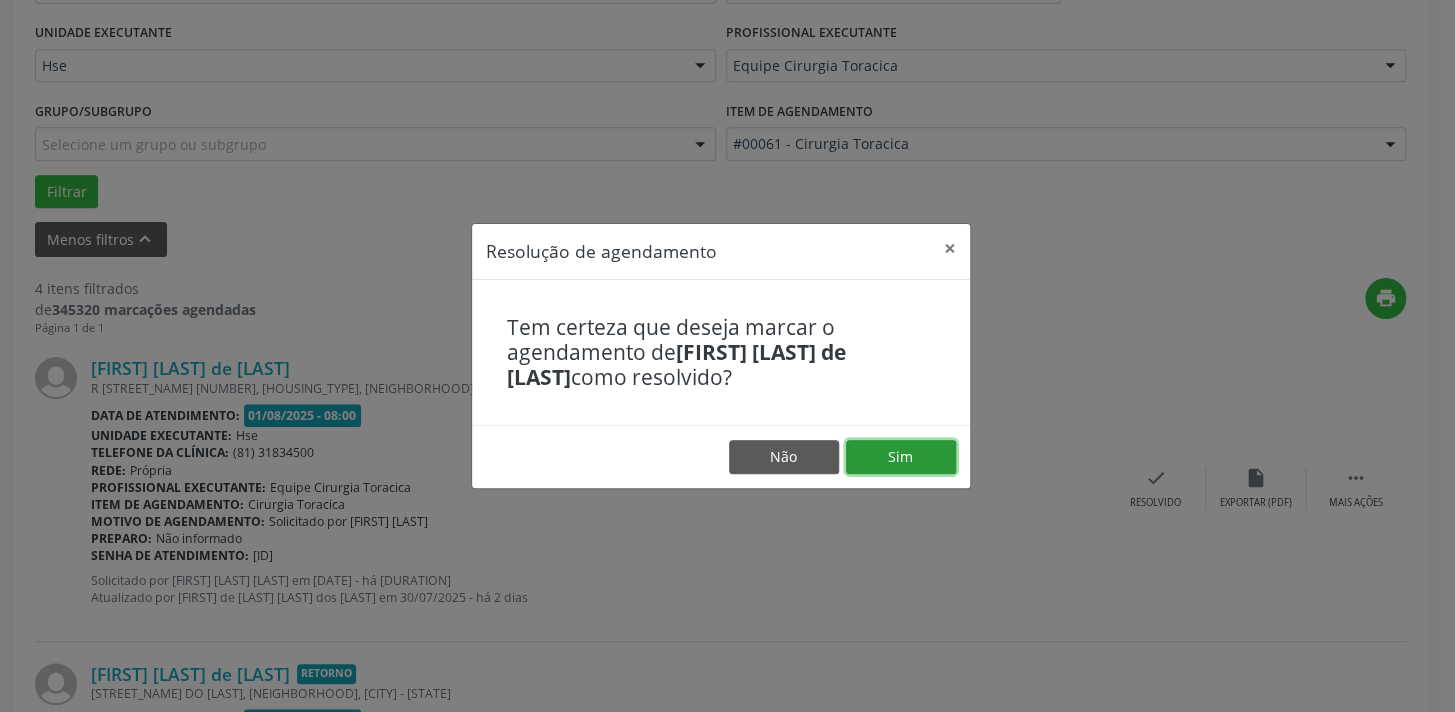 click on "Sim" at bounding box center (901, 457) 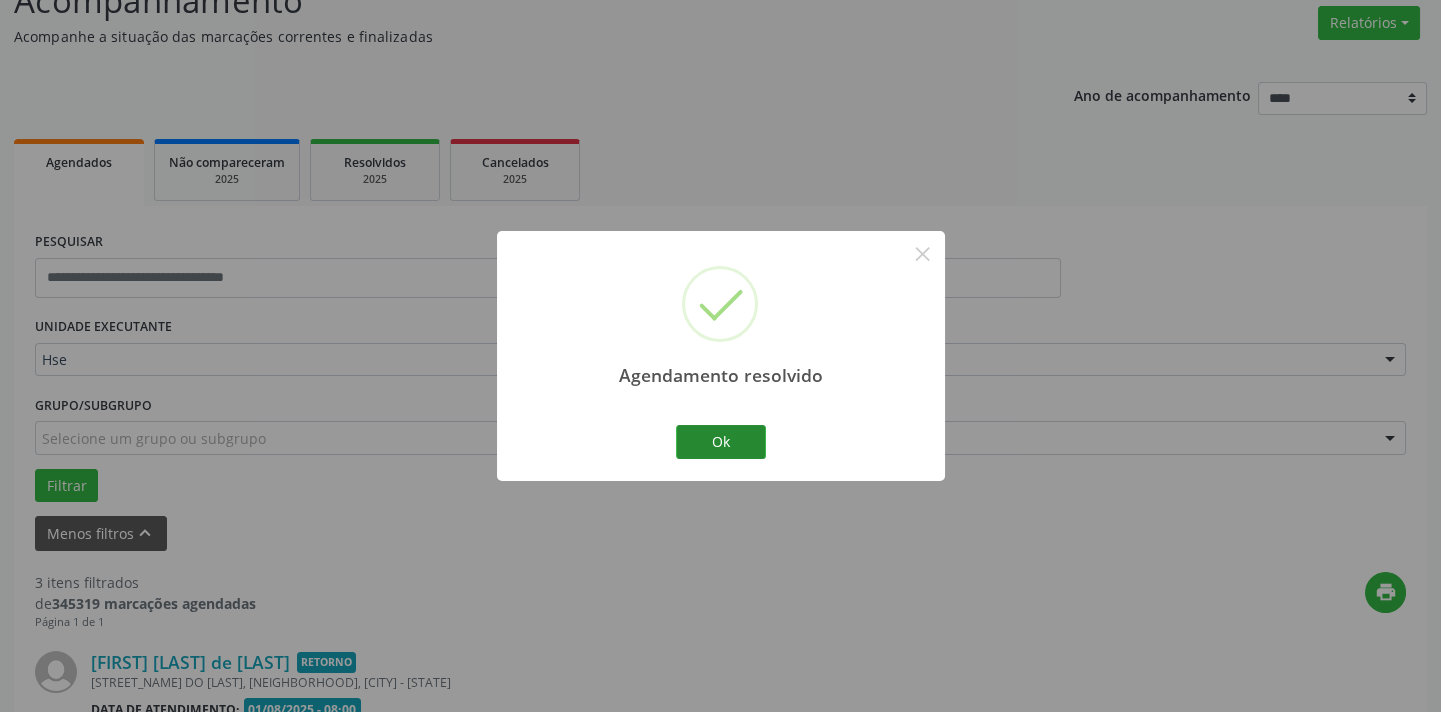 scroll, scrollTop: 454, scrollLeft: 0, axis: vertical 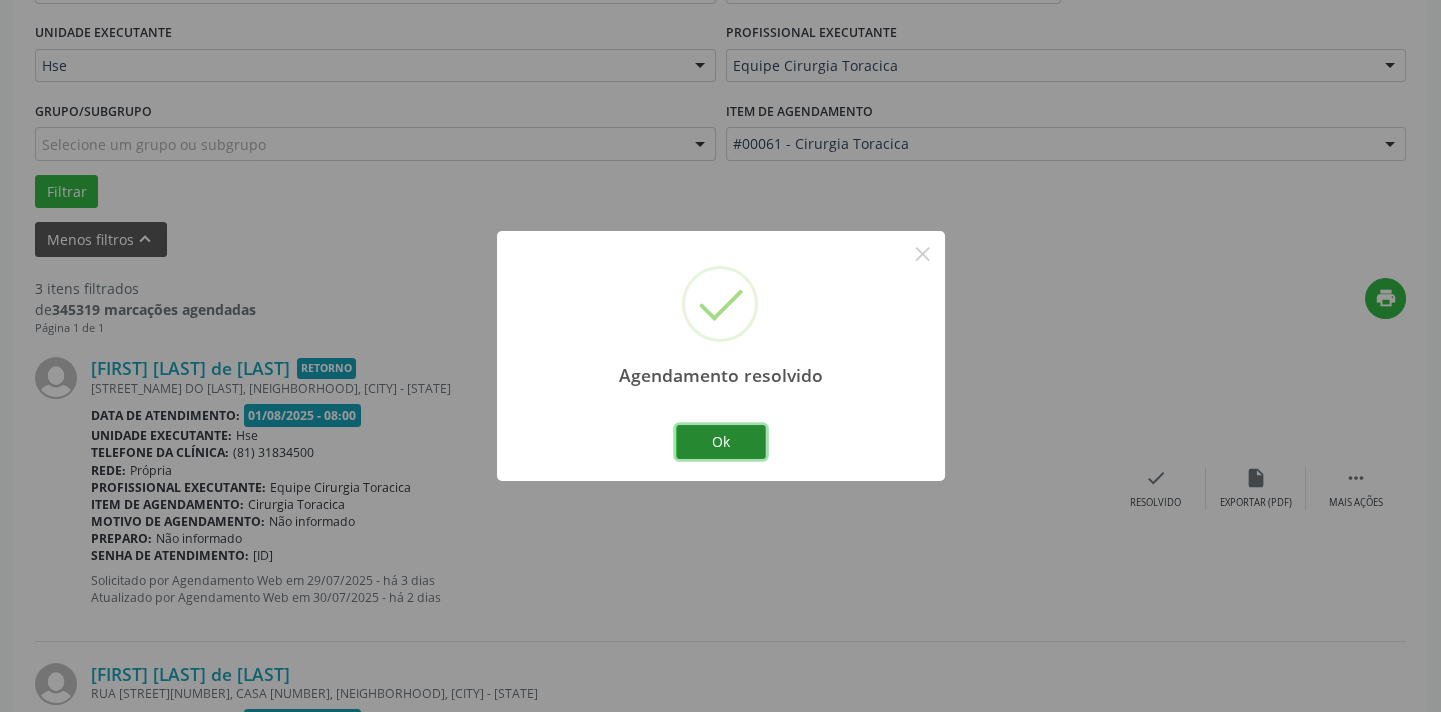 click on "Ok" at bounding box center (721, 442) 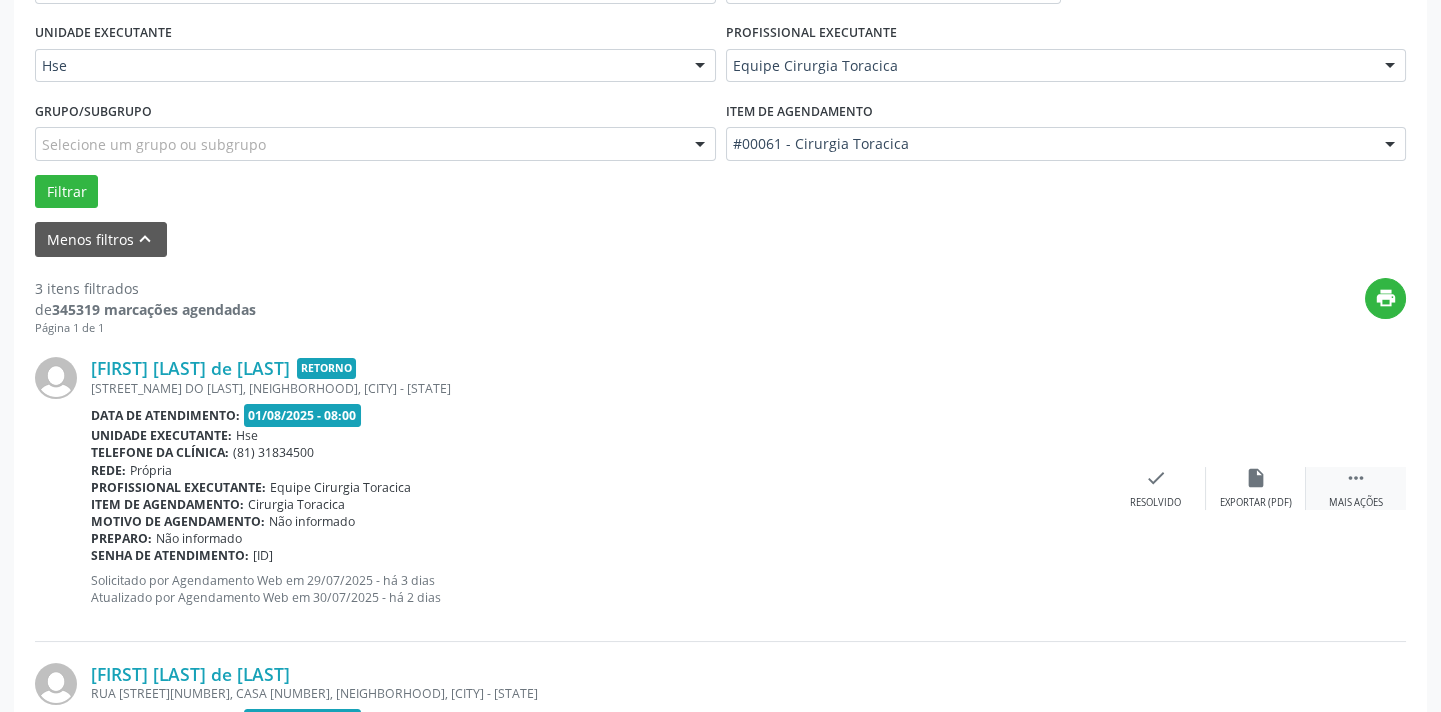 click on "" at bounding box center [1356, 478] 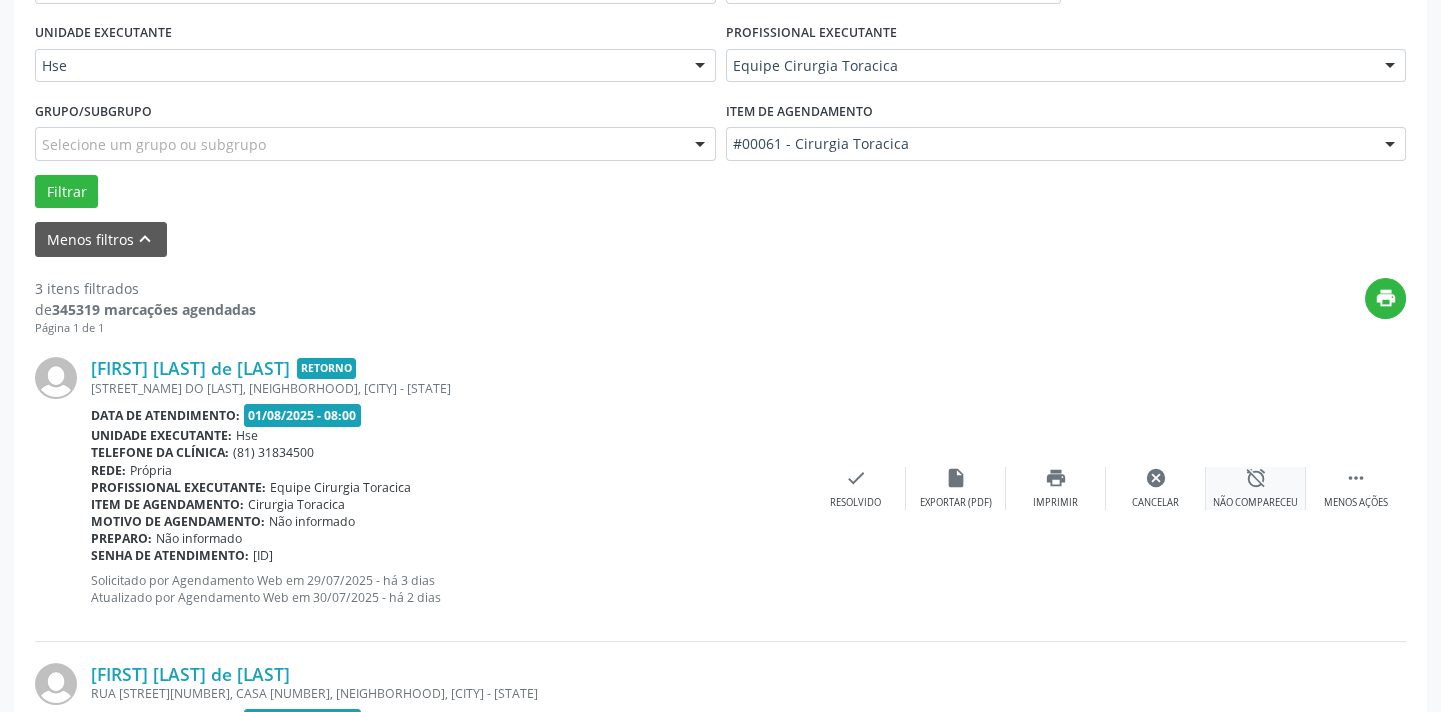 click on "alarm_off
Não compareceu" at bounding box center (1256, 488) 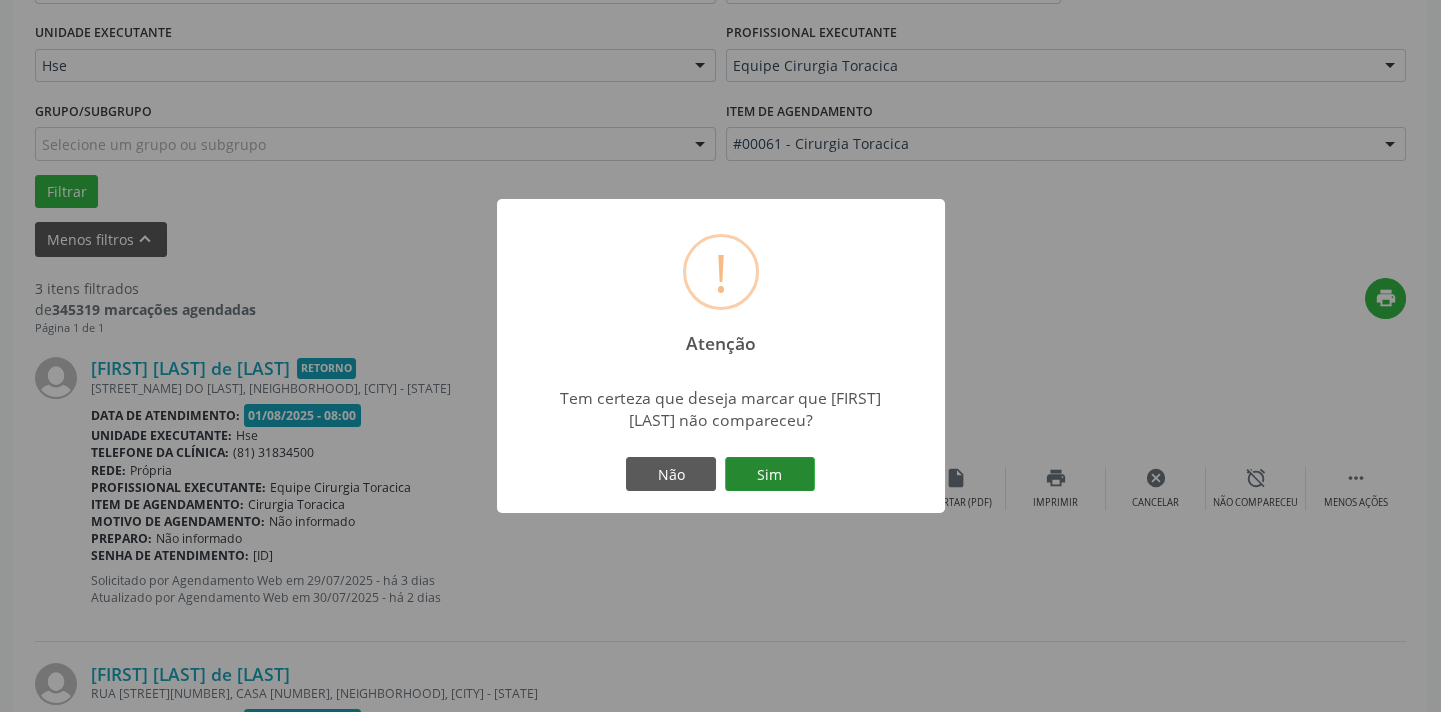 click on "Sim" at bounding box center [770, 474] 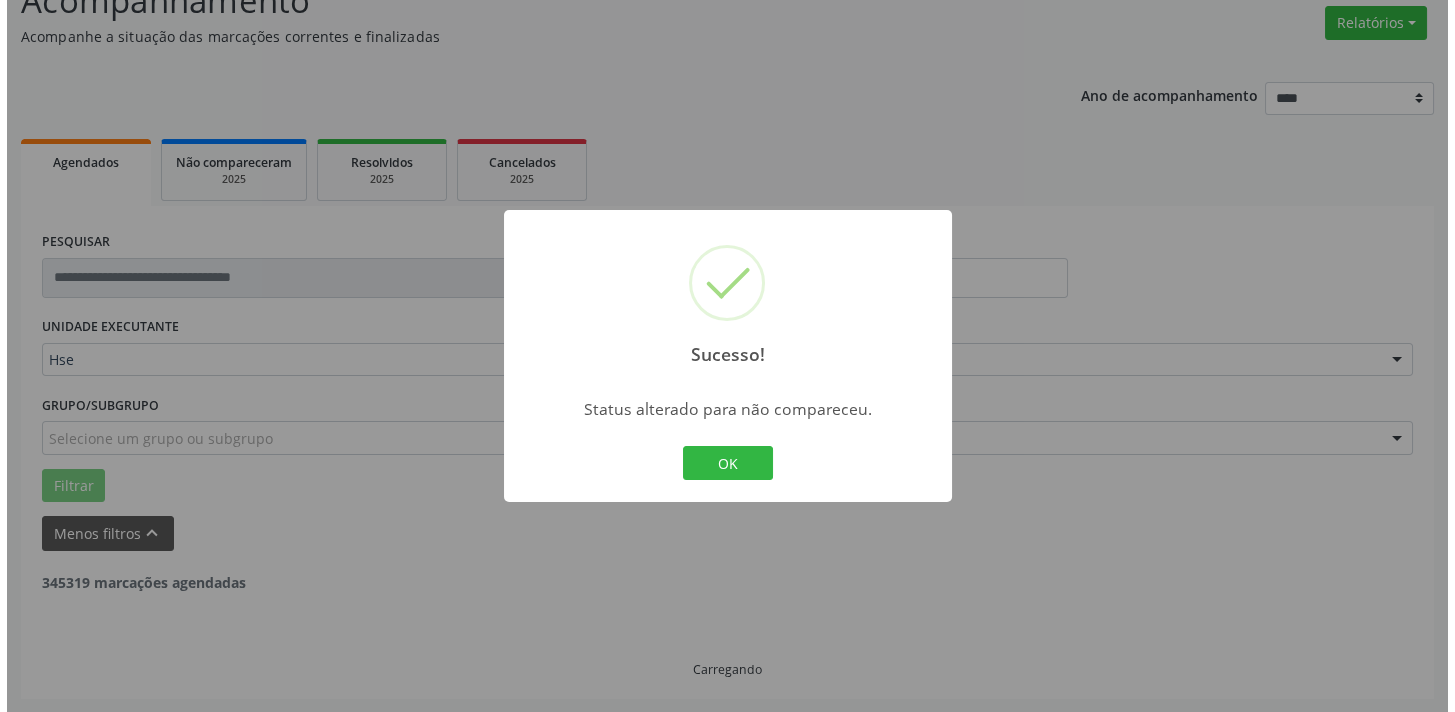 scroll, scrollTop: 454, scrollLeft: 0, axis: vertical 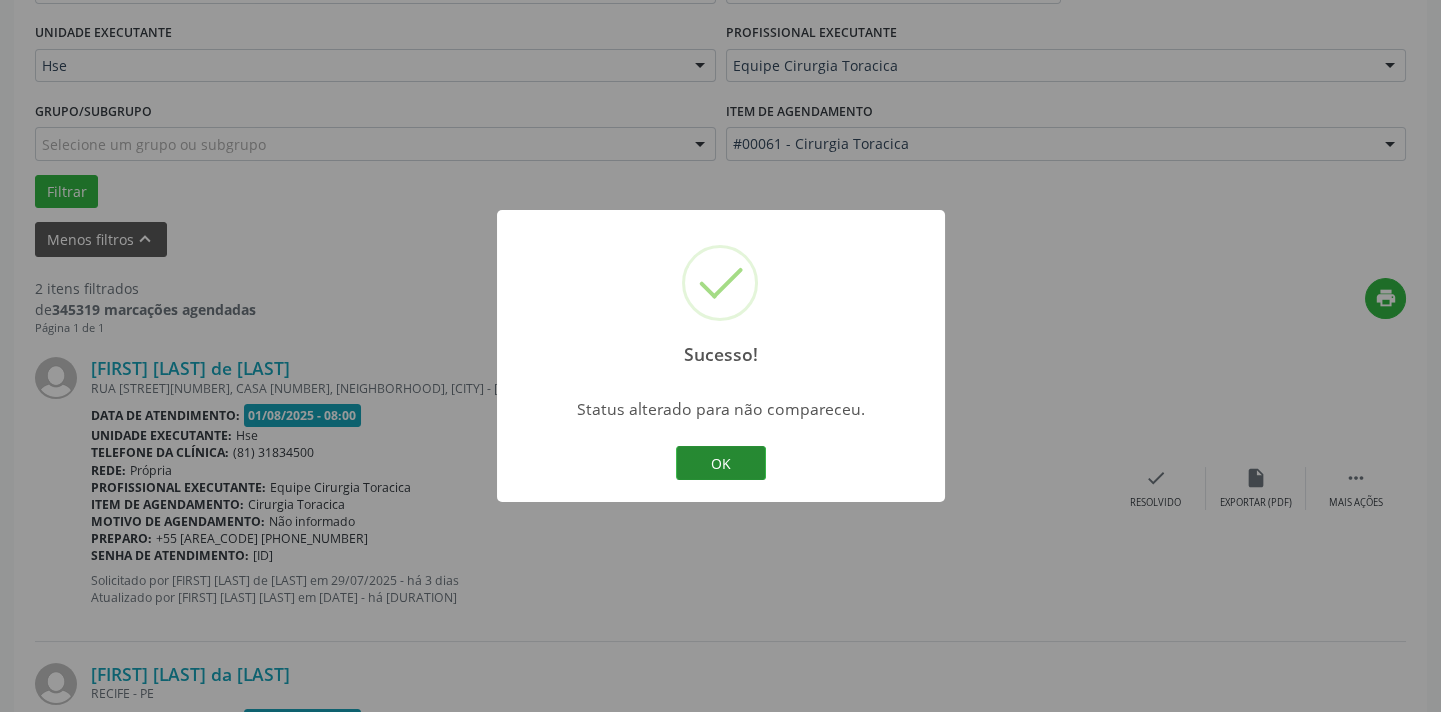 click on "OK" at bounding box center (721, 463) 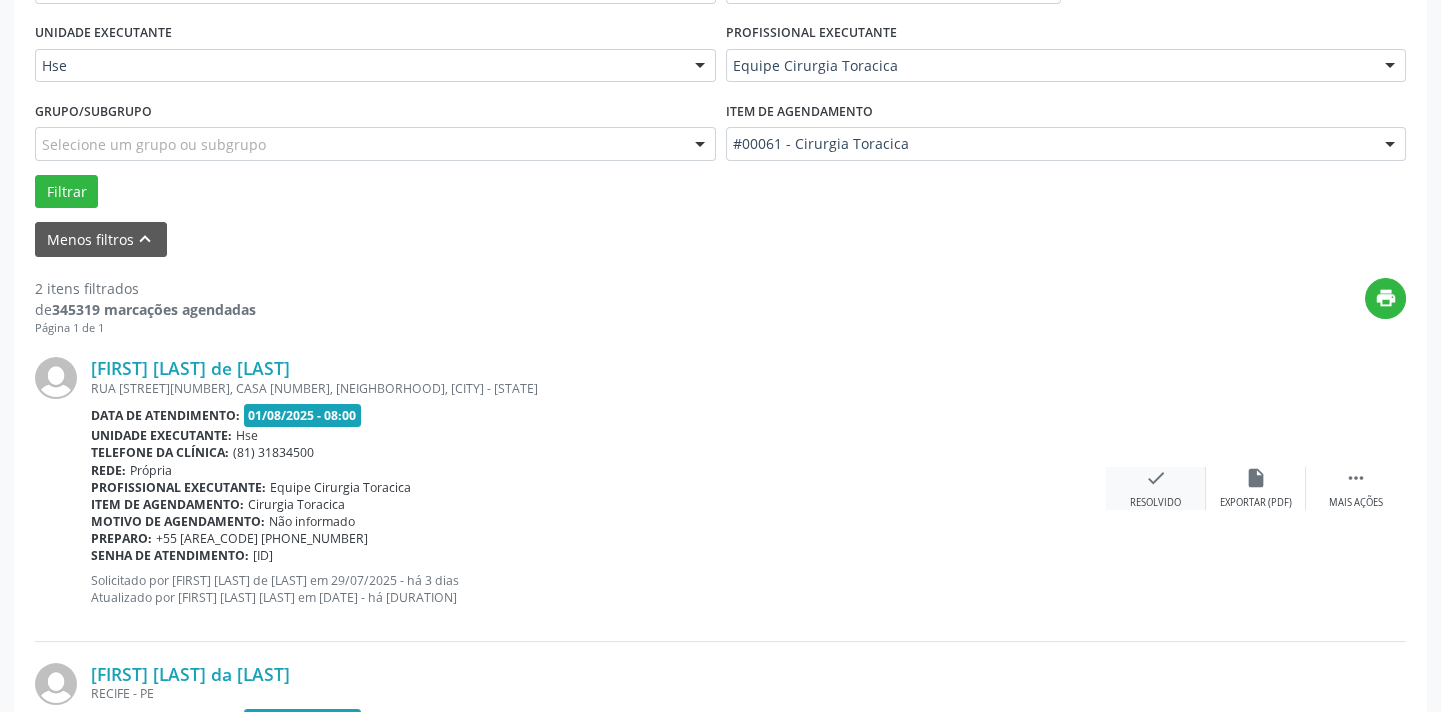 click on "check
Resolvido" at bounding box center [1156, 488] 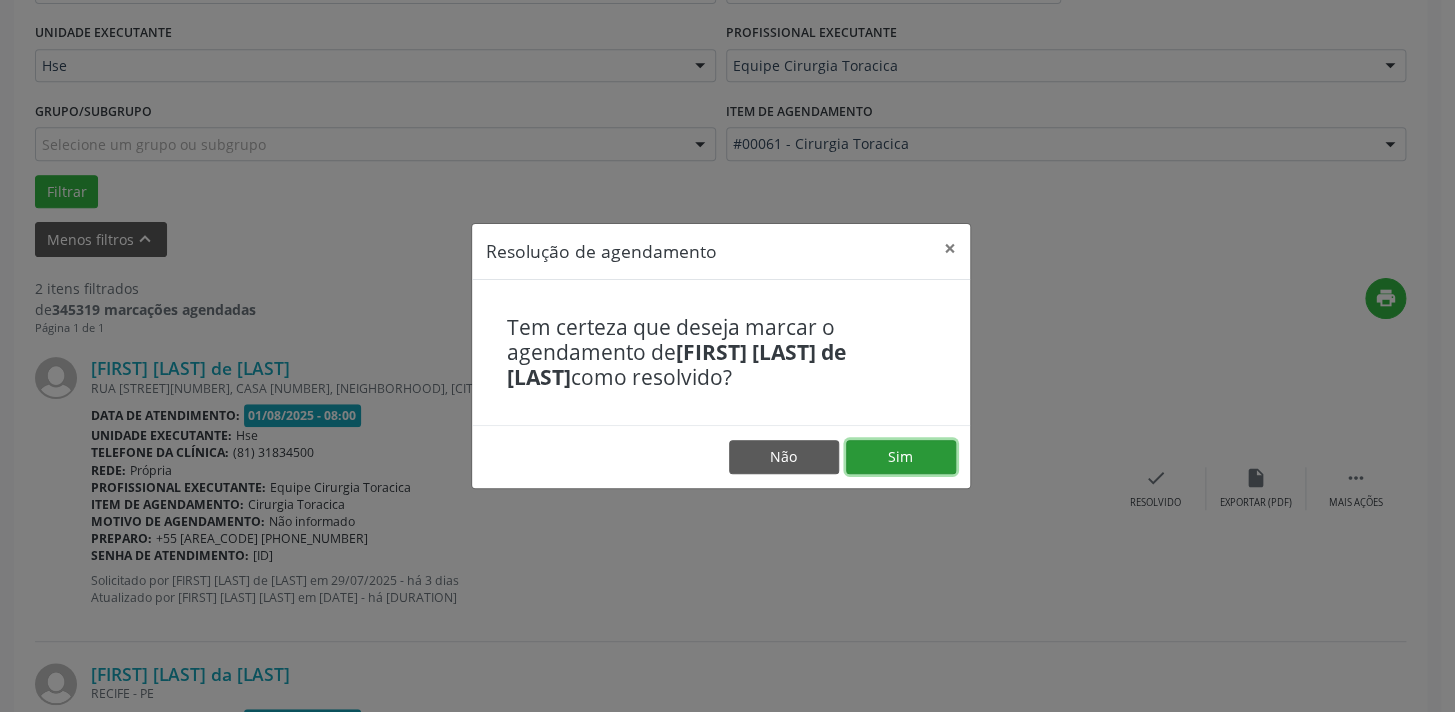 click on "Sim" at bounding box center (901, 457) 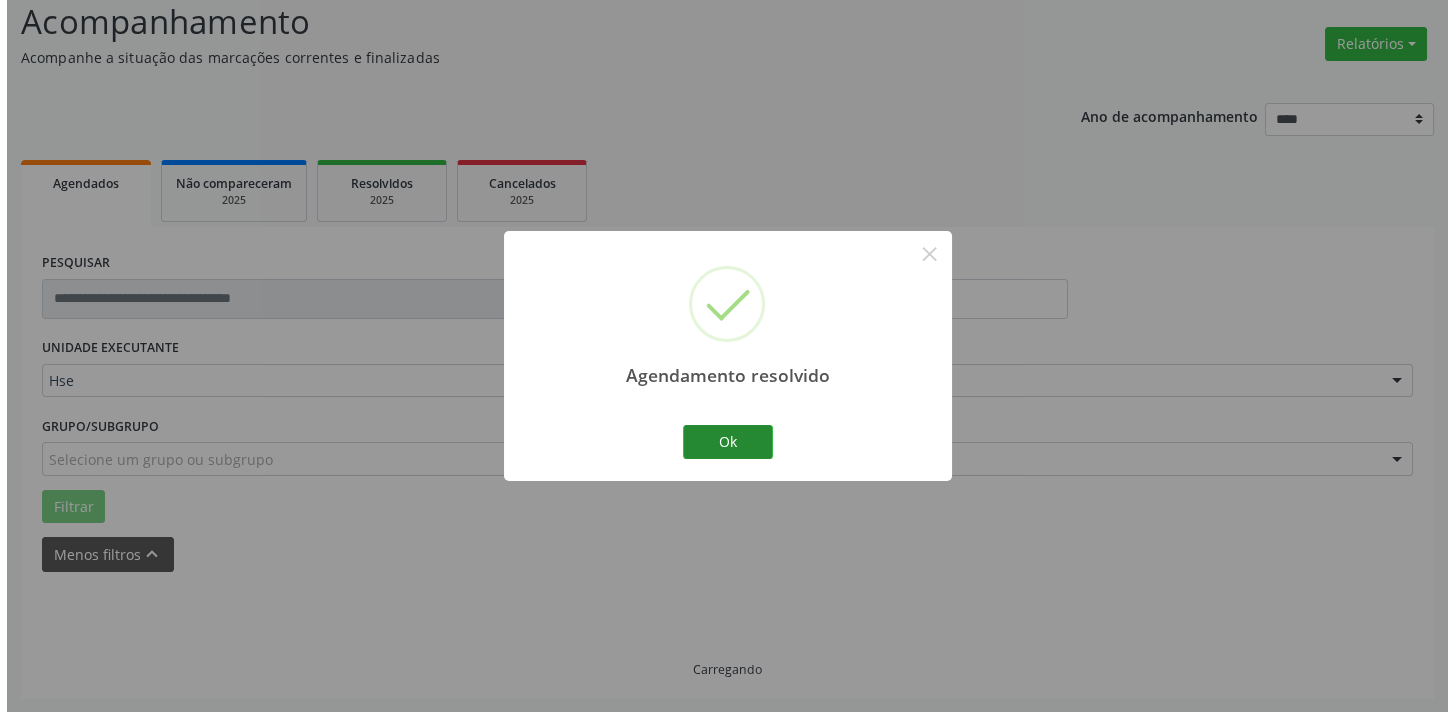 scroll, scrollTop: 417, scrollLeft: 0, axis: vertical 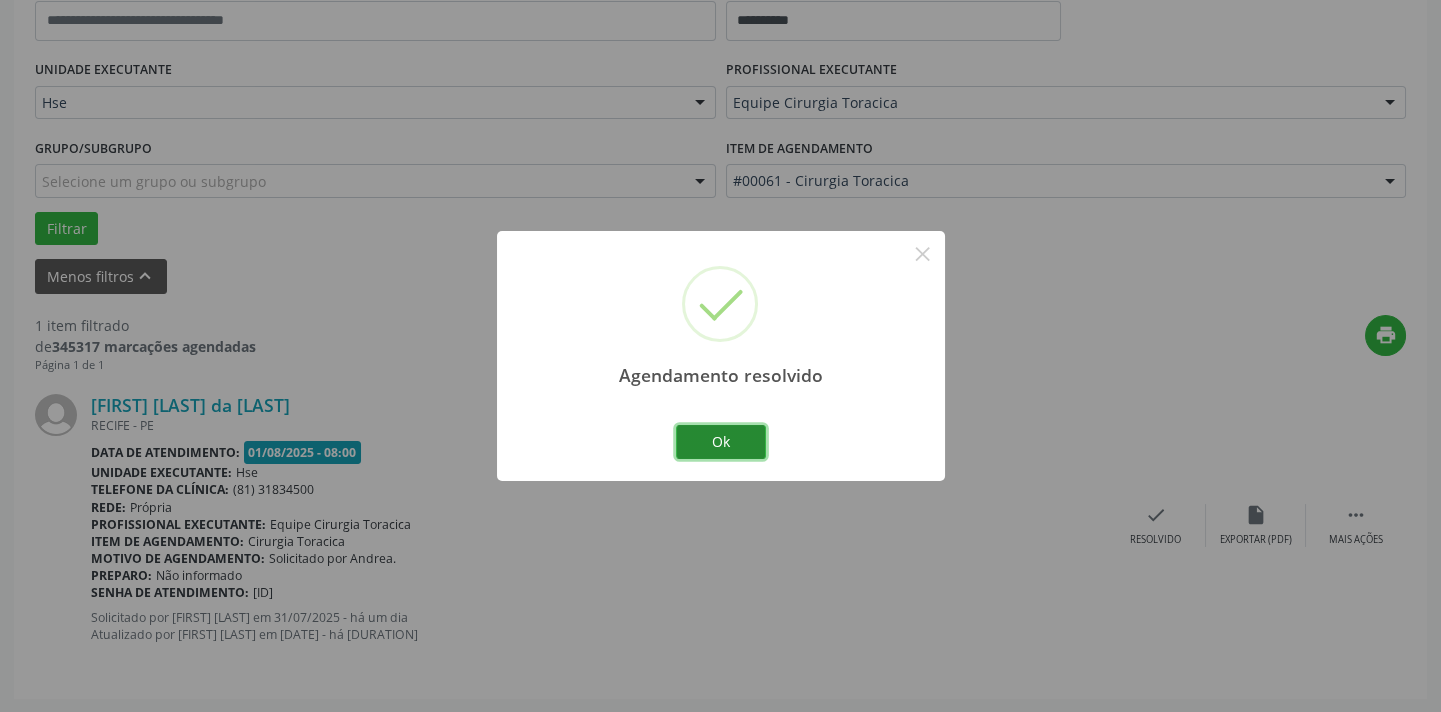click on "Ok" at bounding box center (721, 442) 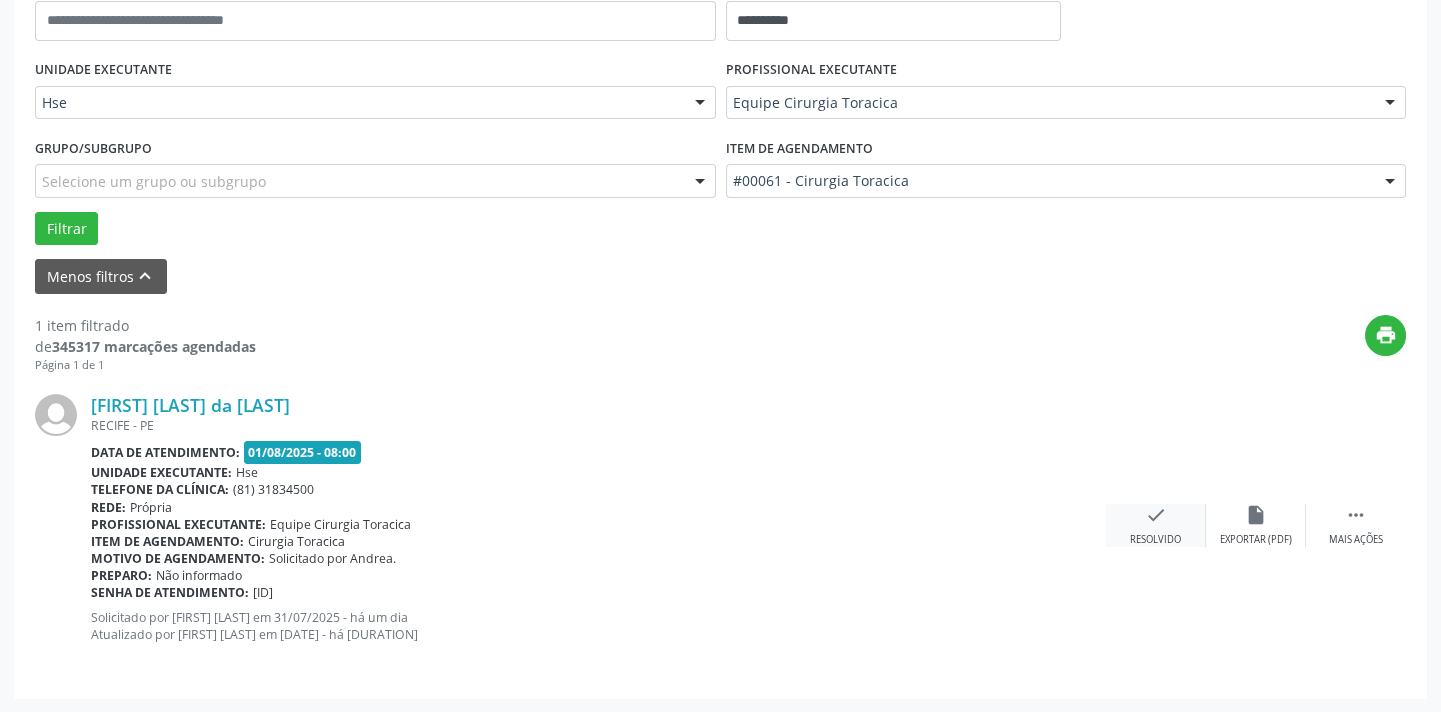 click on "check
Resolvido" at bounding box center [1156, 525] 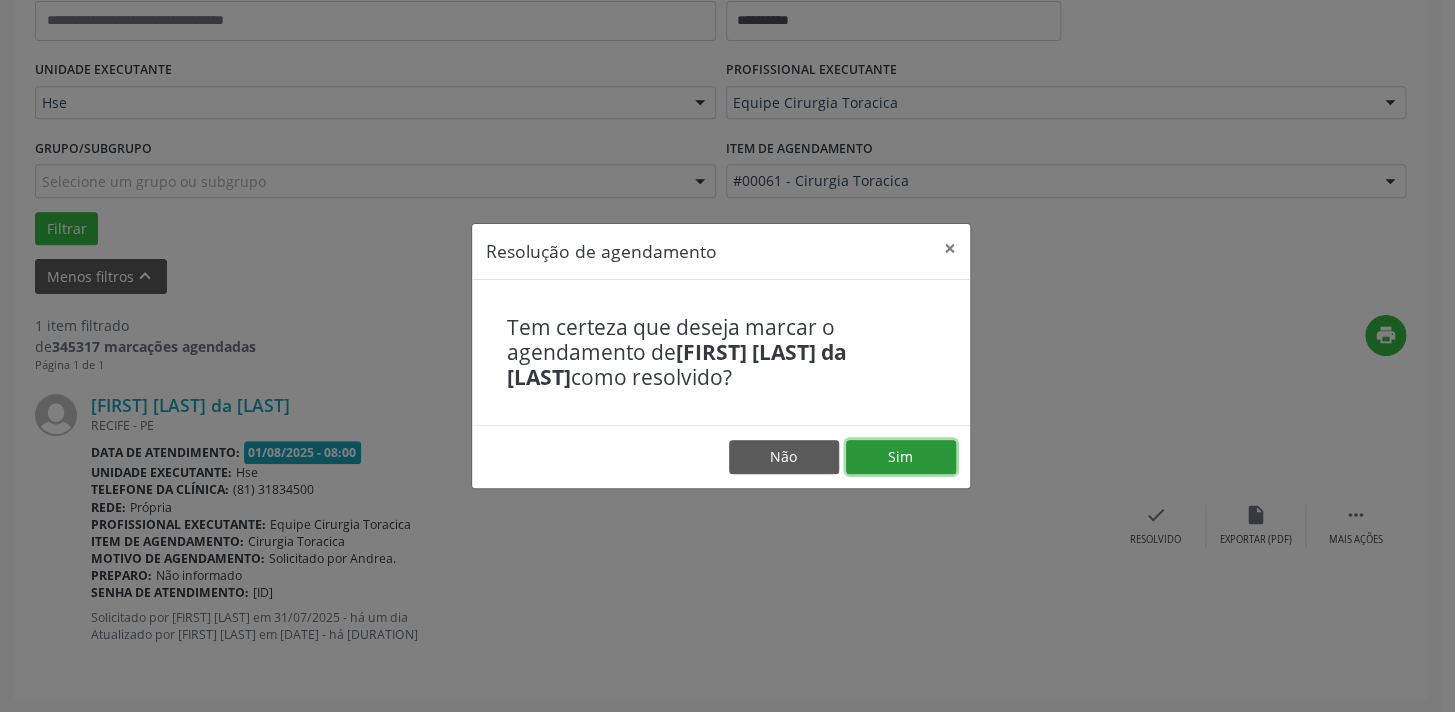 click on "Sim" at bounding box center (901, 457) 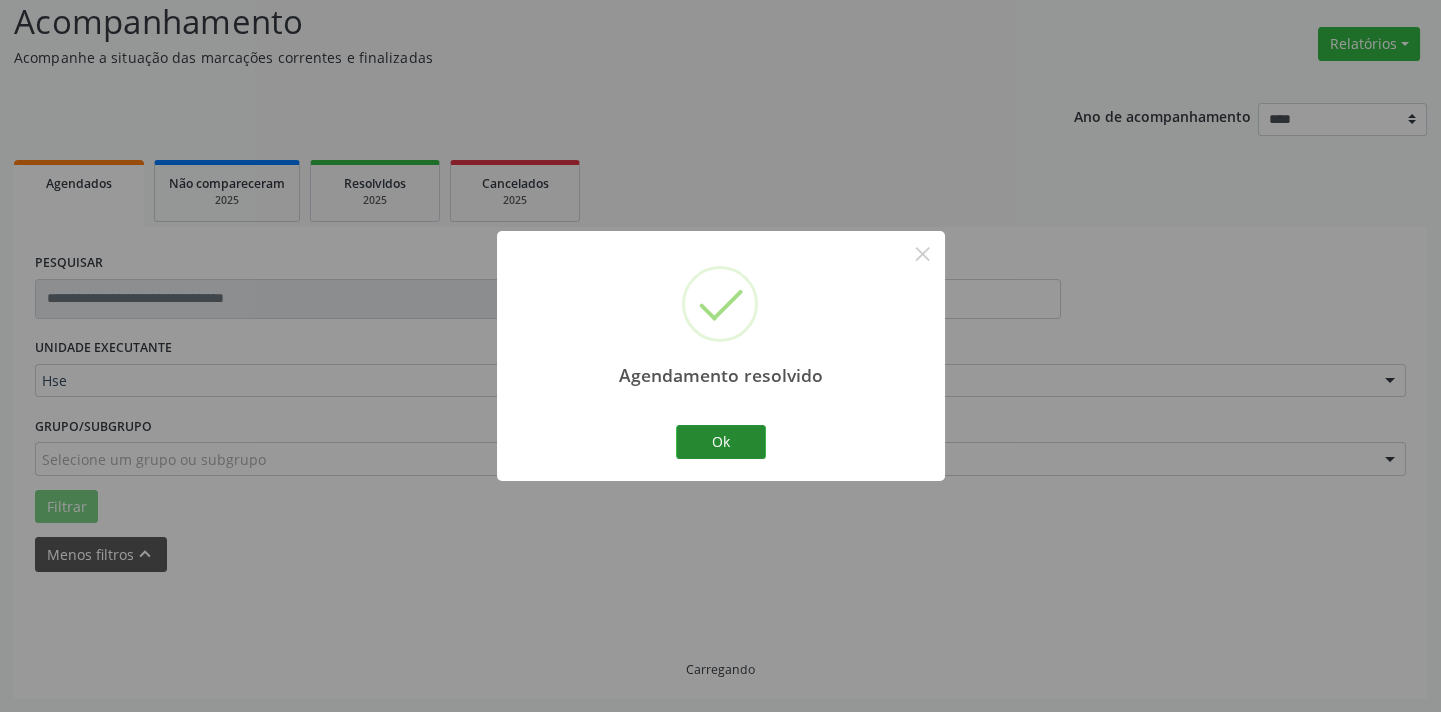 scroll, scrollTop: 95, scrollLeft: 0, axis: vertical 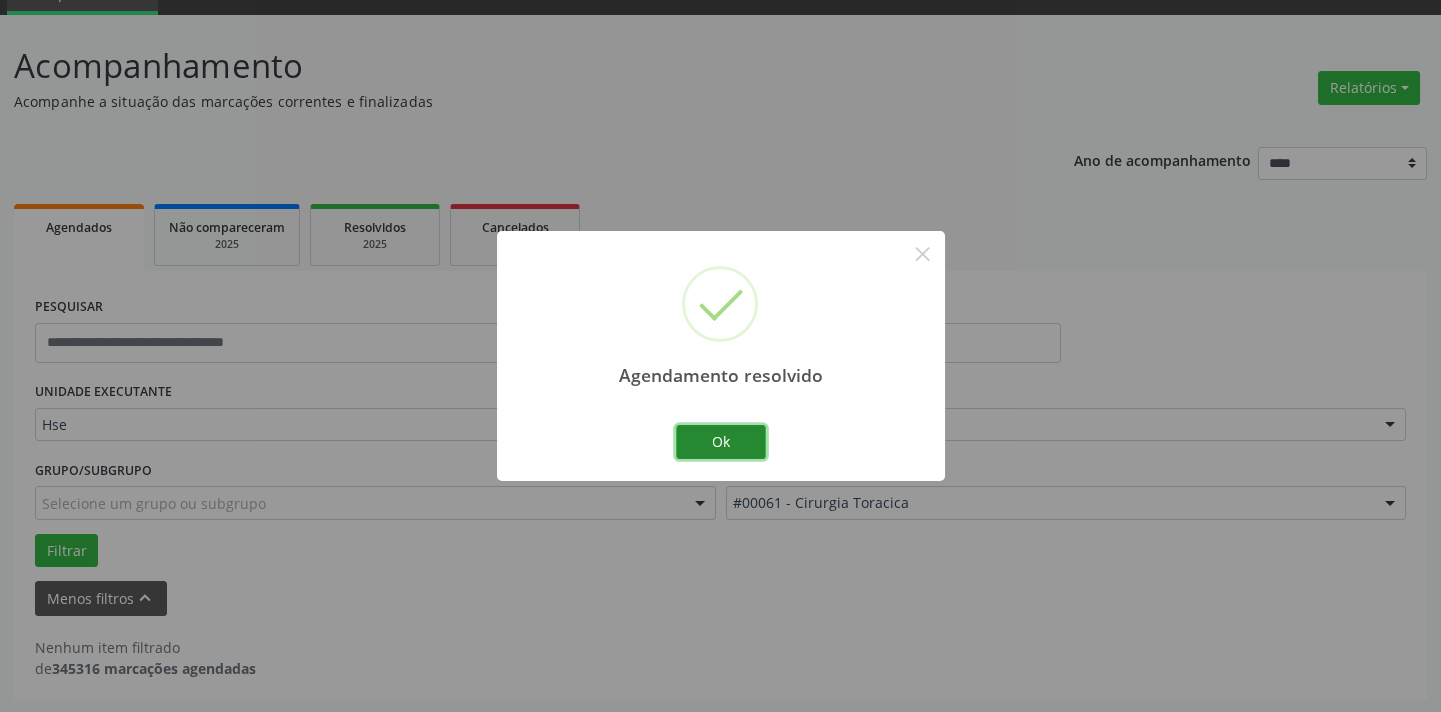 click on "Ok" at bounding box center [721, 442] 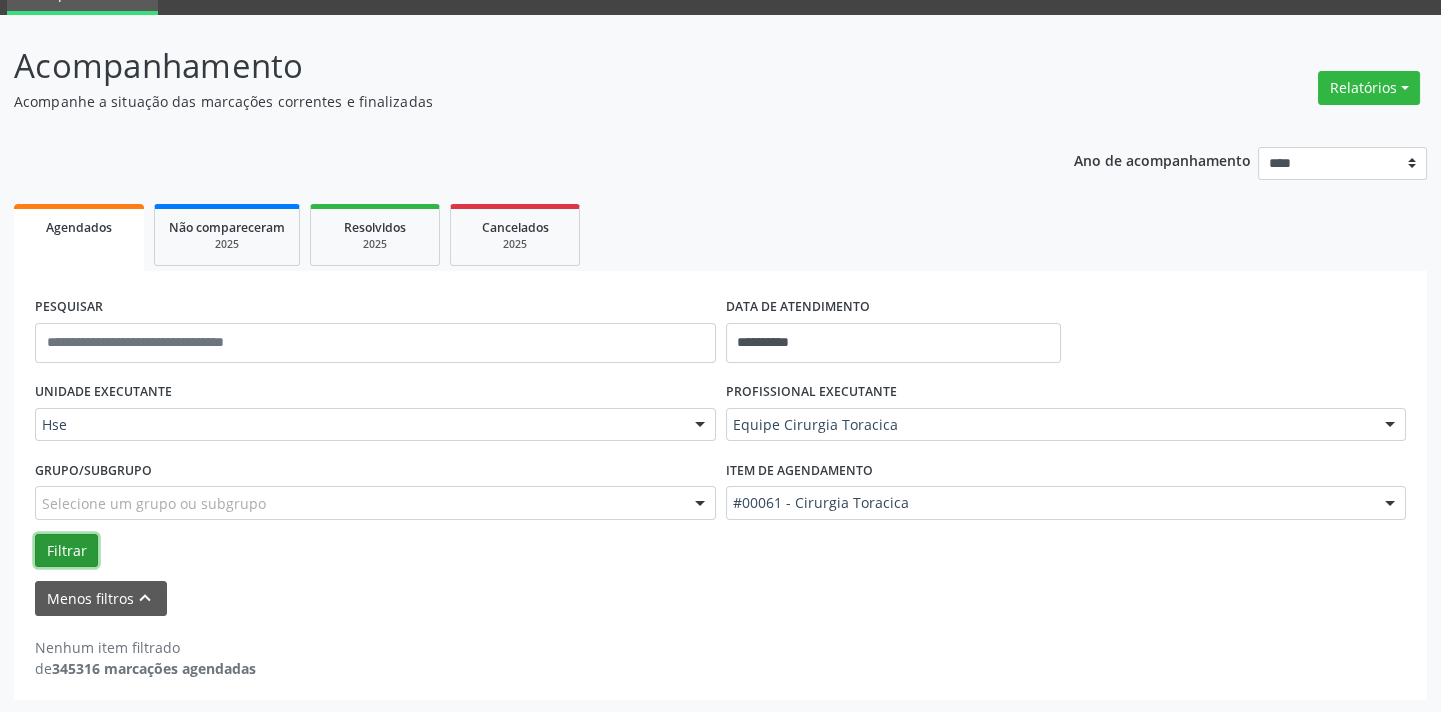 click on "Filtrar" at bounding box center [66, 551] 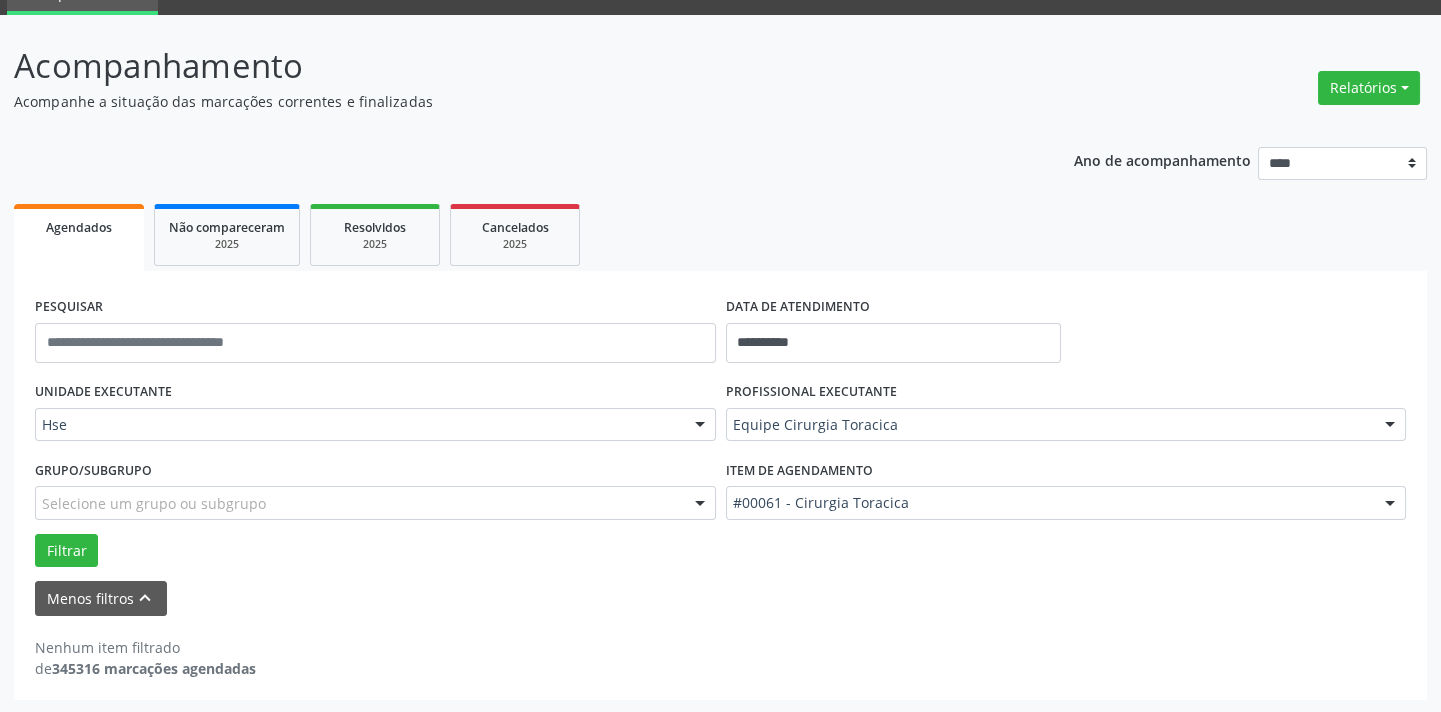 click on "Agendados   Não compareceram
2025
Resolvidos
2025
Cancelados
2025" at bounding box center (720, 235) 